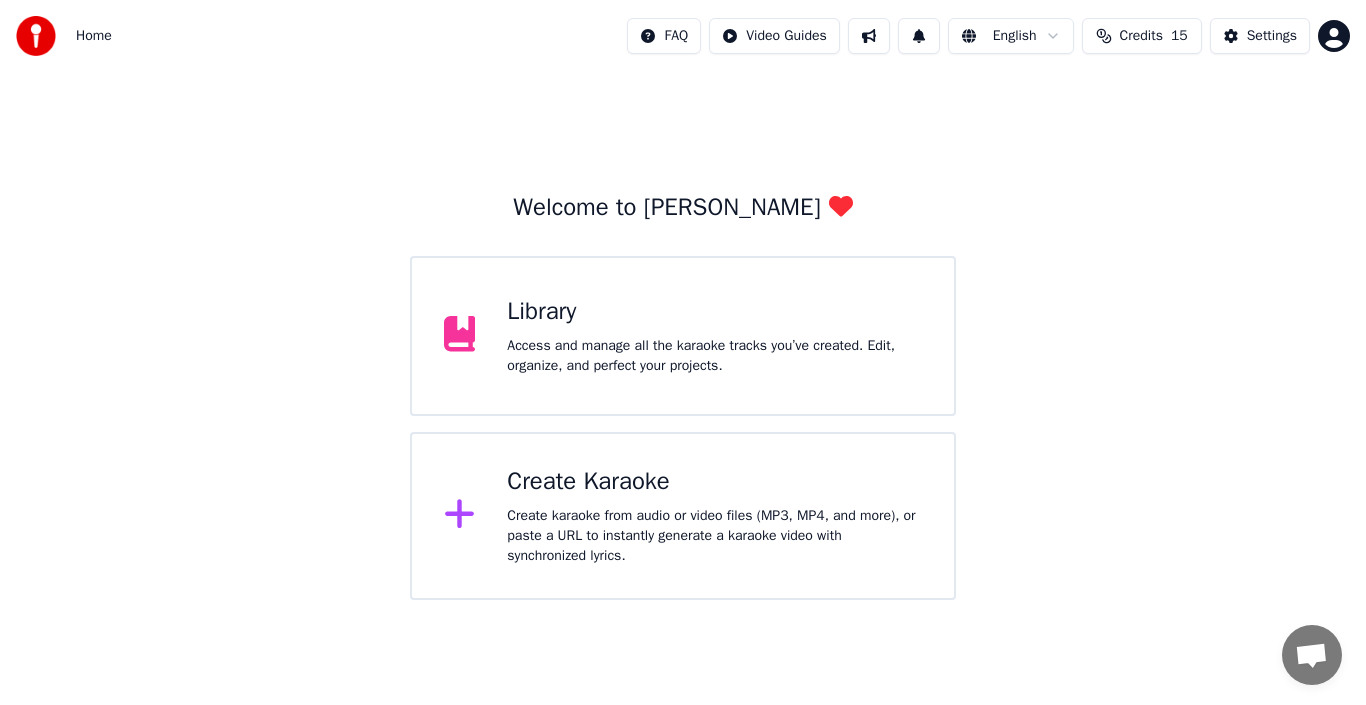 scroll, scrollTop: 0, scrollLeft: 0, axis: both 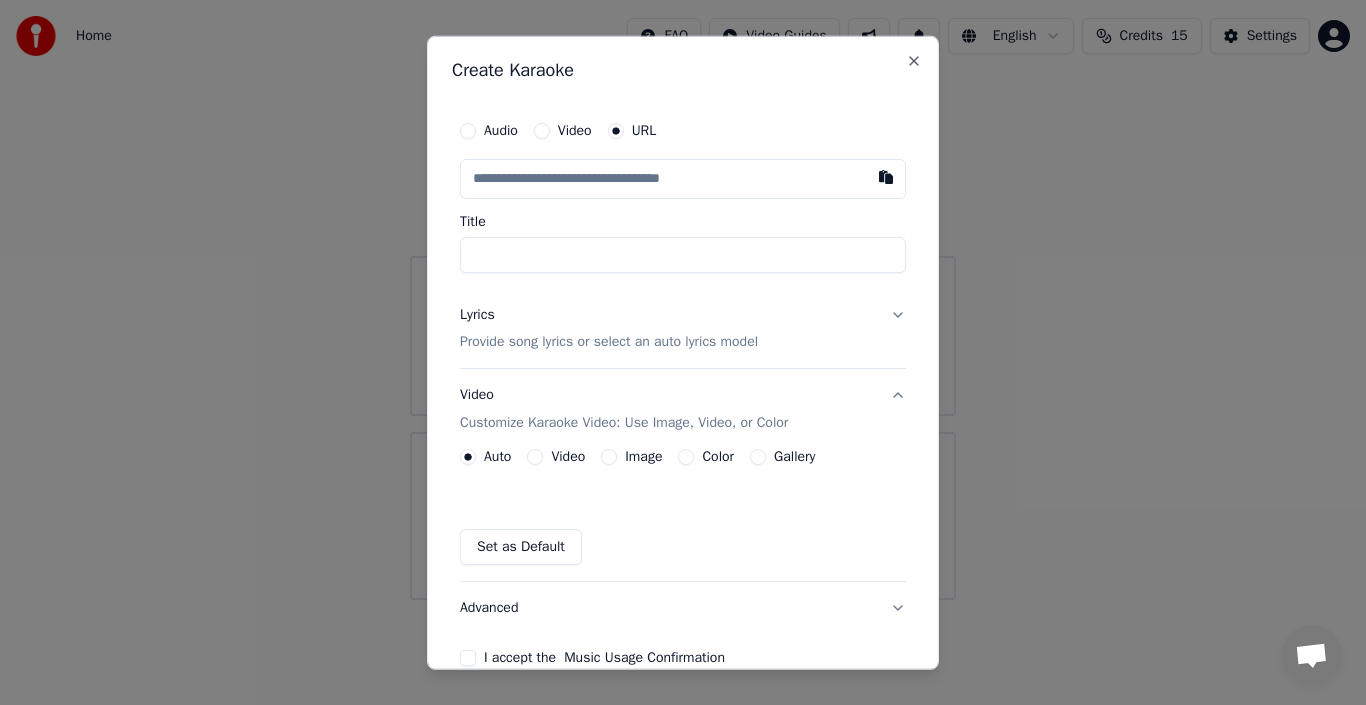 click at bounding box center [683, 178] 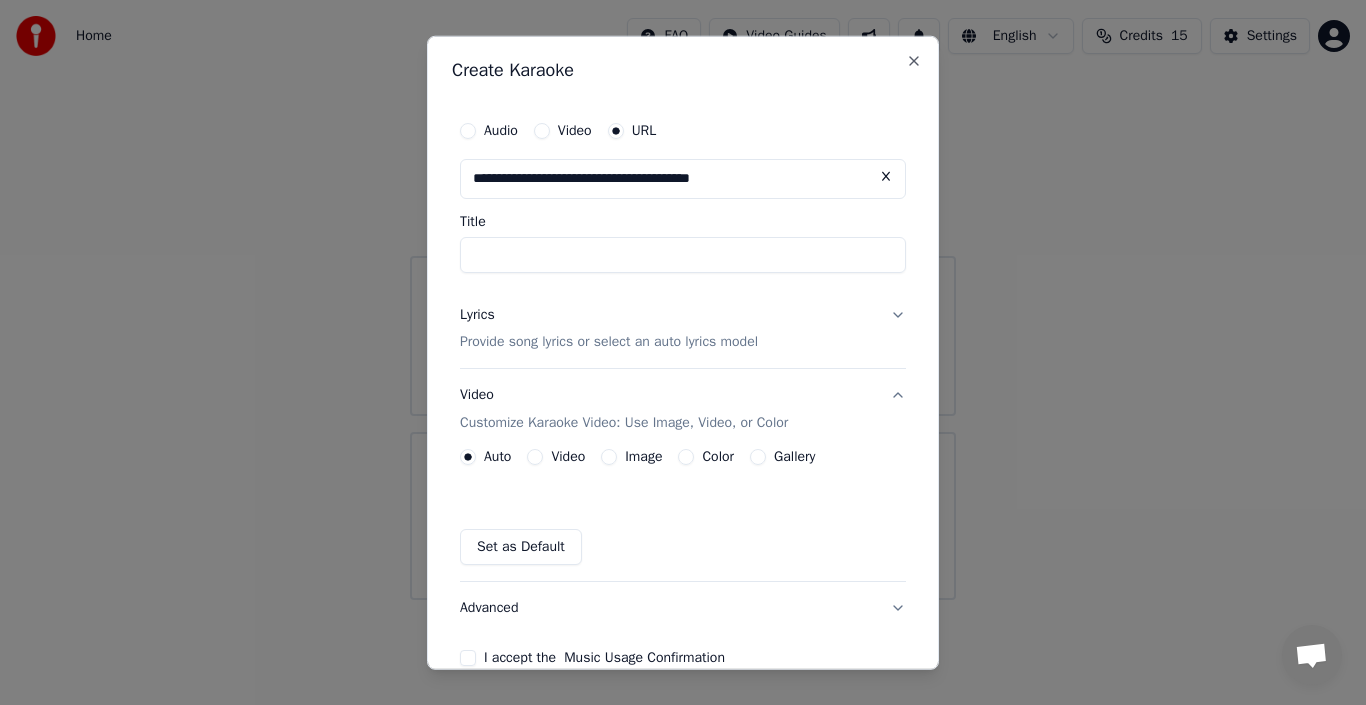 type on "**********" 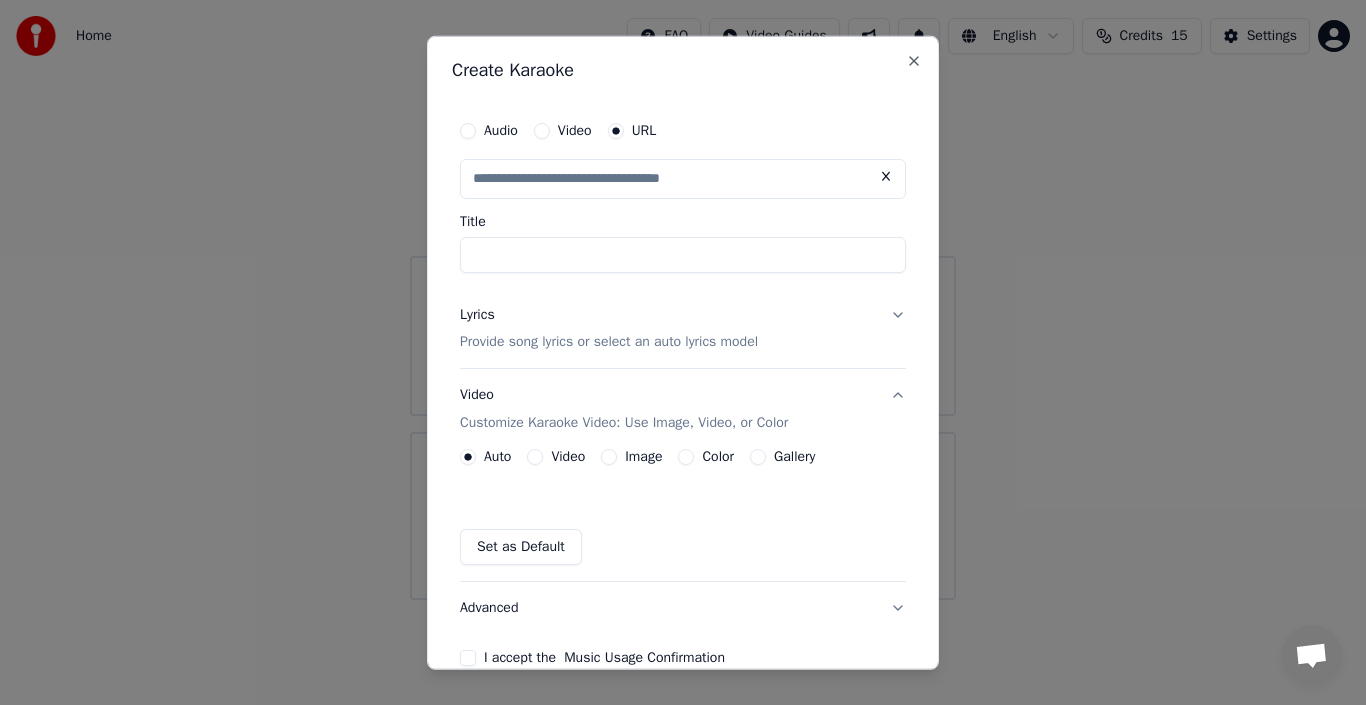 click on "Title" at bounding box center [683, 254] 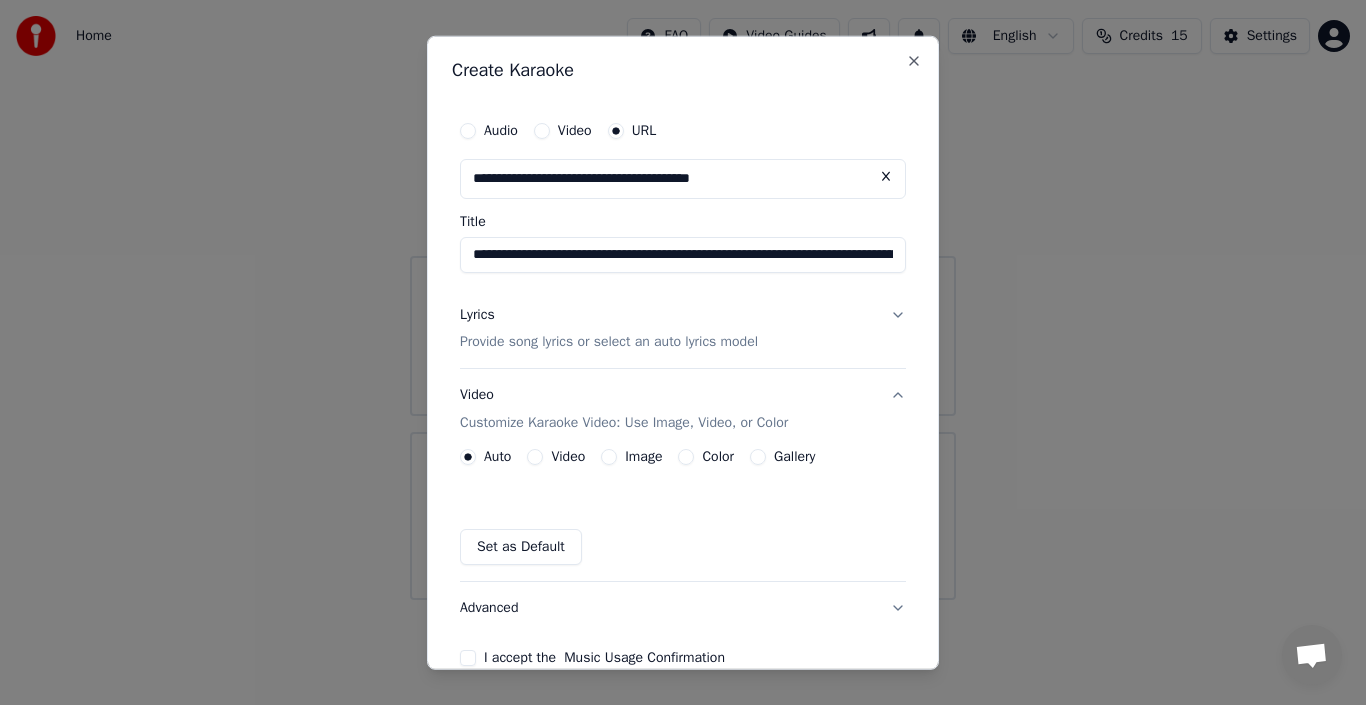 click on "**********" at bounding box center [683, 254] 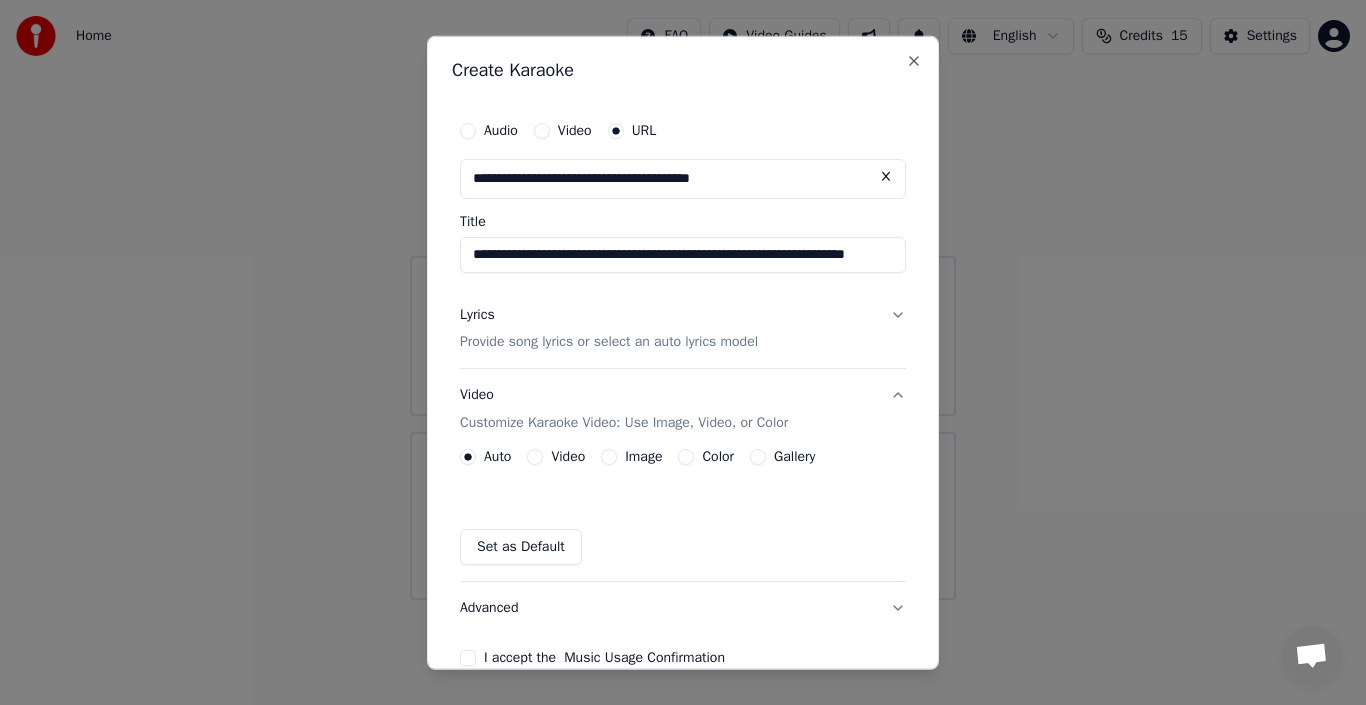 scroll, scrollTop: 0, scrollLeft: 69, axis: horizontal 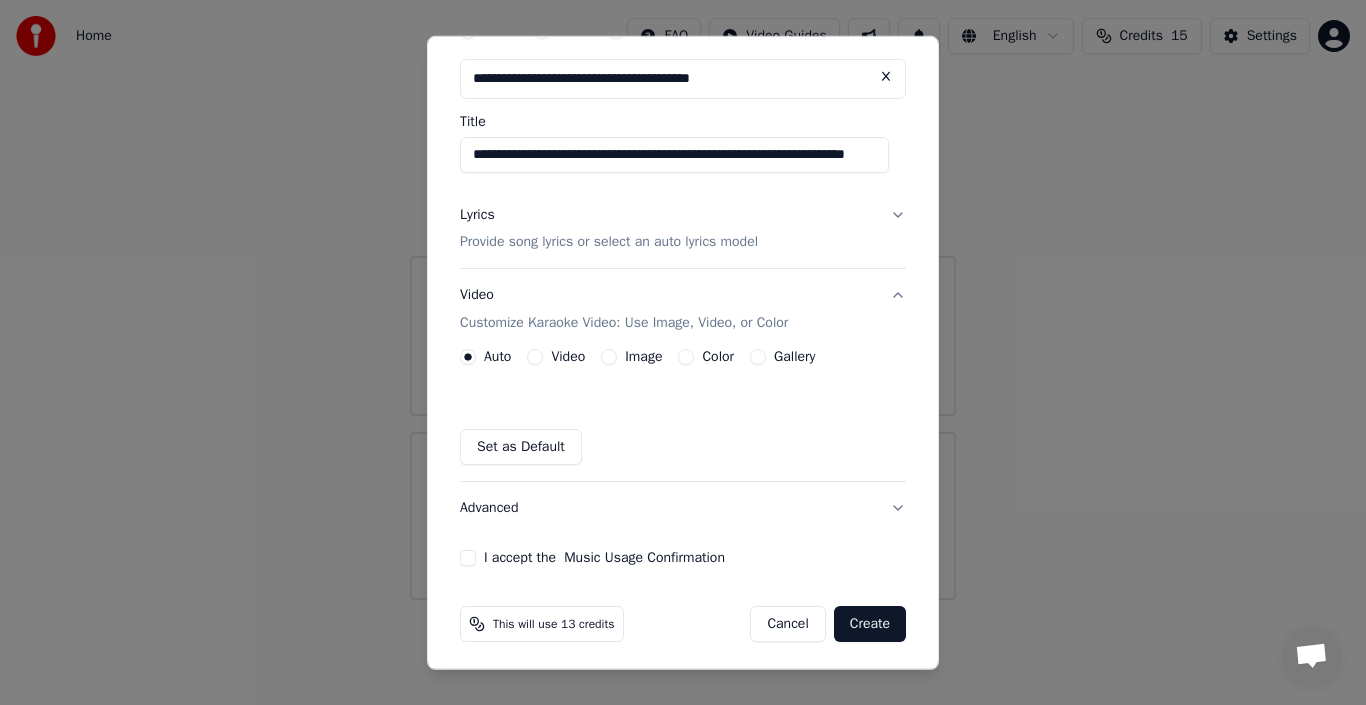 type on "**********" 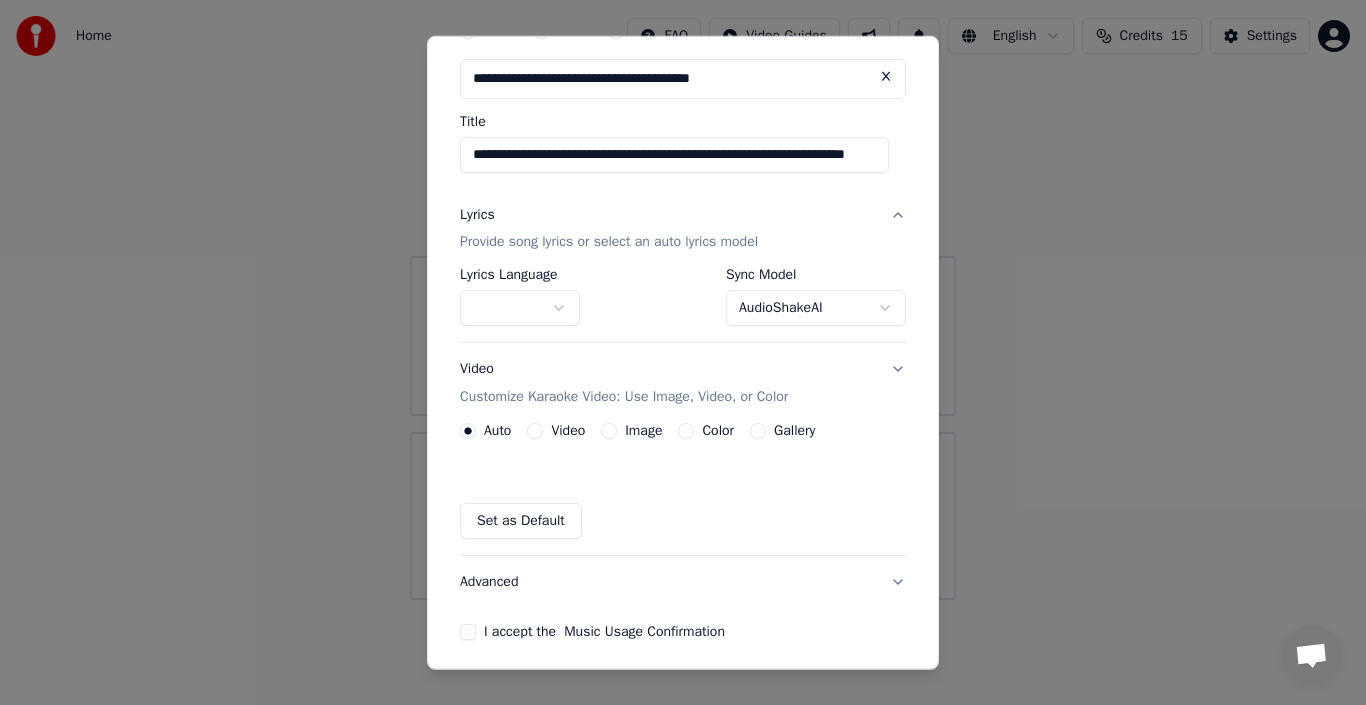 scroll, scrollTop: 47, scrollLeft: 0, axis: vertical 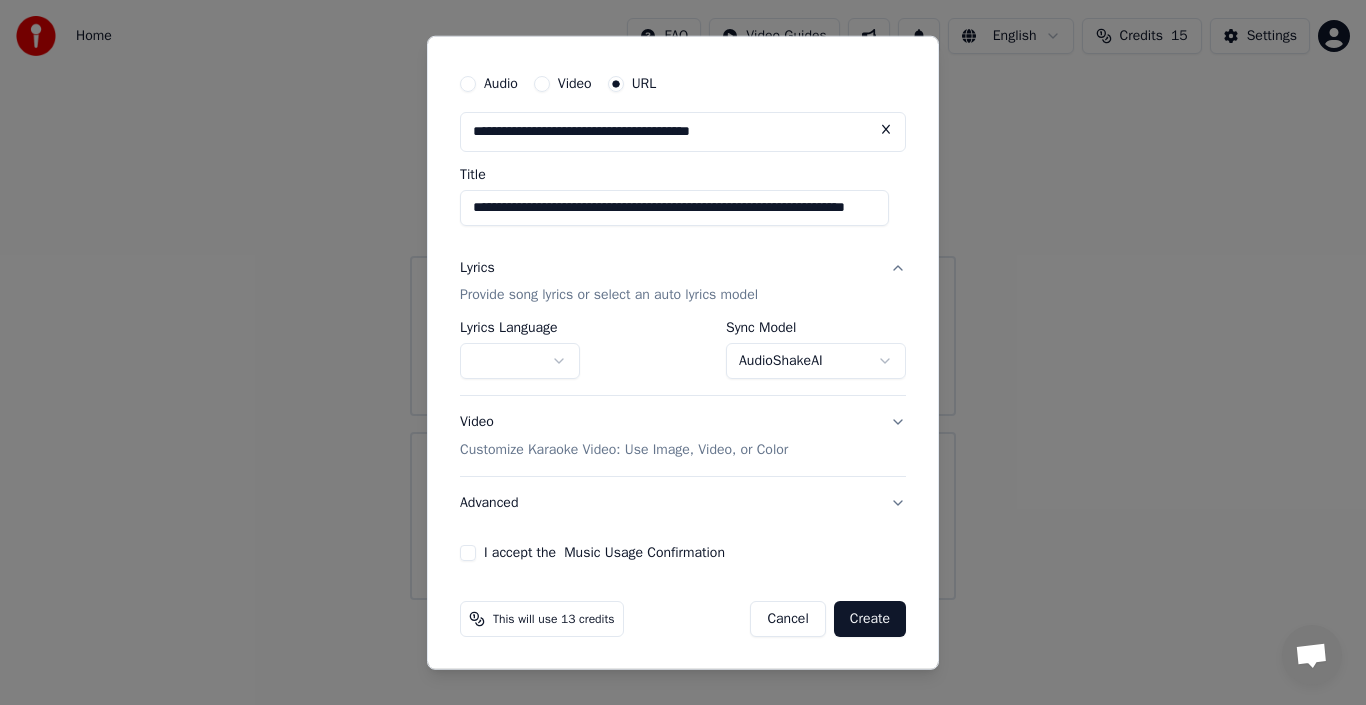 click at bounding box center [520, 361] 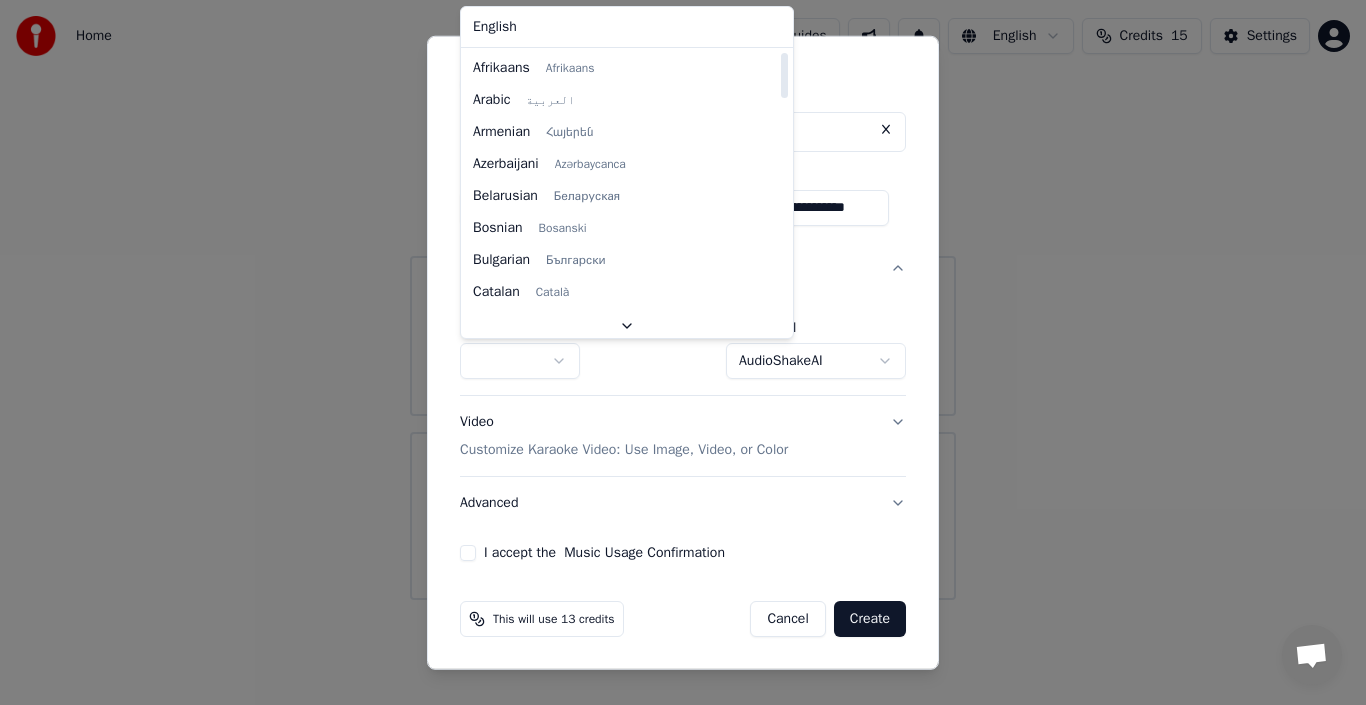 scroll, scrollTop: 512, scrollLeft: 0, axis: vertical 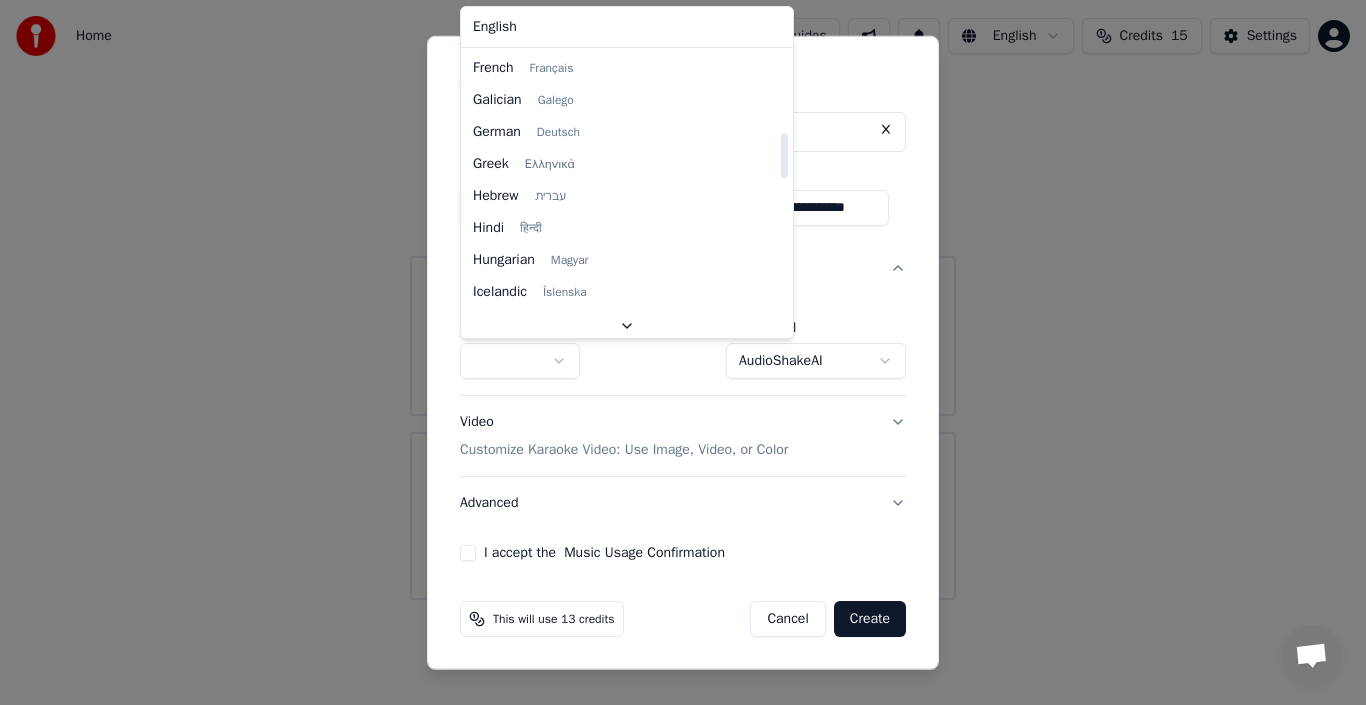 select on "**" 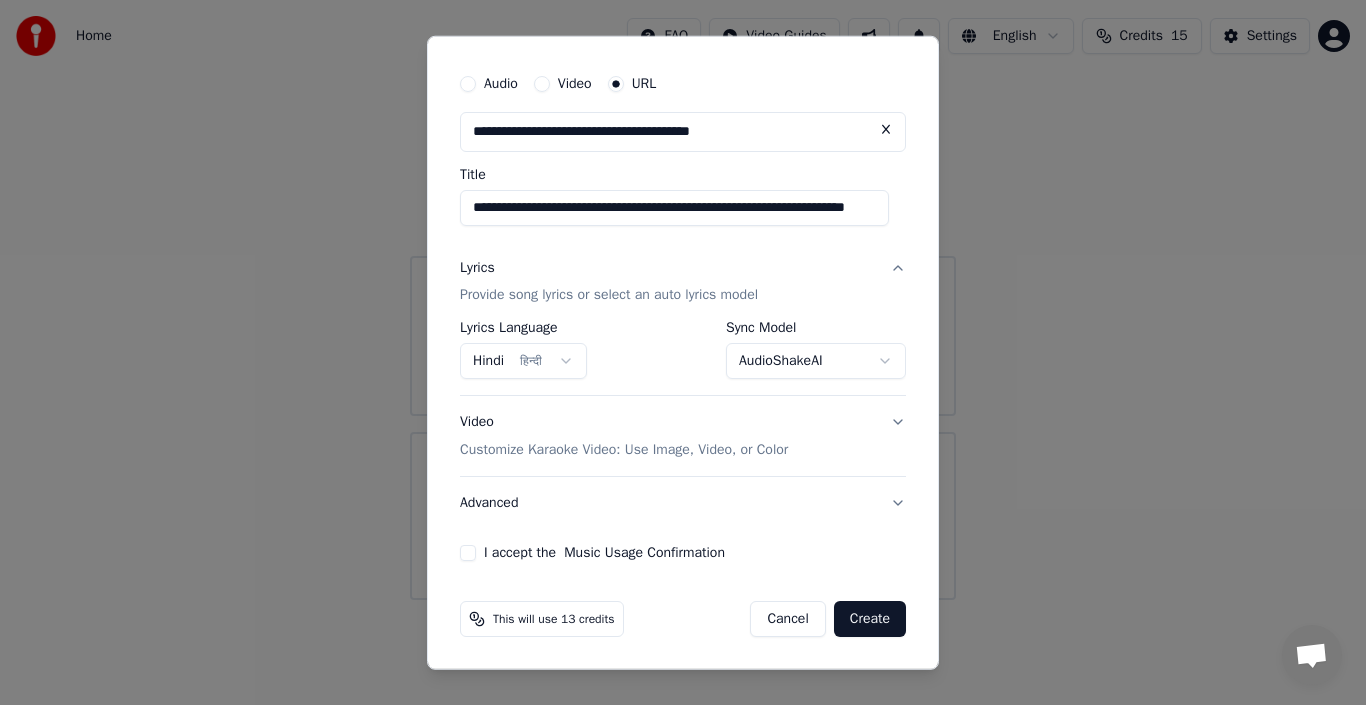 click on "Video Customize Karaoke Video: Use Image, Video, or Color" at bounding box center (683, 436) 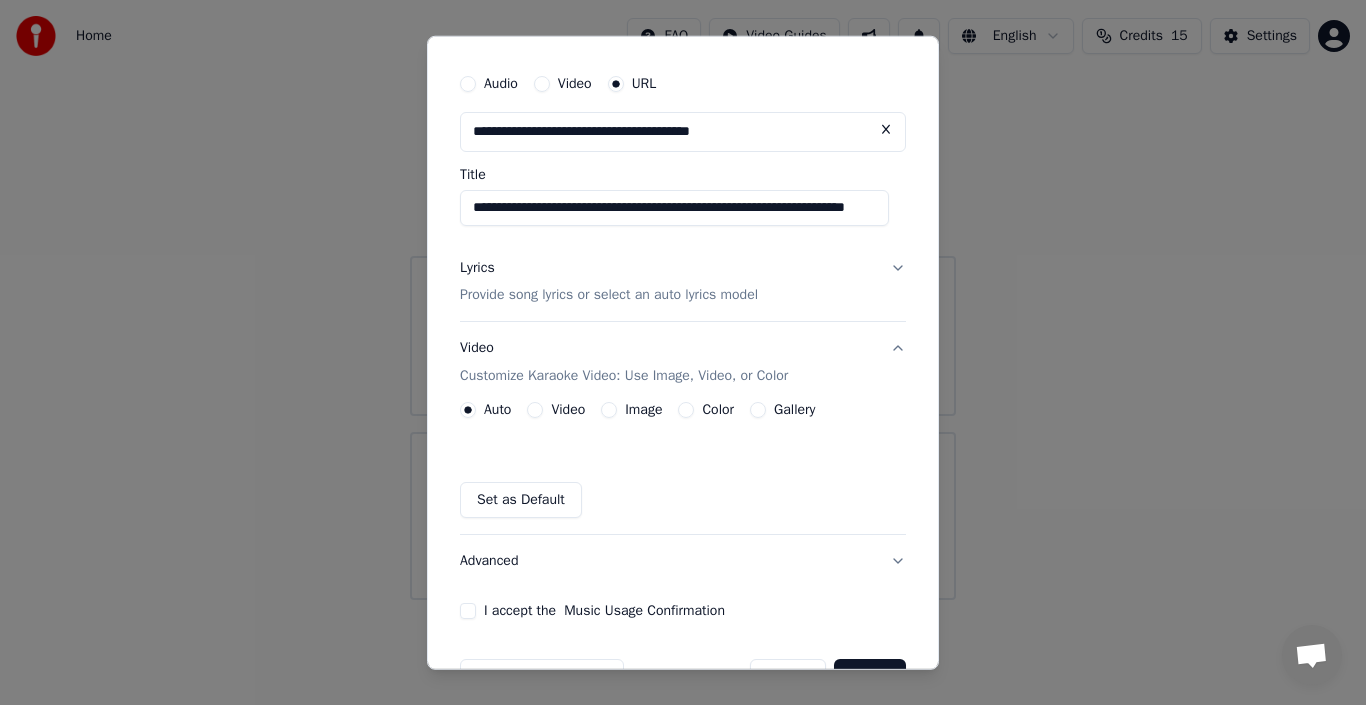 click on "Gallery" at bounding box center [758, 410] 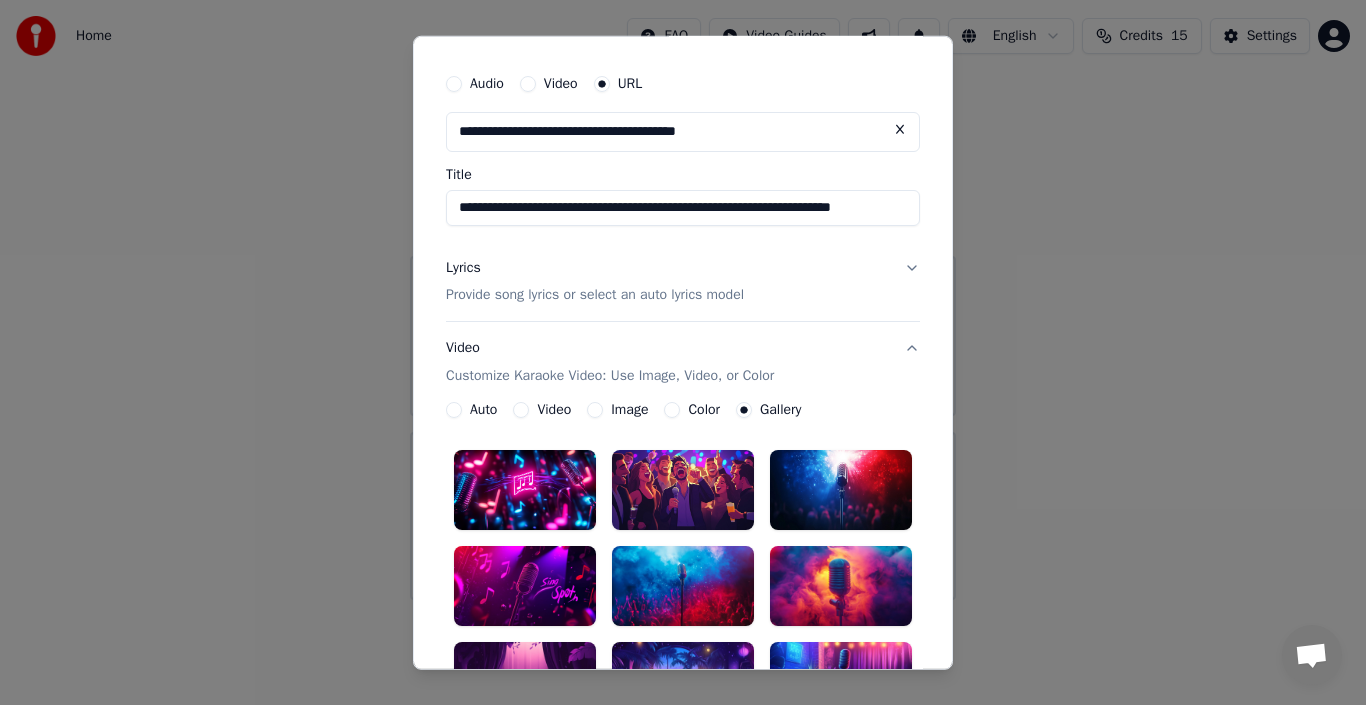 click on "Gallery" at bounding box center (780, 410) 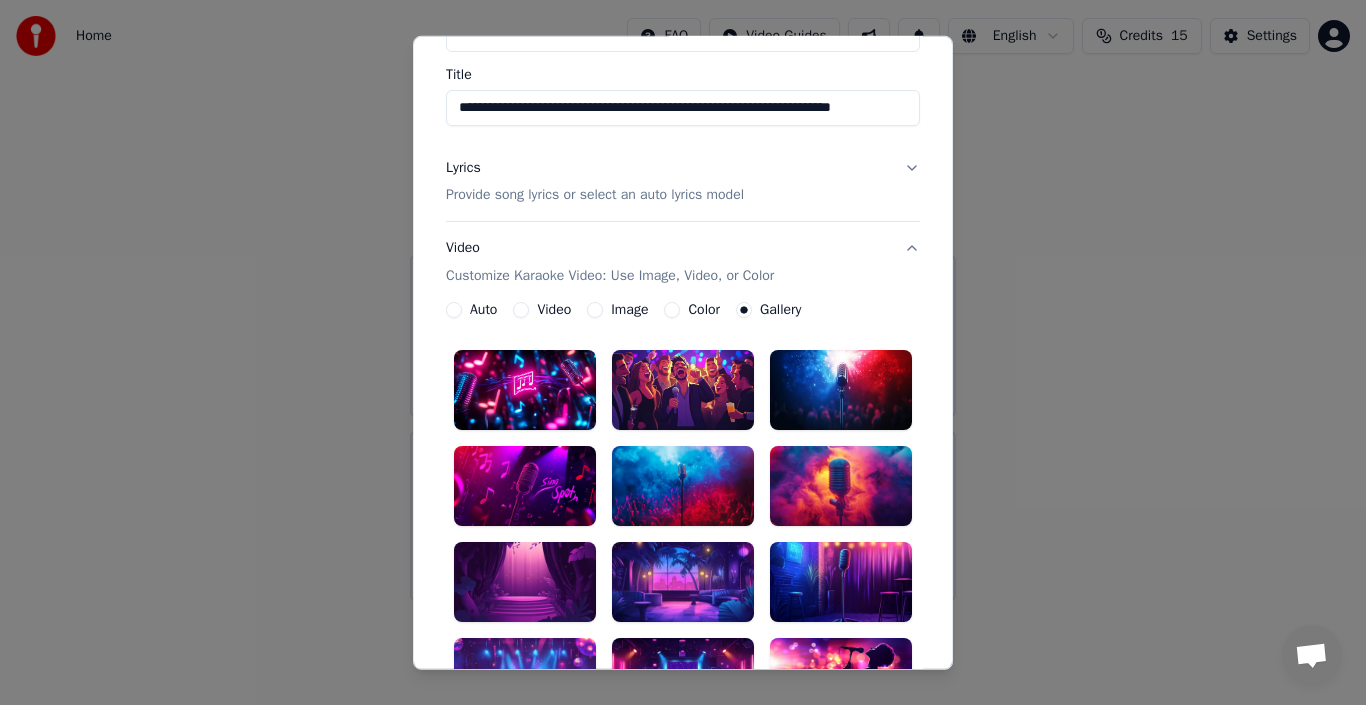 scroll, scrollTop: 247, scrollLeft: 0, axis: vertical 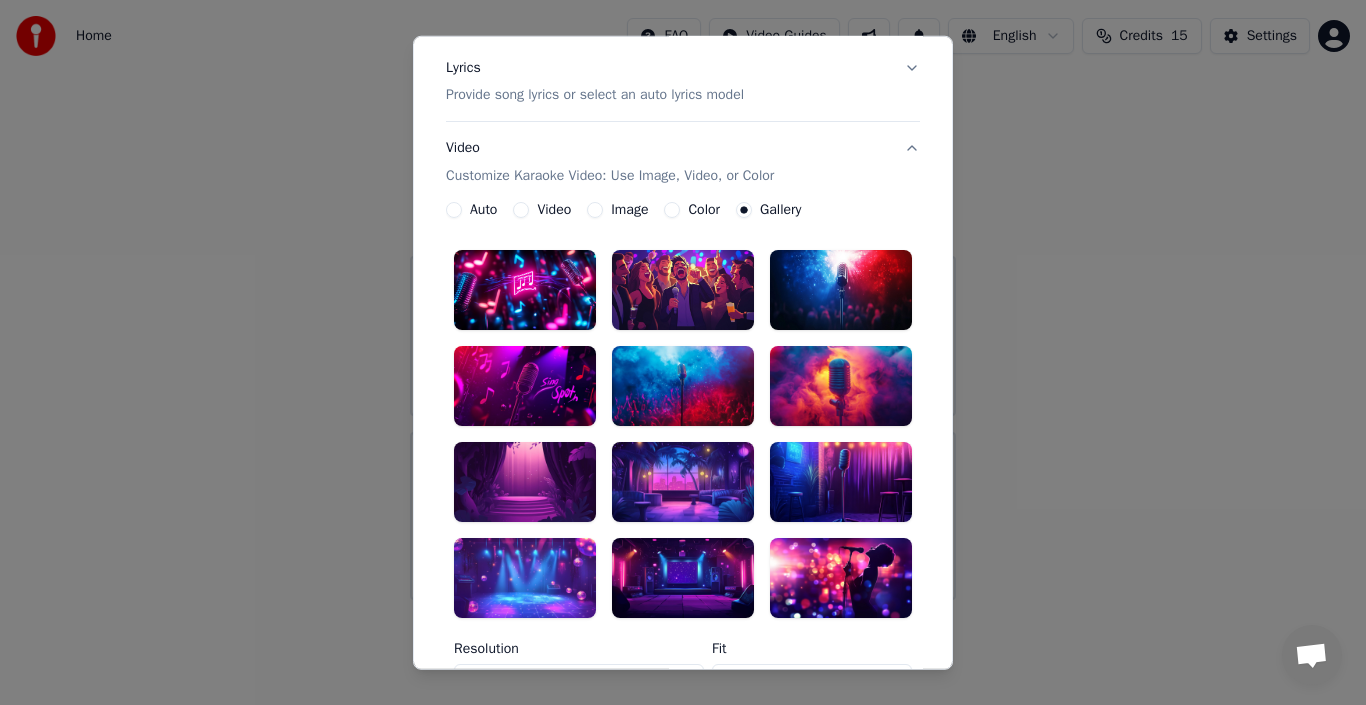 click at bounding box center (841, 386) 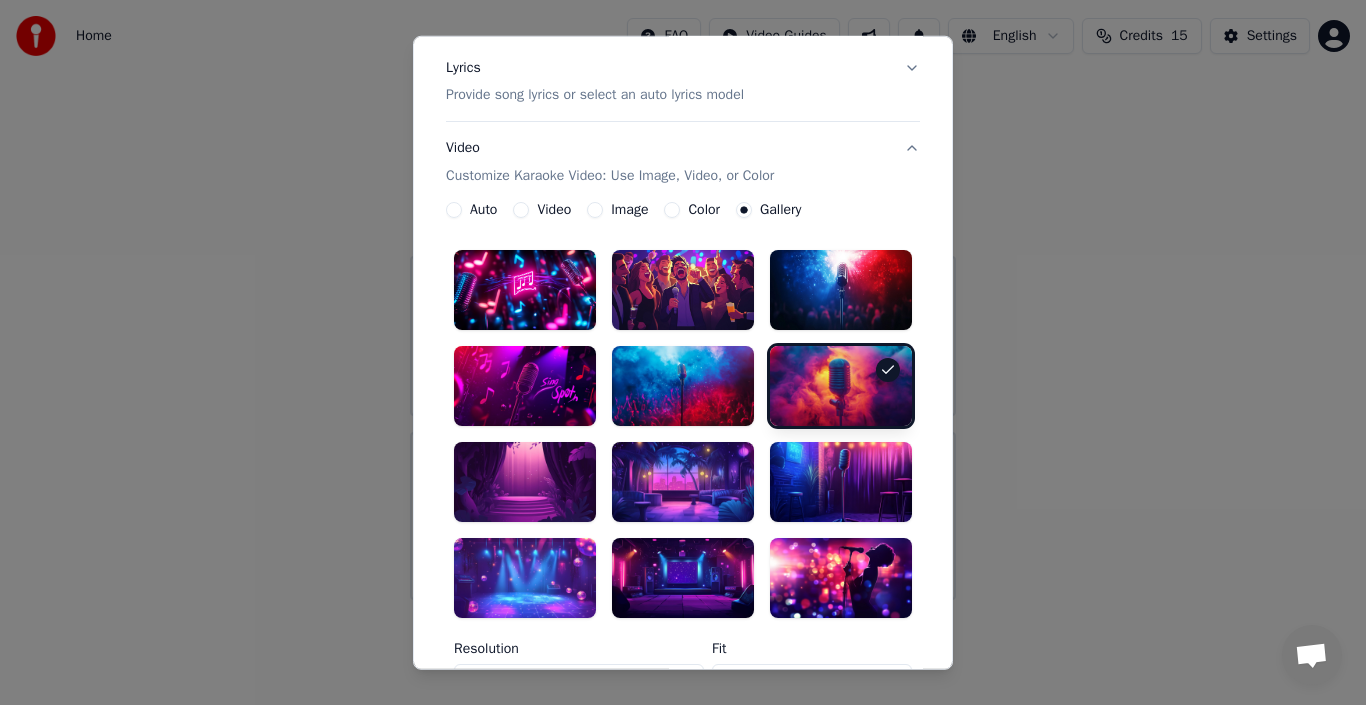 scroll, scrollTop: 570, scrollLeft: 0, axis: vertical 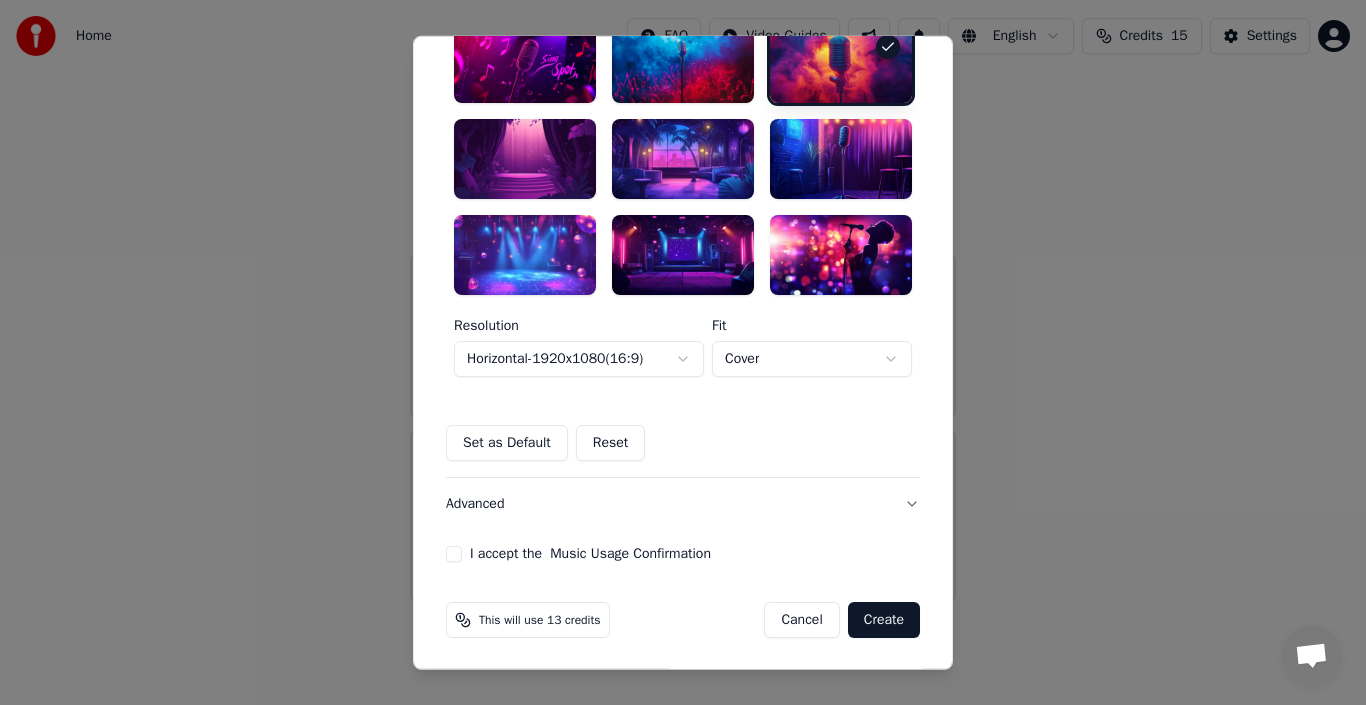 click on "Horizontal  -  1920 x 1080  ( 16 : 9 )" at bounding box center [579, 359] 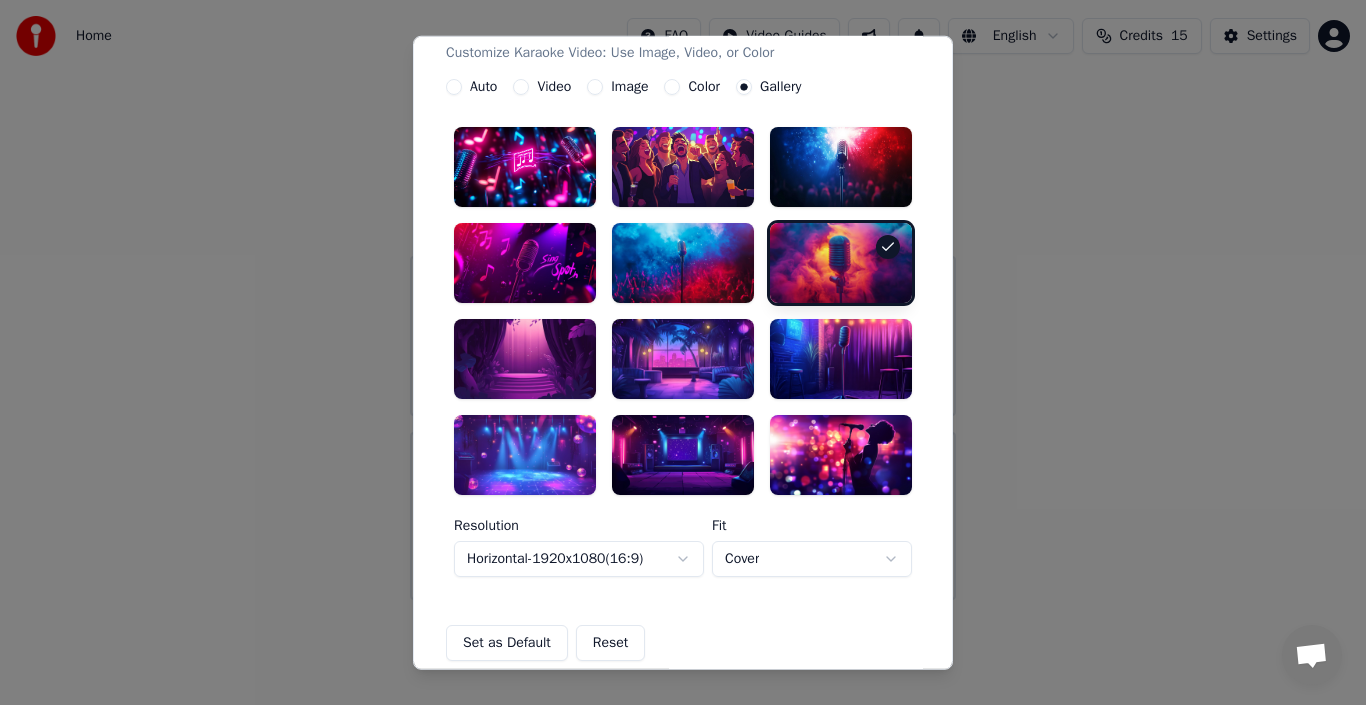 scroll, scrollTop: 170, scrollLeft: 0, axis: vertical 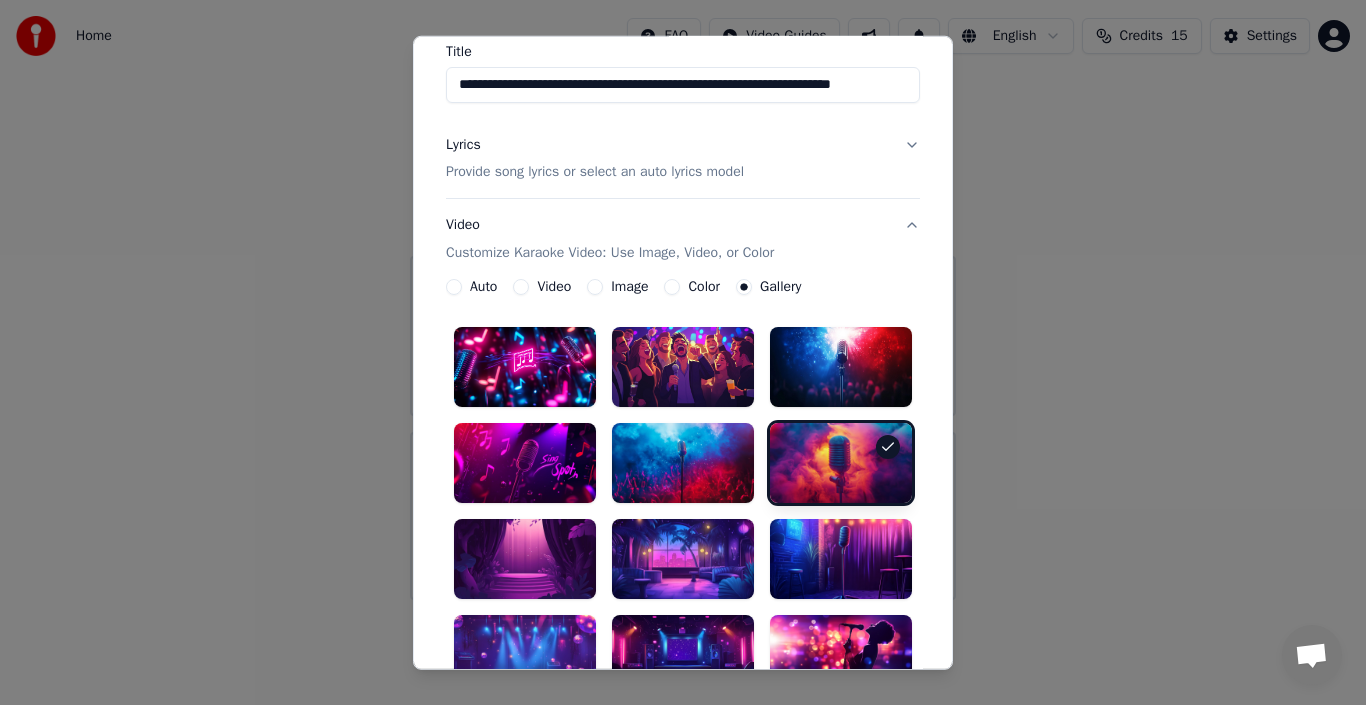 click on "Image" at bounding box center (629, 287) 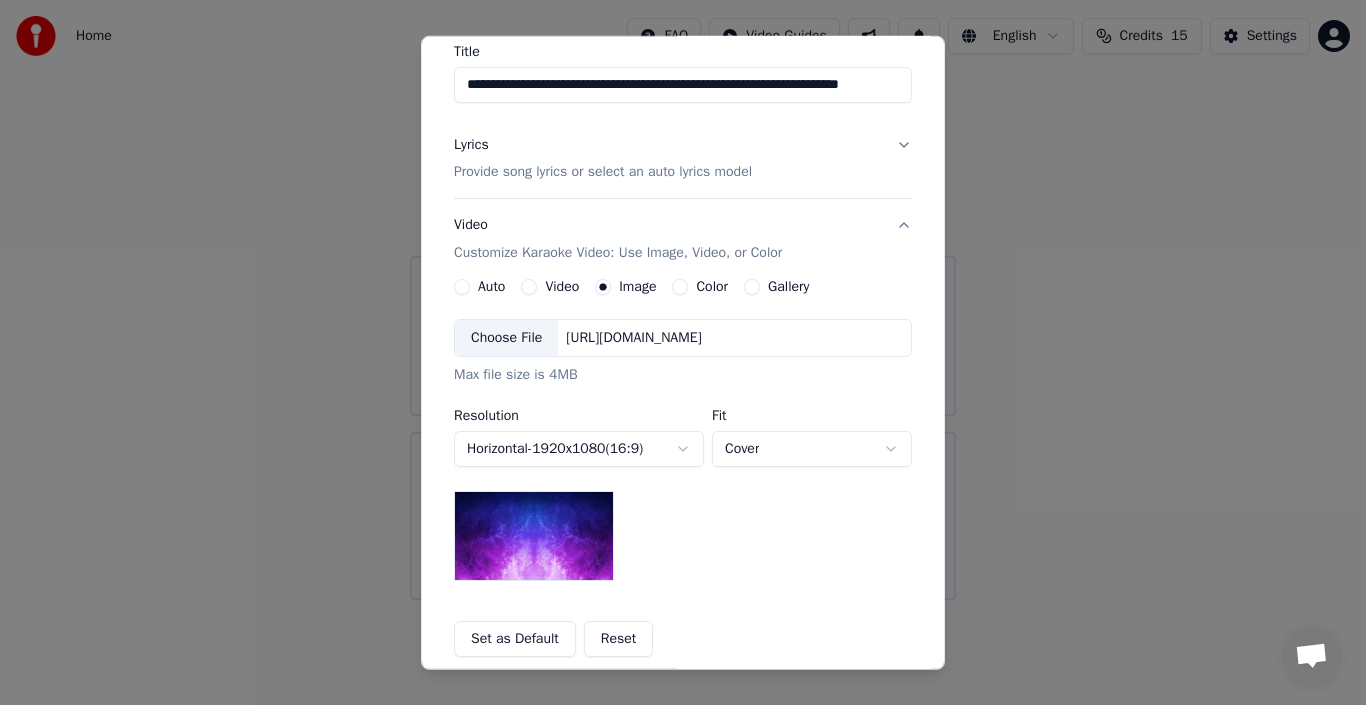 click on "[URL][DOMAIN_NAME]" at bounding box center [633, 338] 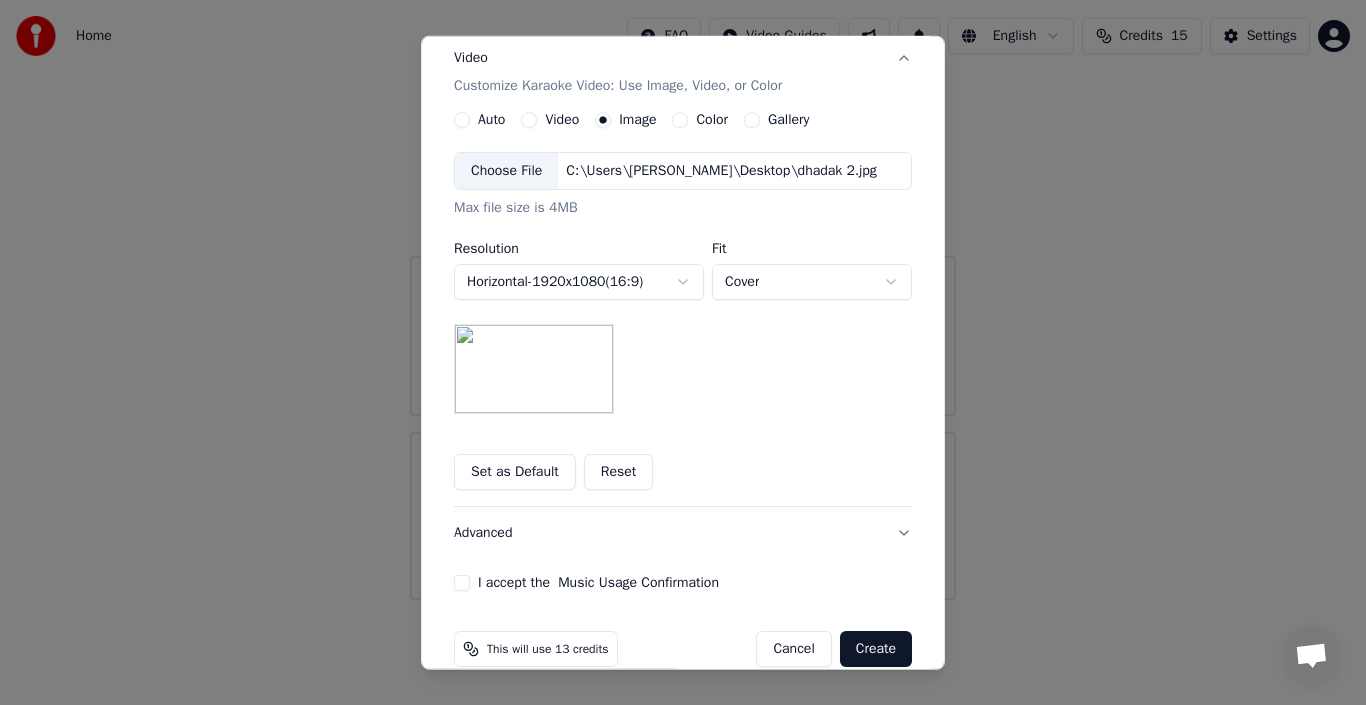 scroll, scrollTop: 367, scrollLeft: 0, axis: vertical 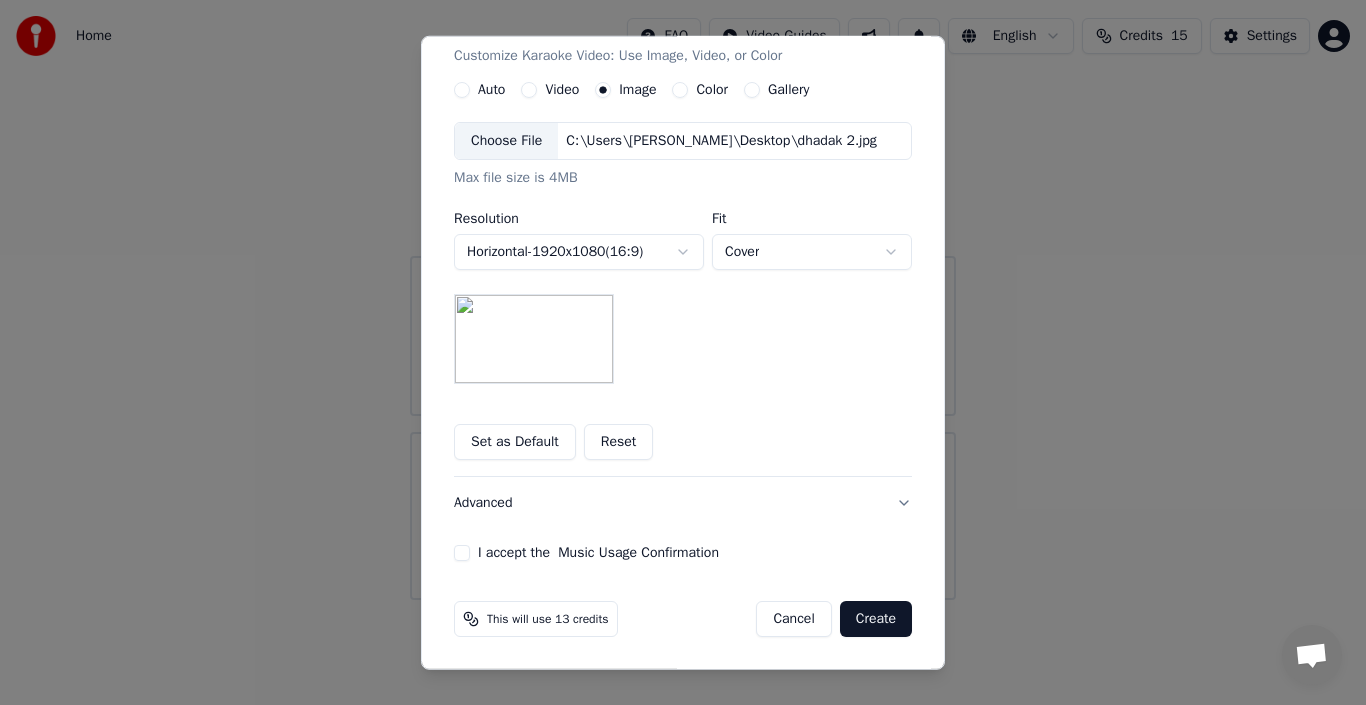 click on "I accept the   Music Usage Confirmation" at bounding box center [462, 553] 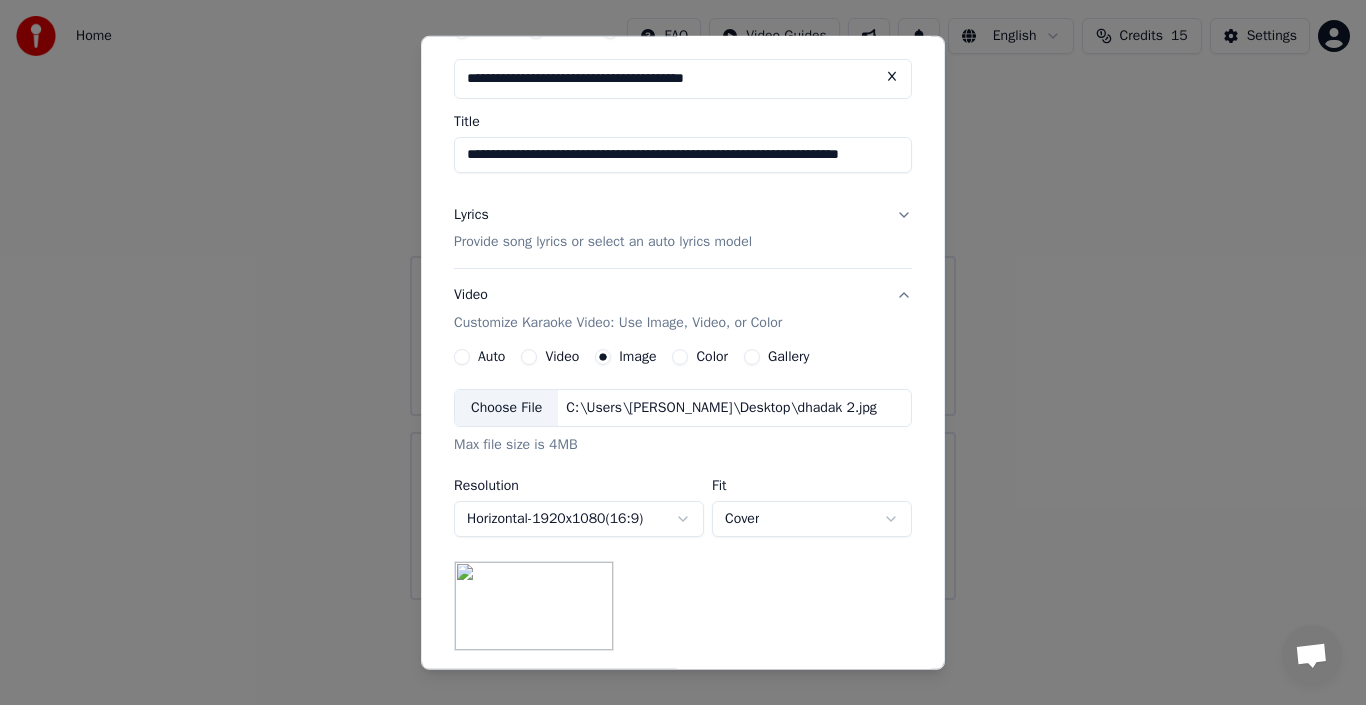 scroll, scrollTop: 67, scrollLeft: 0, axis: vertical 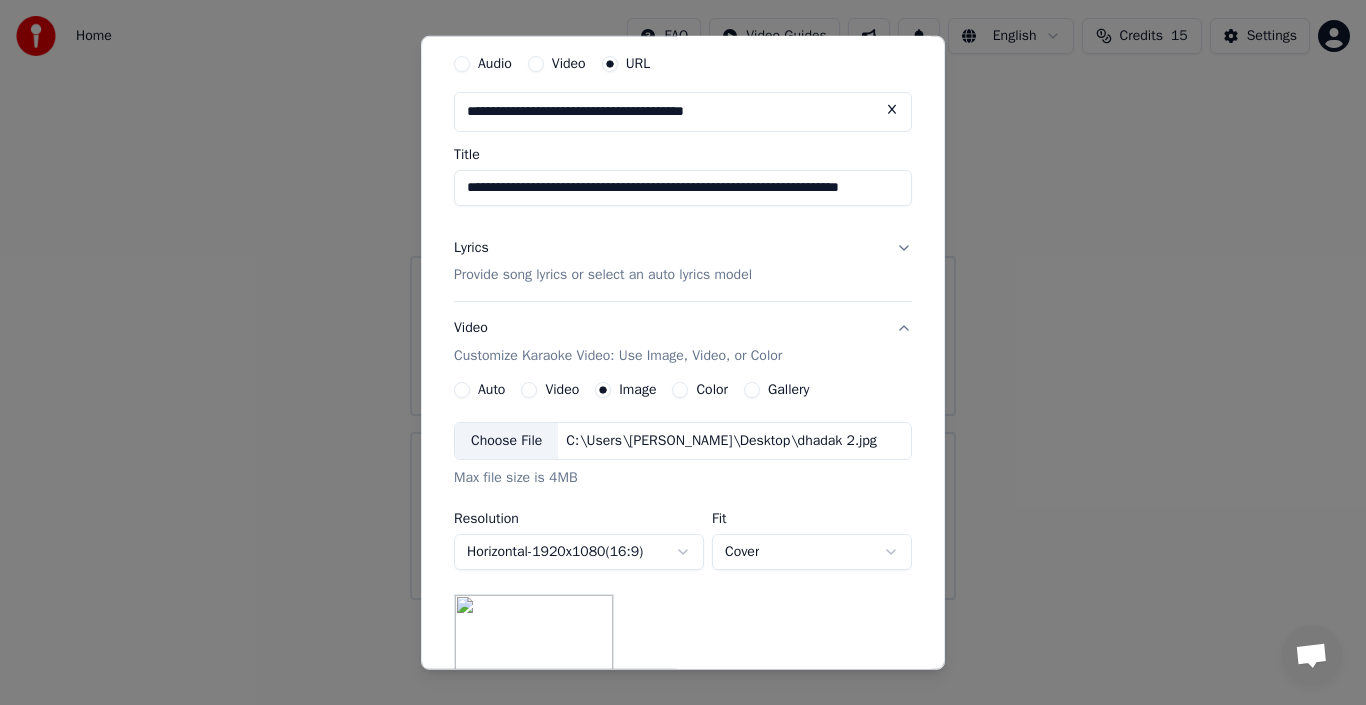 click on "Lyrics Provide song lyrics or select an auto lyrics model" at bounding box center [683, 261] 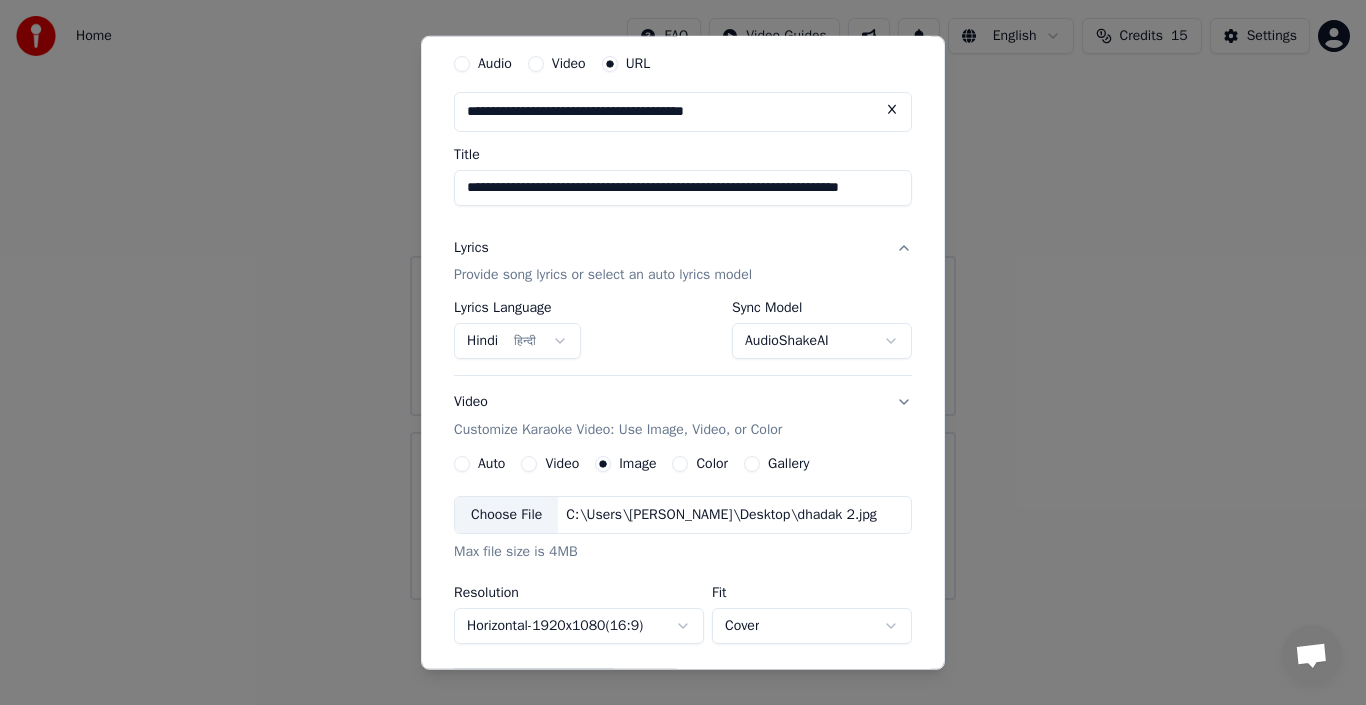 scroll, scrollTop: 47, scrollLeft: 0, axis: vertical 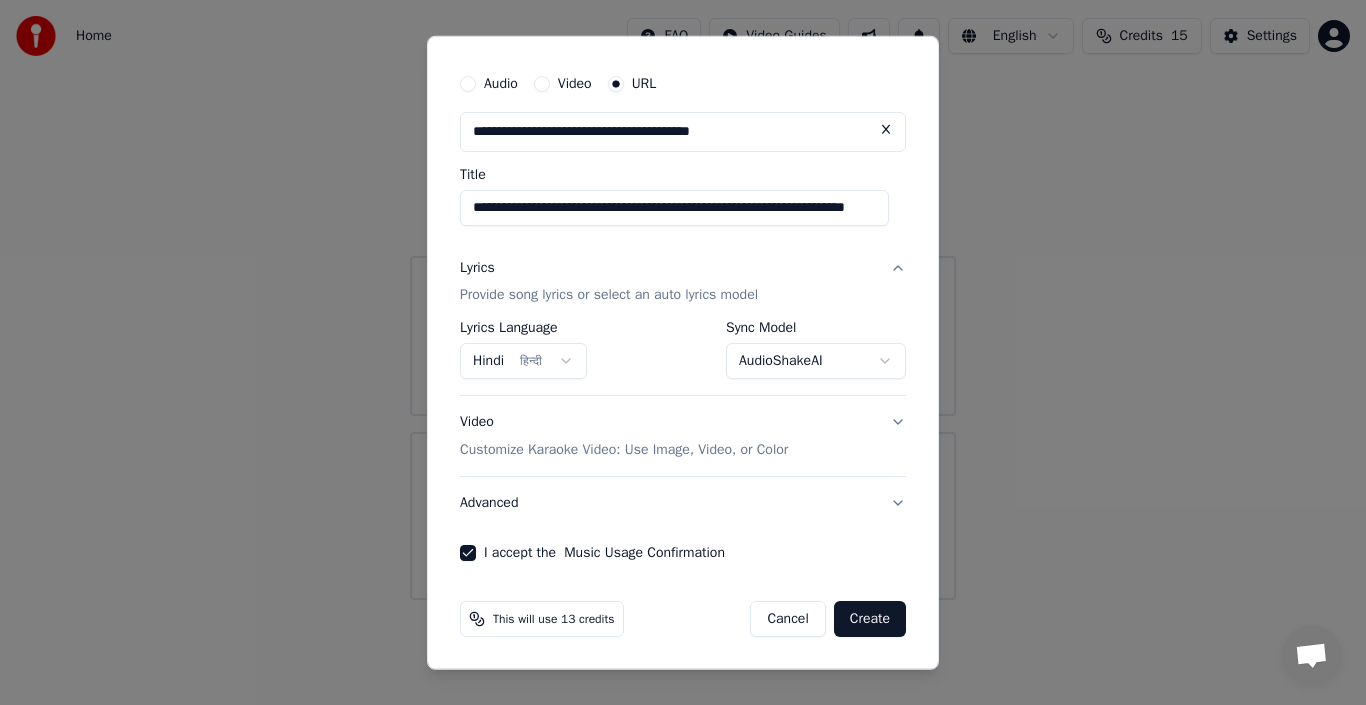 click on "AudioShakeAI" at bounding box center (816, 361) 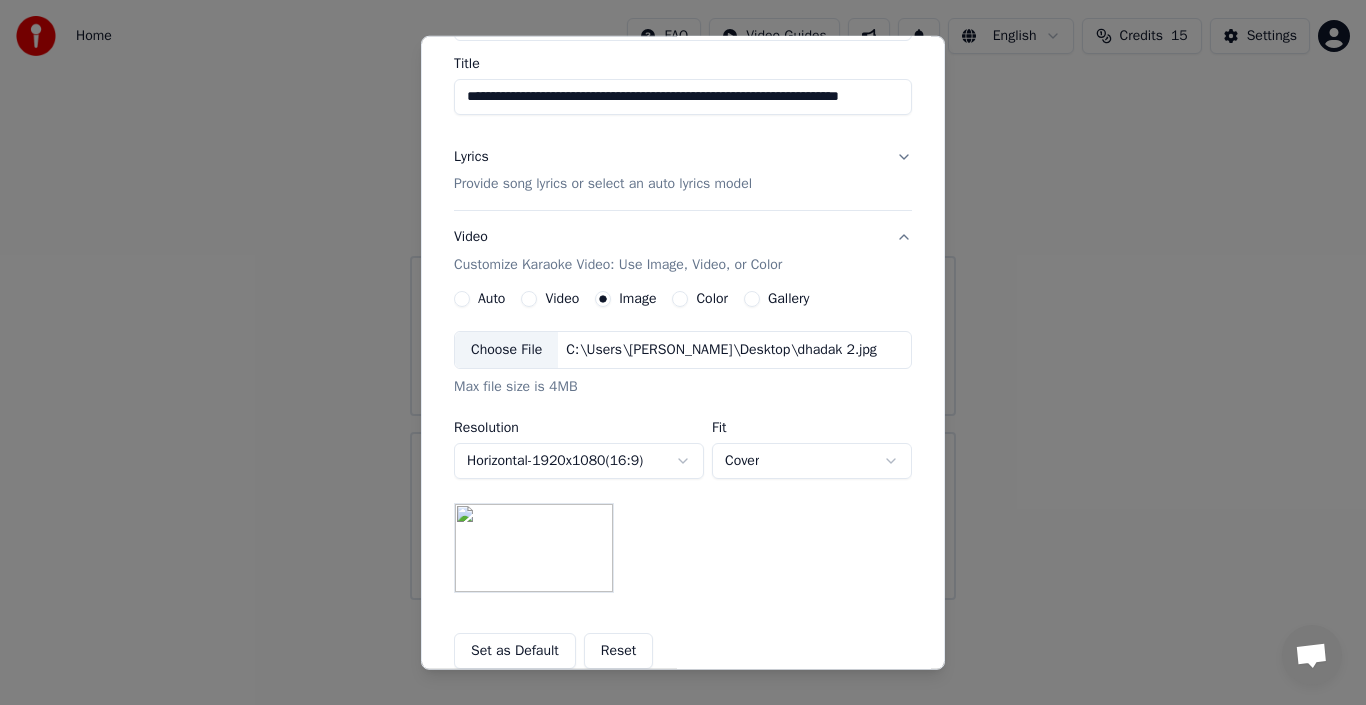 scroll, scrollTop: 0, scrollLeft: 0, axis: both 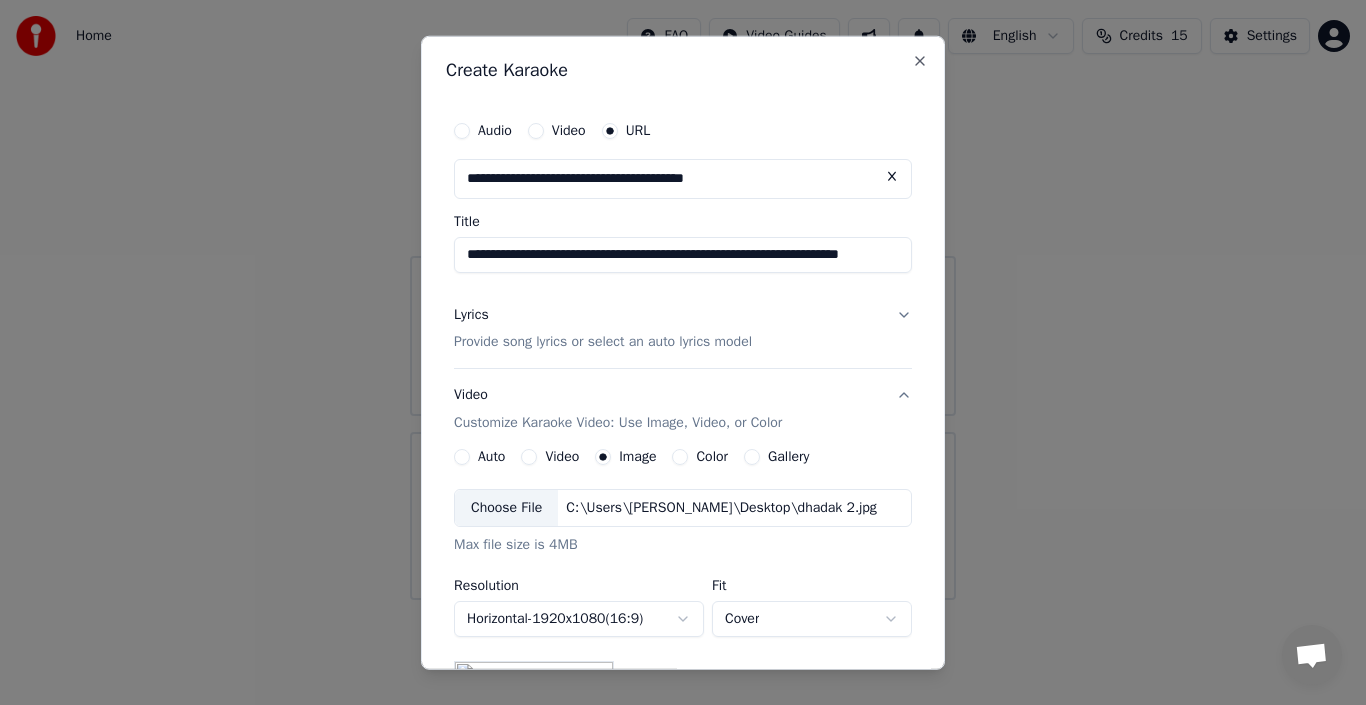 click on "**********" at bounding box center (683, 254) 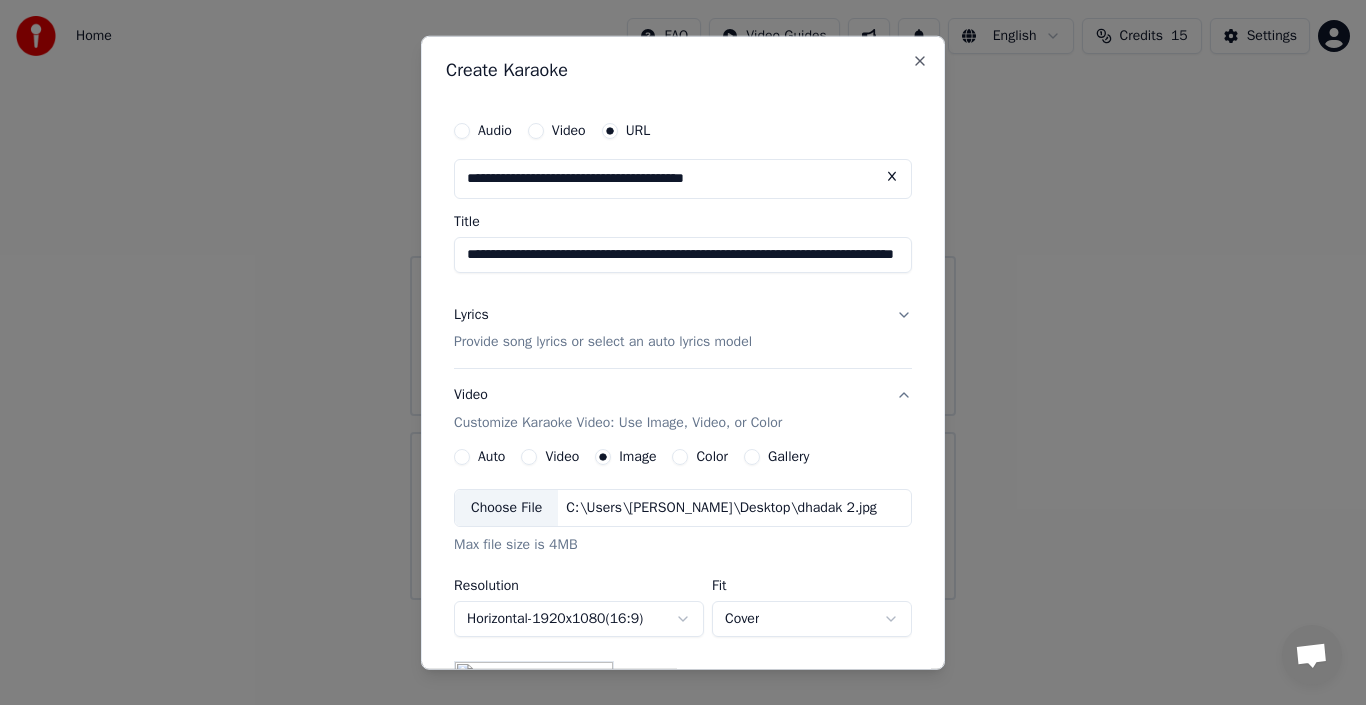 click on "**********" at bounding box center [683, 254] 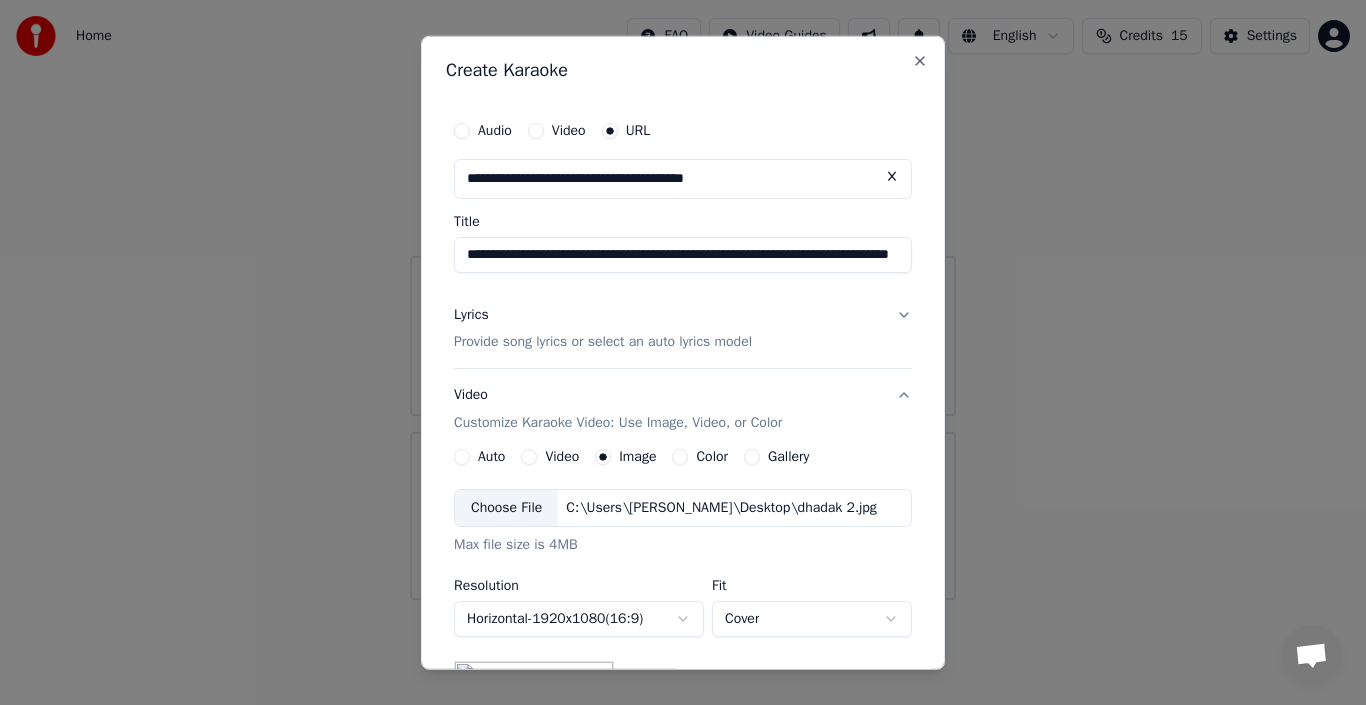 click on "**********" at bounding box center [683, 254] 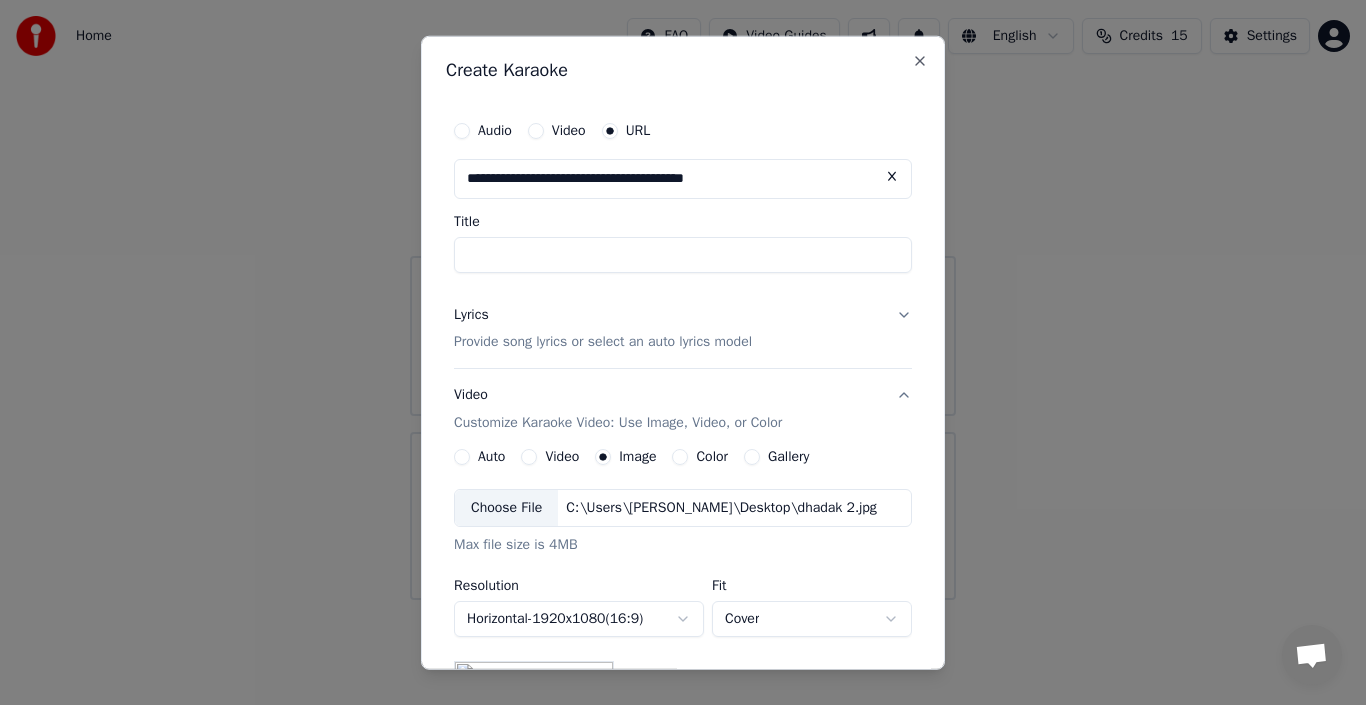 paste on "**********" 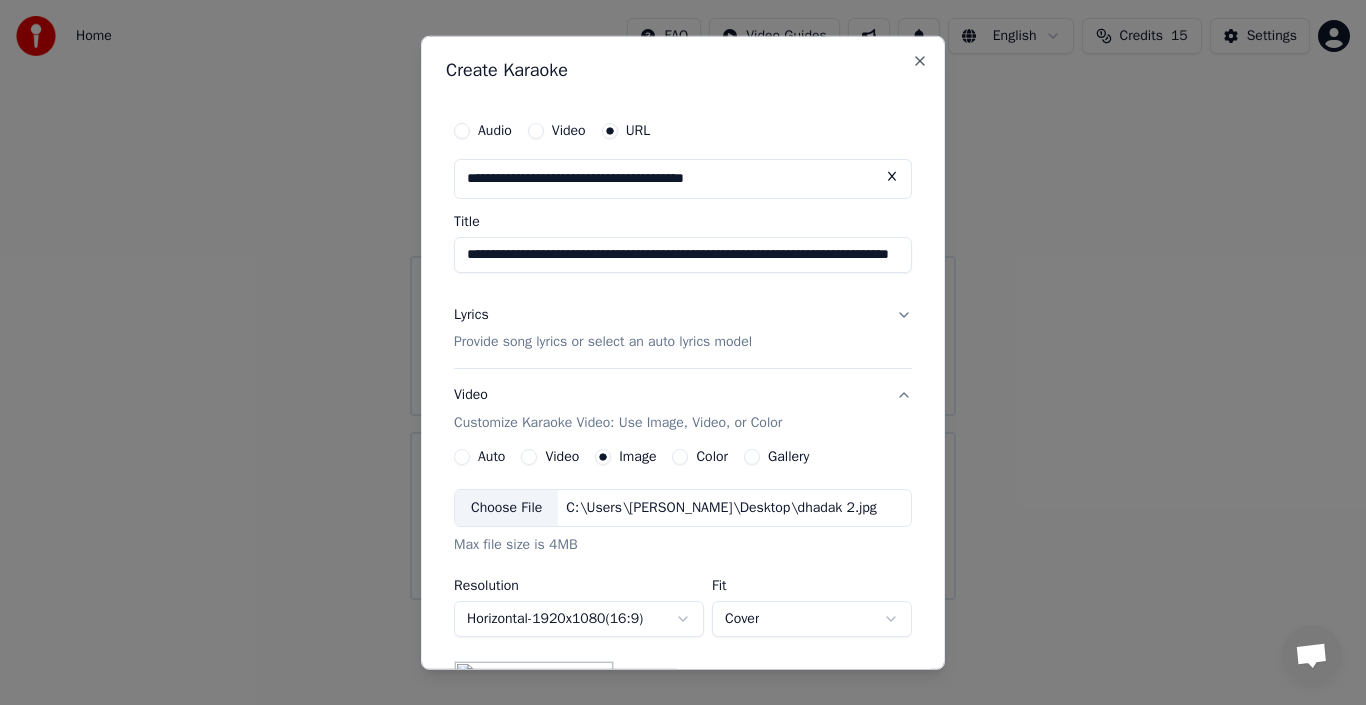scroll, scrollTop: 0, scrollLeft: 101, axis: horizontal 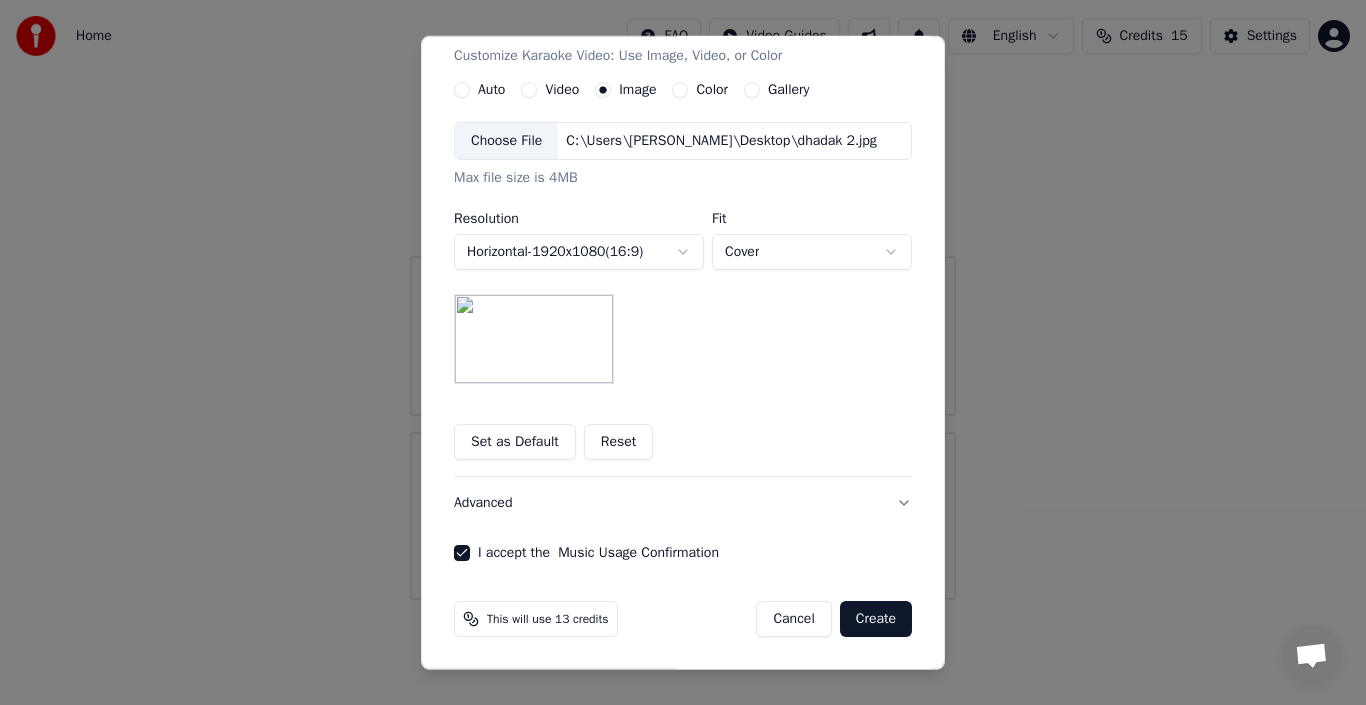 type on "**********" 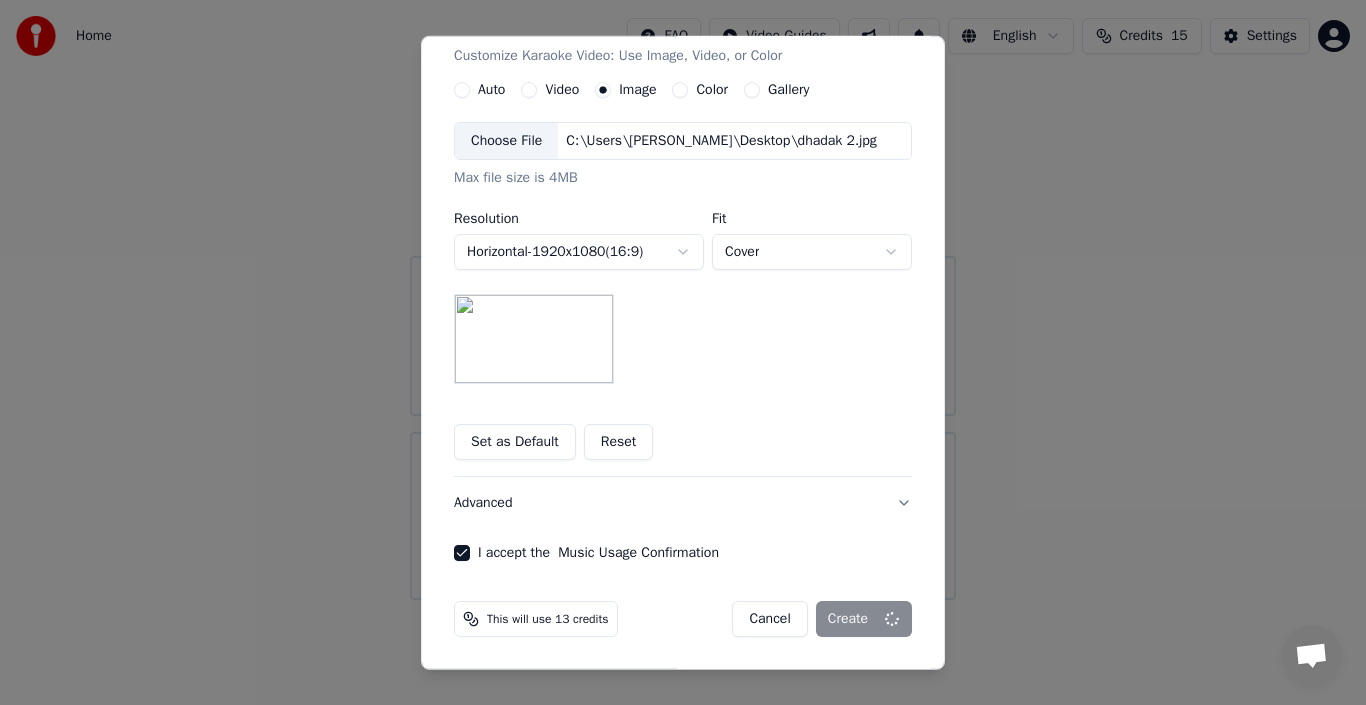 scroll, scrollTop: 0, scrollLeft: 0, axis: both 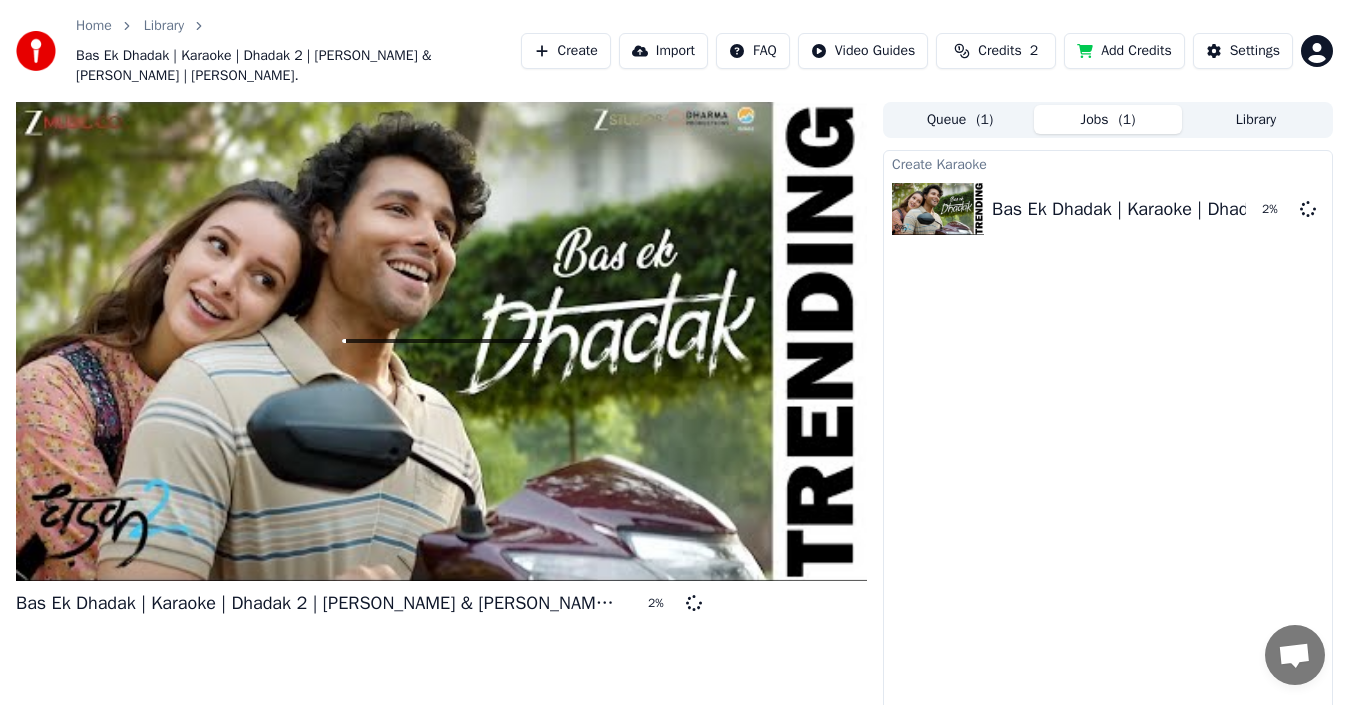 click 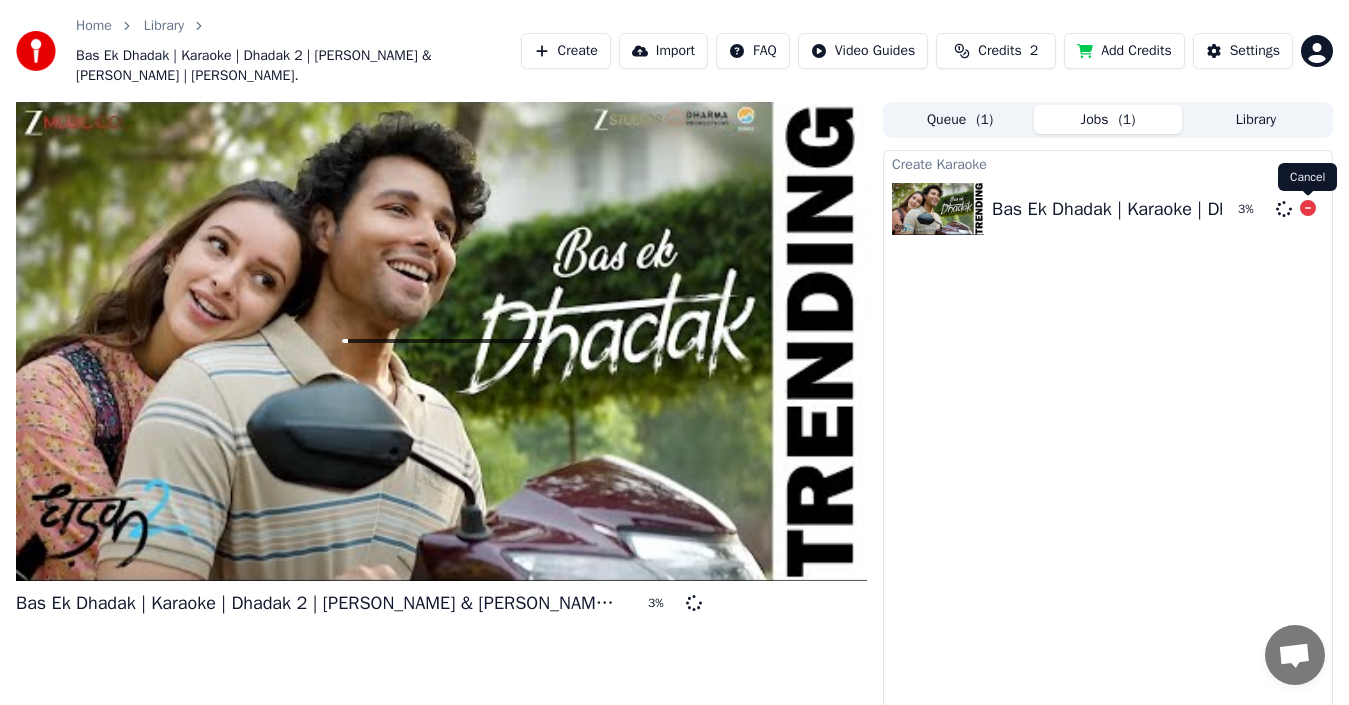 click 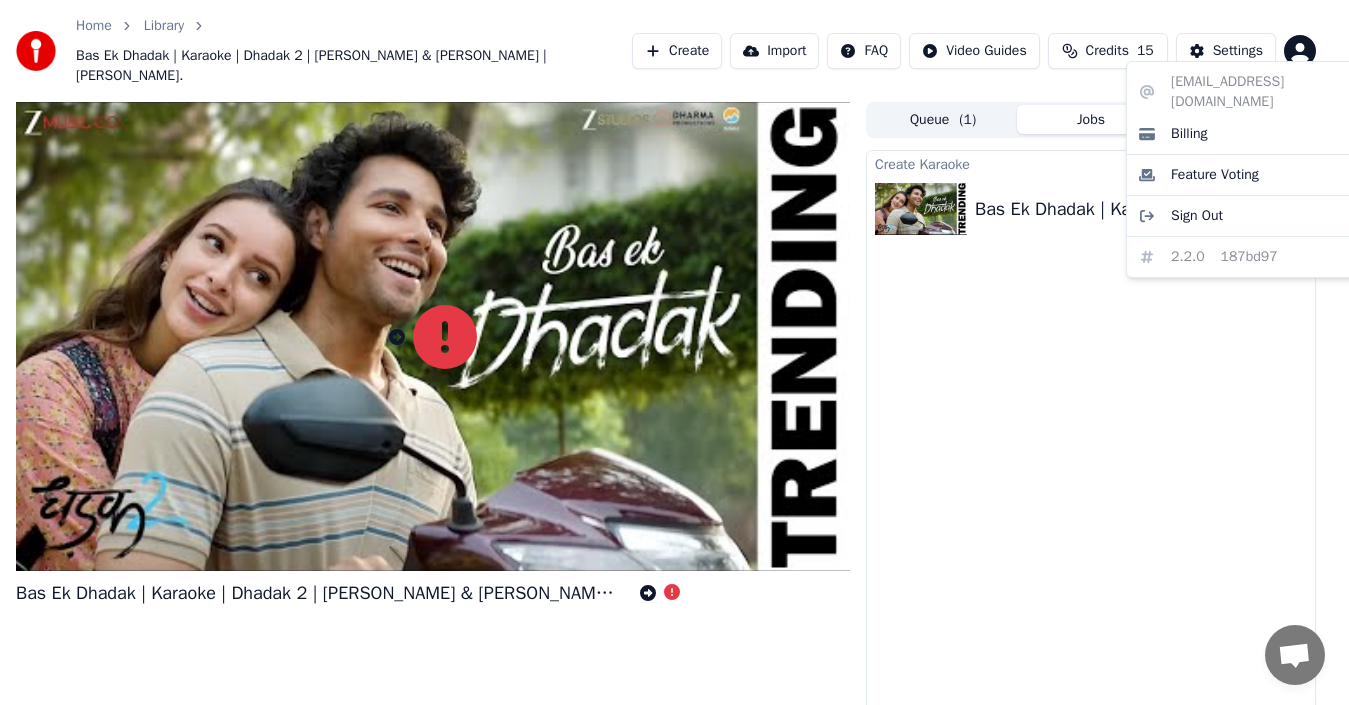 click on "Home Library [GEOGRAPHIC_DATA] | Karaoke | Dhadak 2 | [PERSON_NAME] & [PERSON_NAME] | [PERSON_NAME]. Create Import FAQ Video Guides Credits 15 Settings Bas [GEOGRAPHIC_DATA] | [GEOGRAPHIC_DATA] | Dhadak 2 | [PERSON_NAME] & [PERSON_NAME] | [PERSON_NAME]. Queue ( 1 ) Jobs Library Create Karaoke [GEOGRAPHIC_DATA] | [GEOGRAPHIC_DATA] | Dhadak 2 | [PERSON_NAME] & [PERSON_NAME] | [PERSON_NAME]. [EMAIL_ADDRESS][DOMAIN_NAME] Billing Feature Voting Sign Out 2.2.0 187bd97" at bounding box center [674, 352] 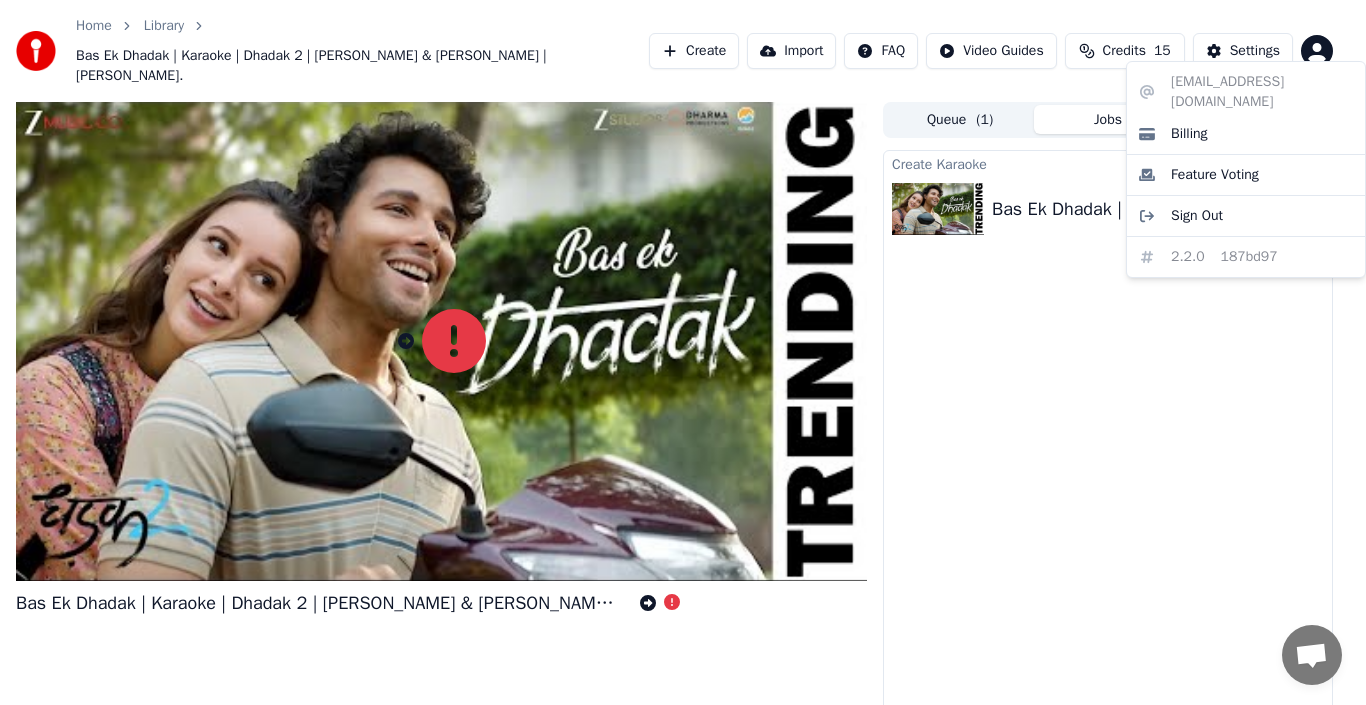 click on "Home Library [GEOGRAPHIC_DATA] | Karaoke | Dhadak 2 | [PERSON_NAME] & [PERSON_NAME] | [PERSON_NAME]. Create Import FAQ Video Guides Credits 15 Settings Bas [GEOGRAPHIC_DATA] | [GEOGRAPHIC_DATA] | Dhadak 2 | [PERSON_NAME] & [PERSON_NAME] | [PERSON_NAME]. Queue ( 1 ) Jobs Library Create Karaoke [GEOGRAPHIC_DATA] | [GEOGRAPHIC_DATA] | Dhadak 2 | [PERSON_NAME] & [PERSON_NAME] | [PERSON_NAME]. [EMAIL_ADDRESS][DOMAIN_NAME] Billing Feature Voting Sign Out 2.2.0 187bd97" at bounding box center (683, 352) 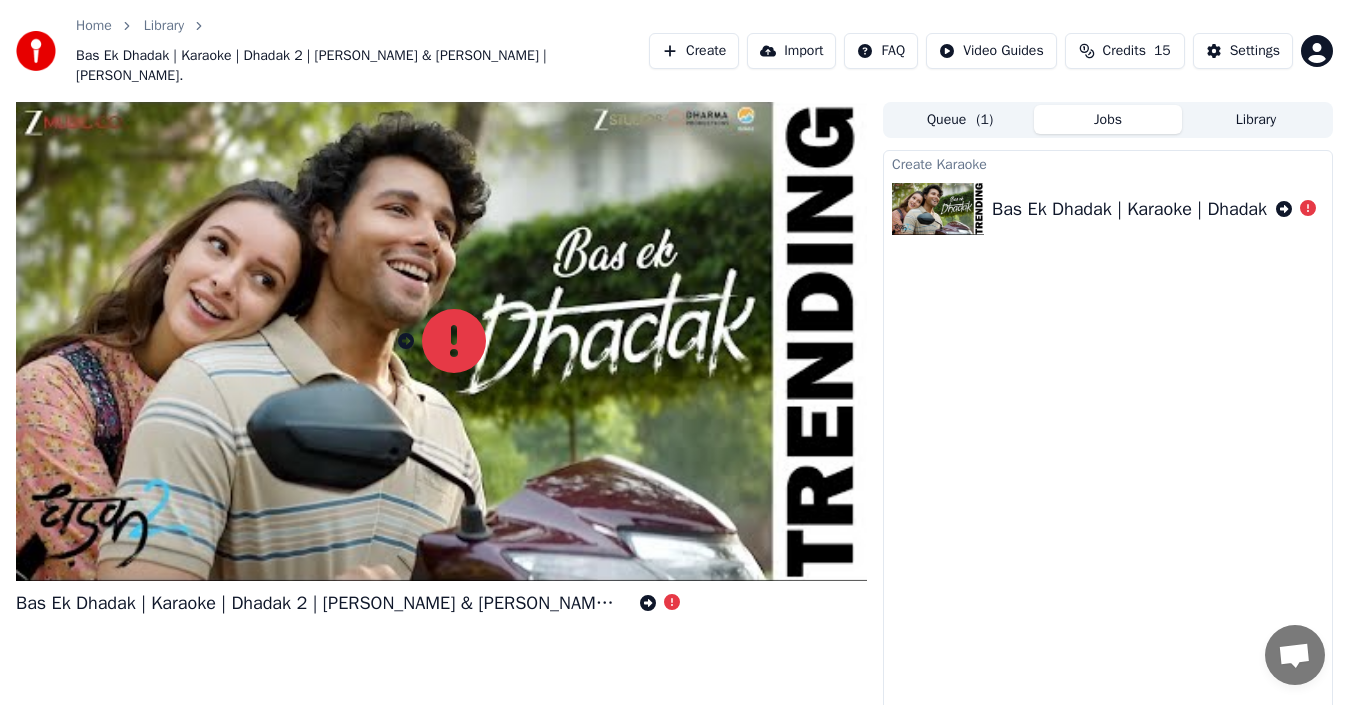 click on "Import" at bounding box center (791, 51) 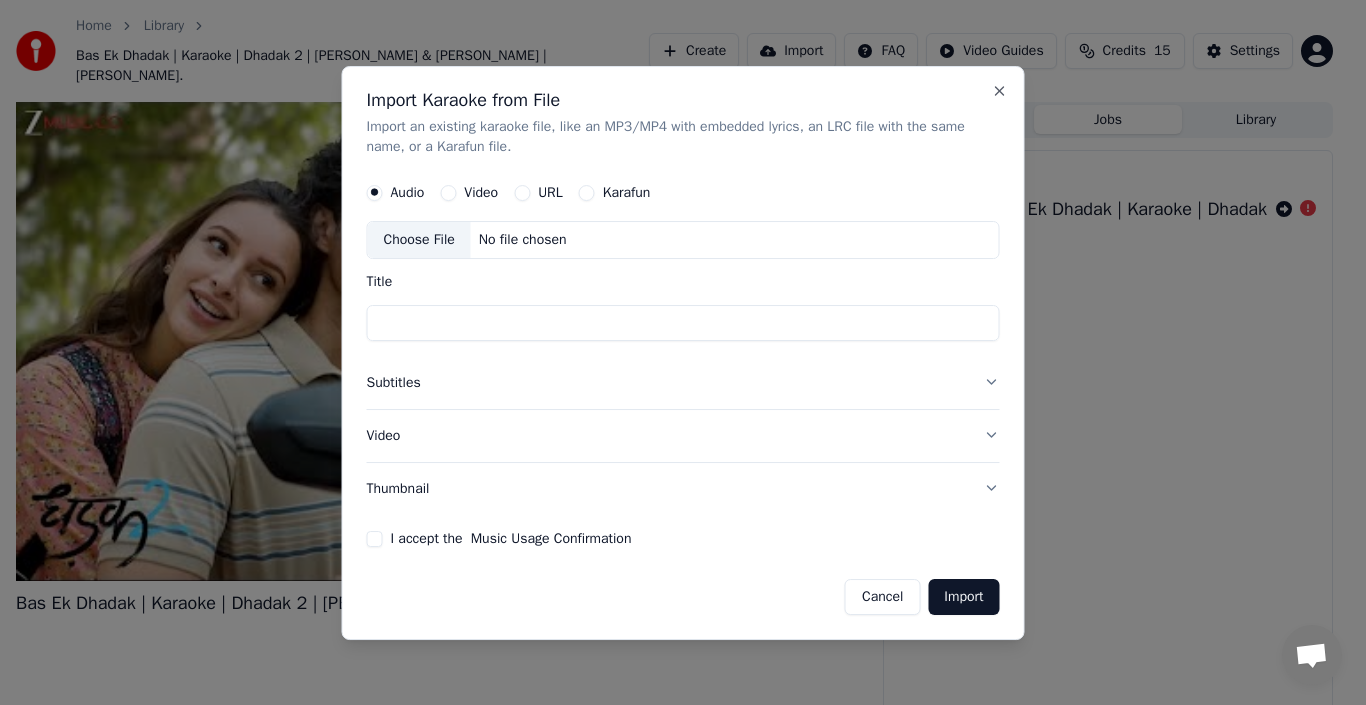 click on "No file chosen" at bounding box center (523, 240) 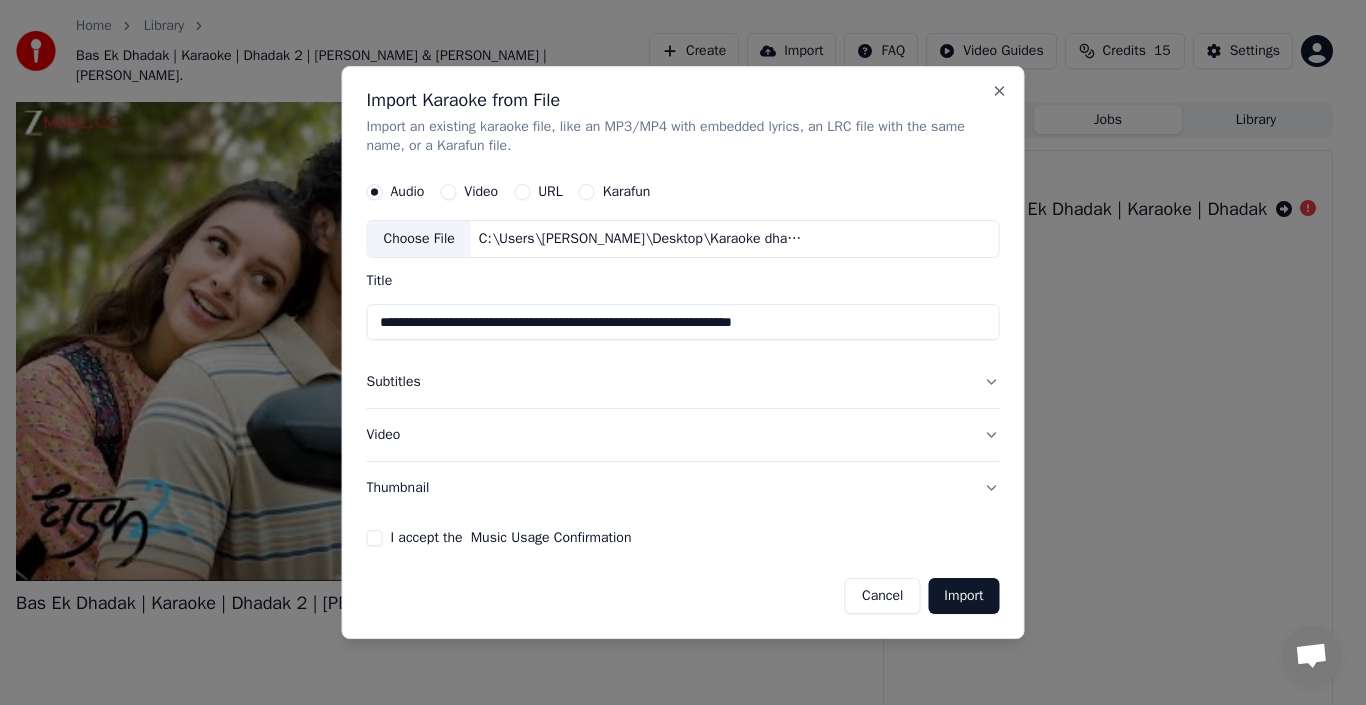 click on "**********" at bounding box center (683, 323) 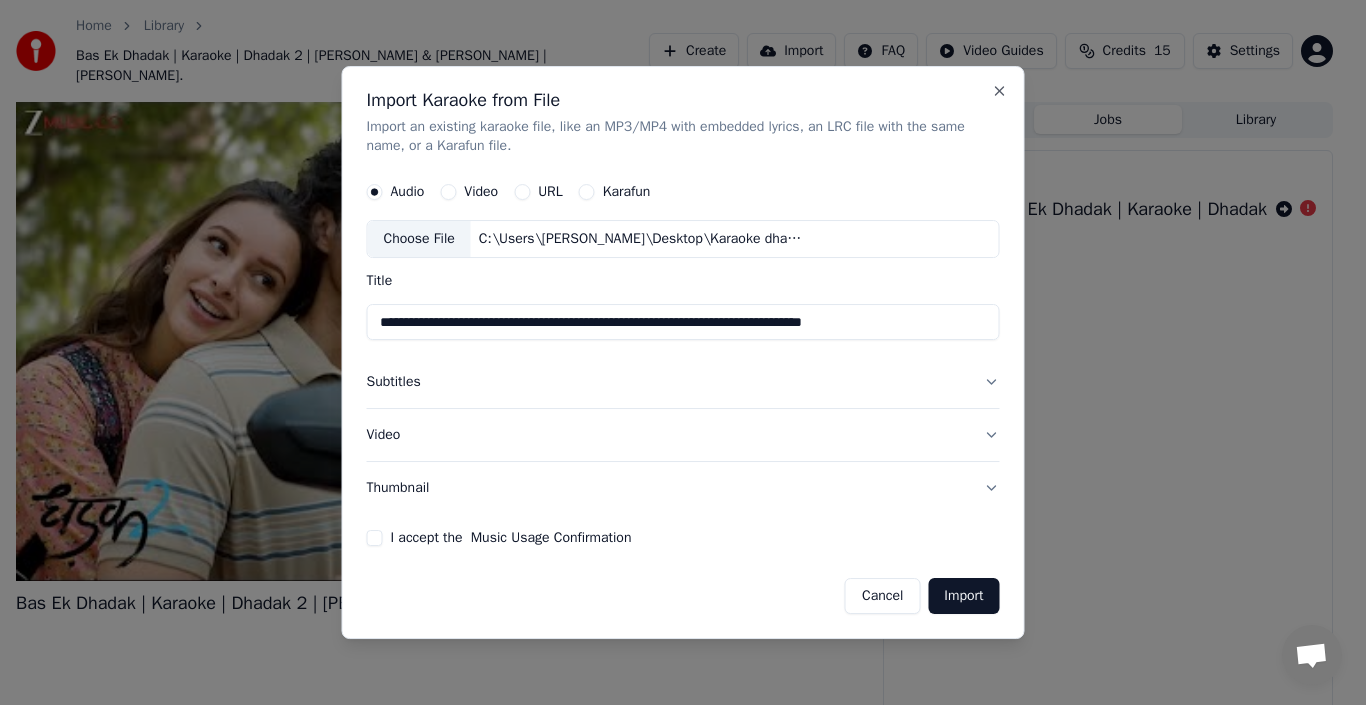 type on "**********" 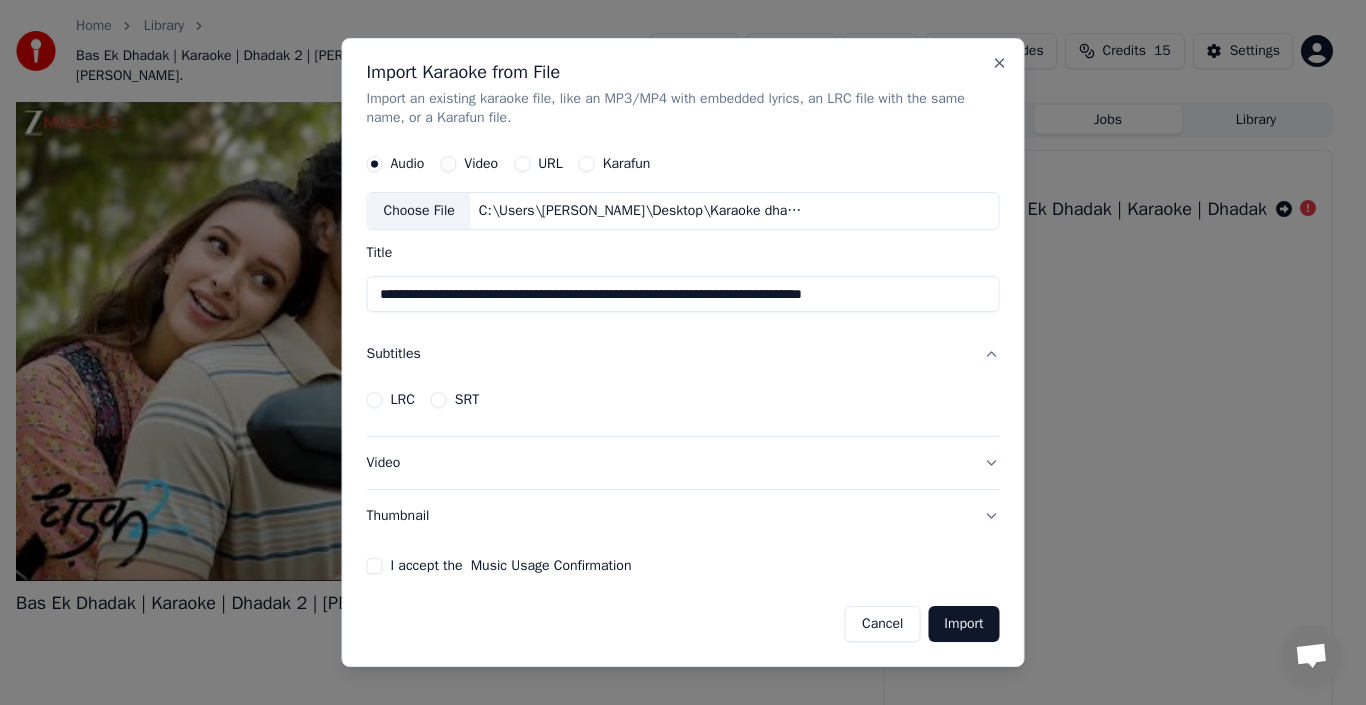 click on "SRT" at bounding box center (439, 400) 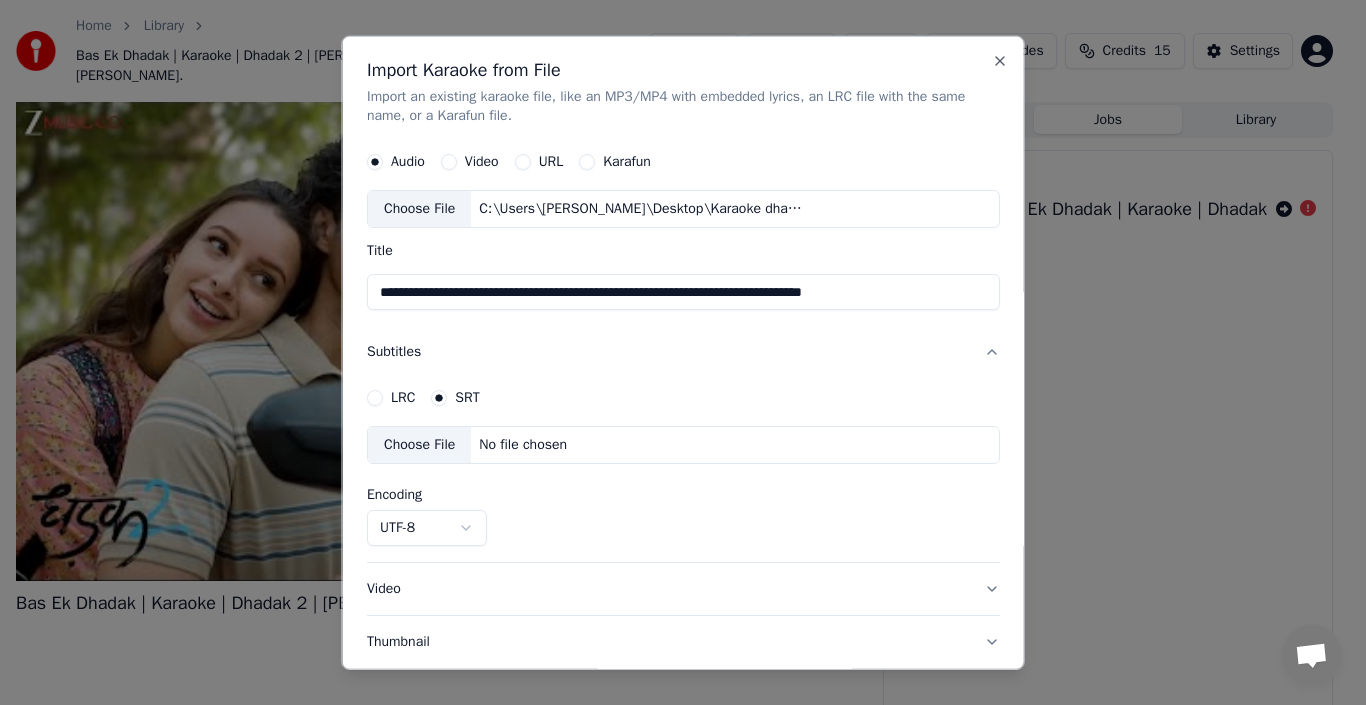 click on "LRC" at bounding box center (375, 398) 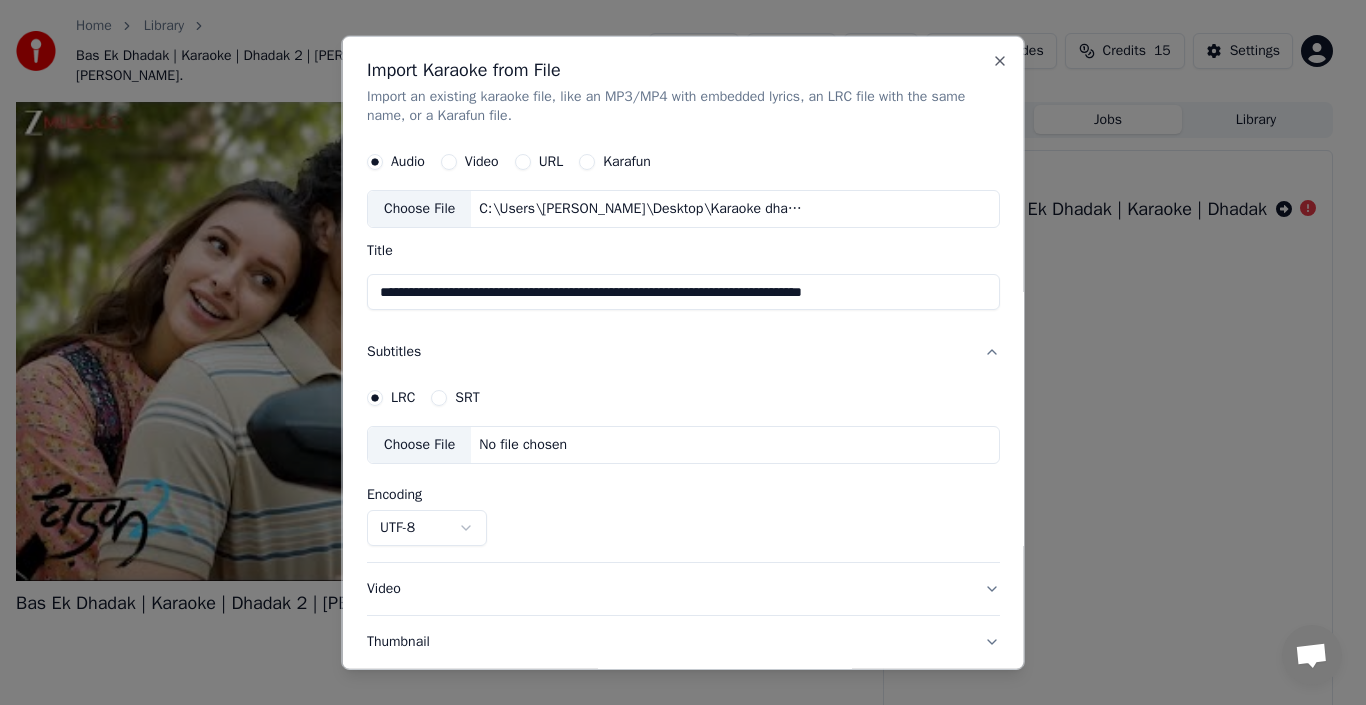 scroll, scrollTop: 100, scrollLeft: 0, axis: vertical 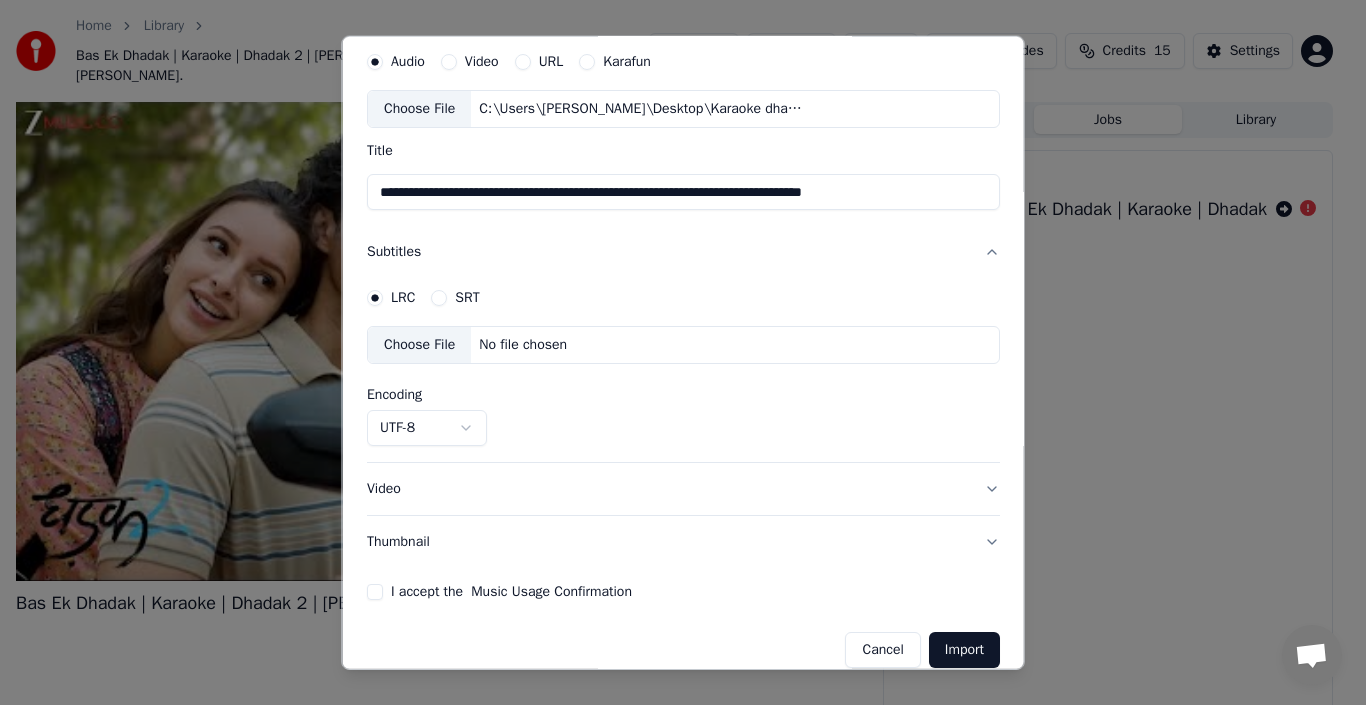 click on "SRT" at bounding box center [439, 298] 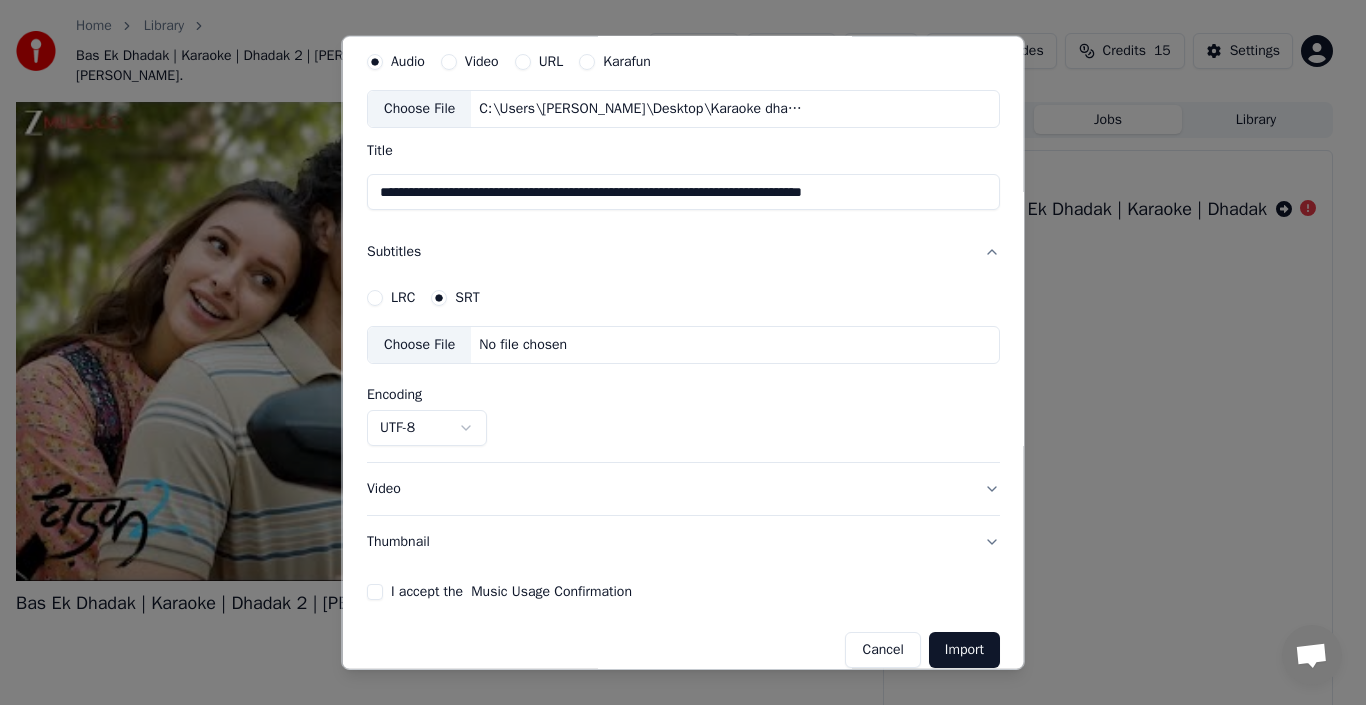 scroll, scrollTop: 0, scrollLeft: 0, axis: both 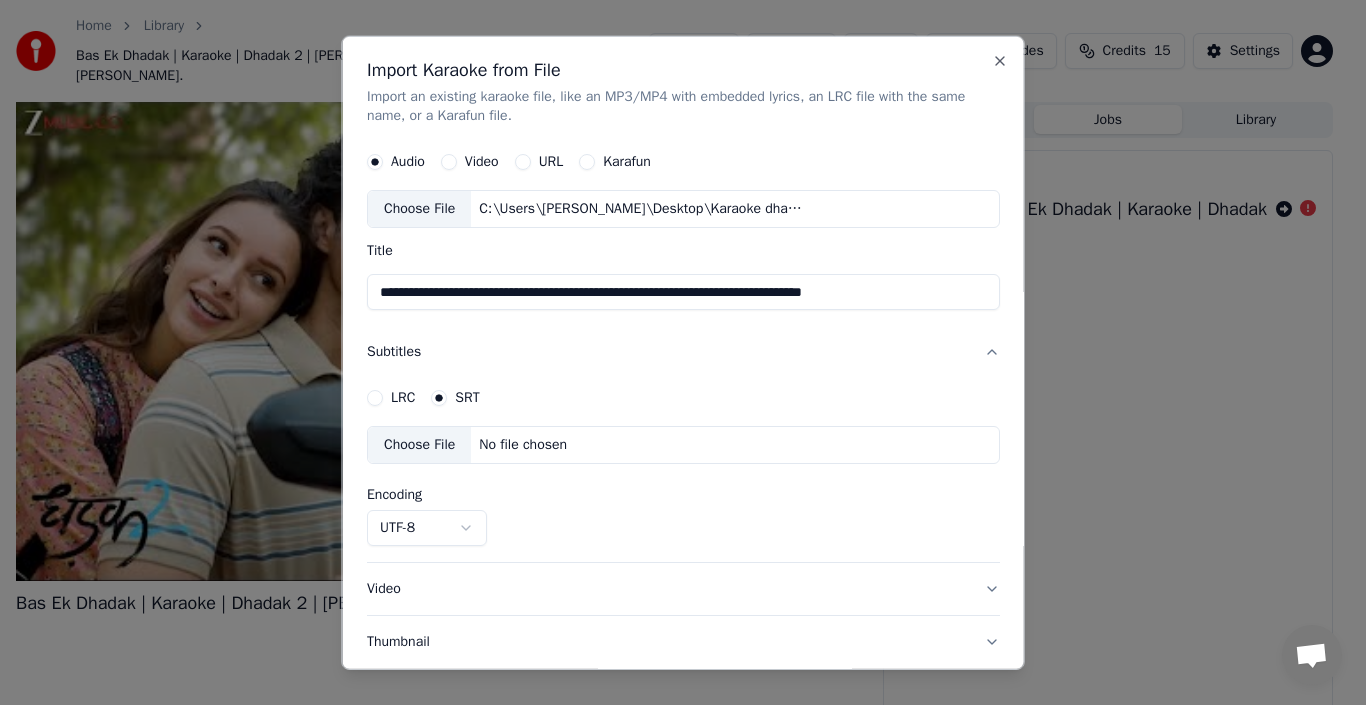 click on "Choose File C:\Users\[PERSON_NAME]\Desktop\Karaoke dhadak 2\dhadak-2--[PERSON_NAME]-c-triptii-d--shreya-g-jubin-n-javed-[PERSON_NAME]-v.mp3" at bounding box center [683, 209] 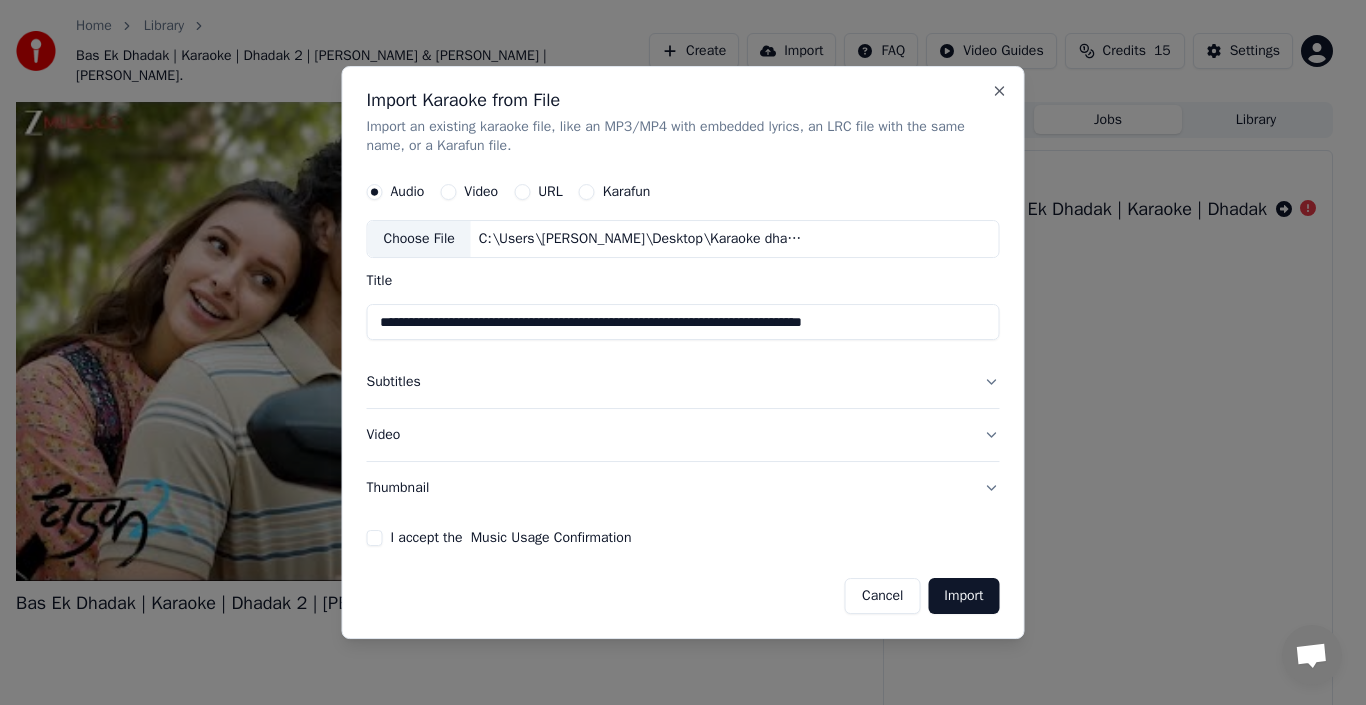 click on "Video" at bounding box center [683, 435] 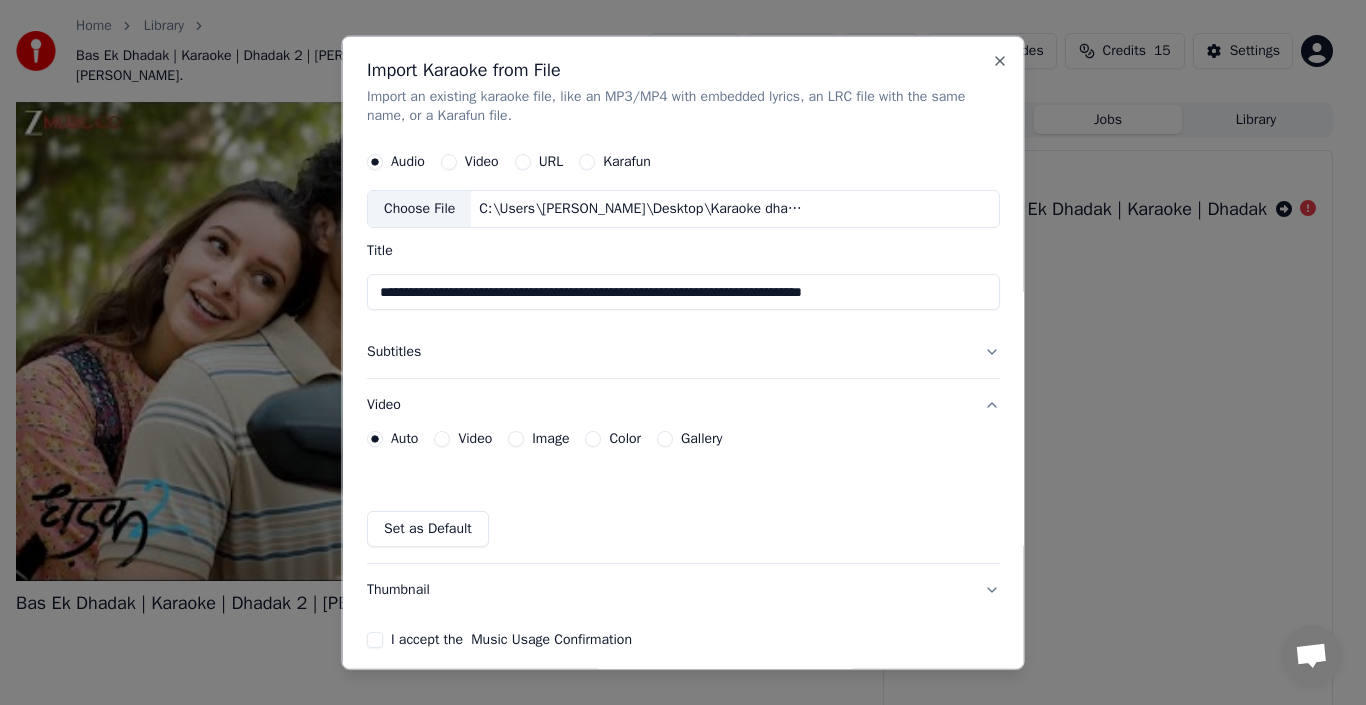 click on "Image" at bounding box center (516, 439) 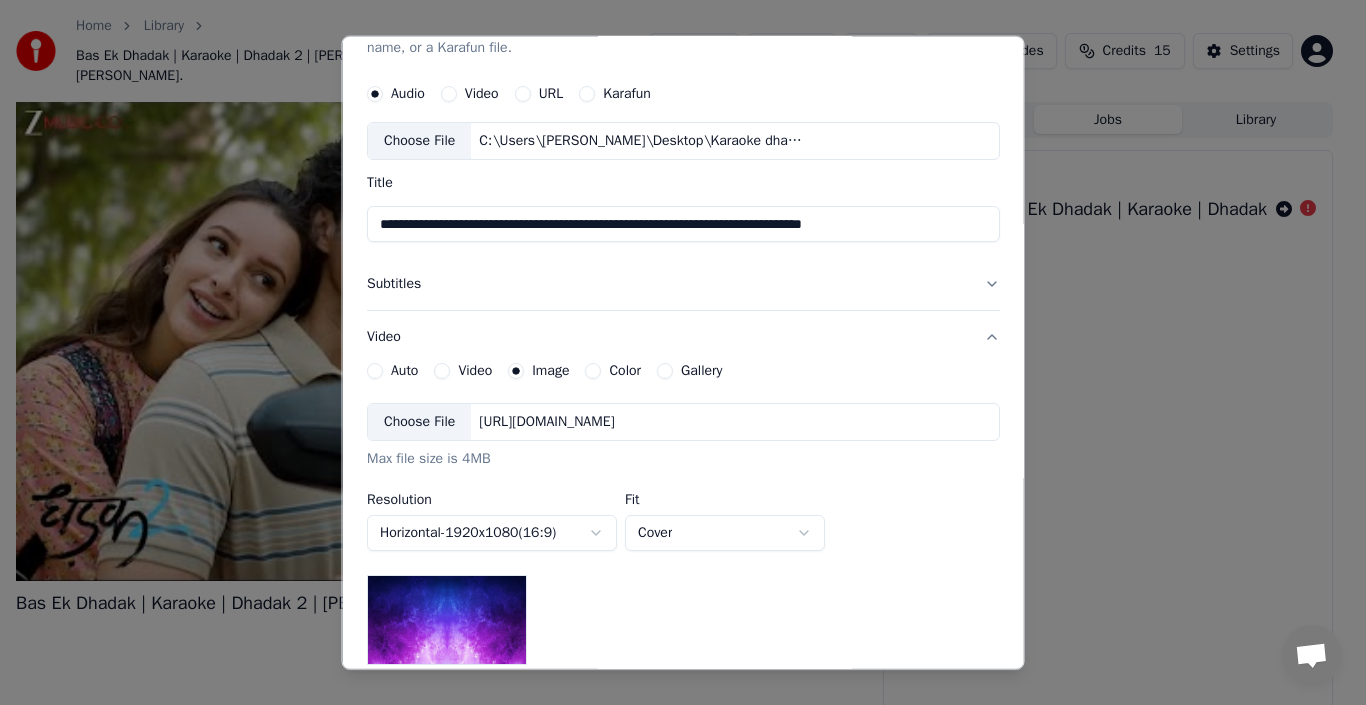 scroll, scrollTop: 100, scrollLeft: 0, axis: vertical 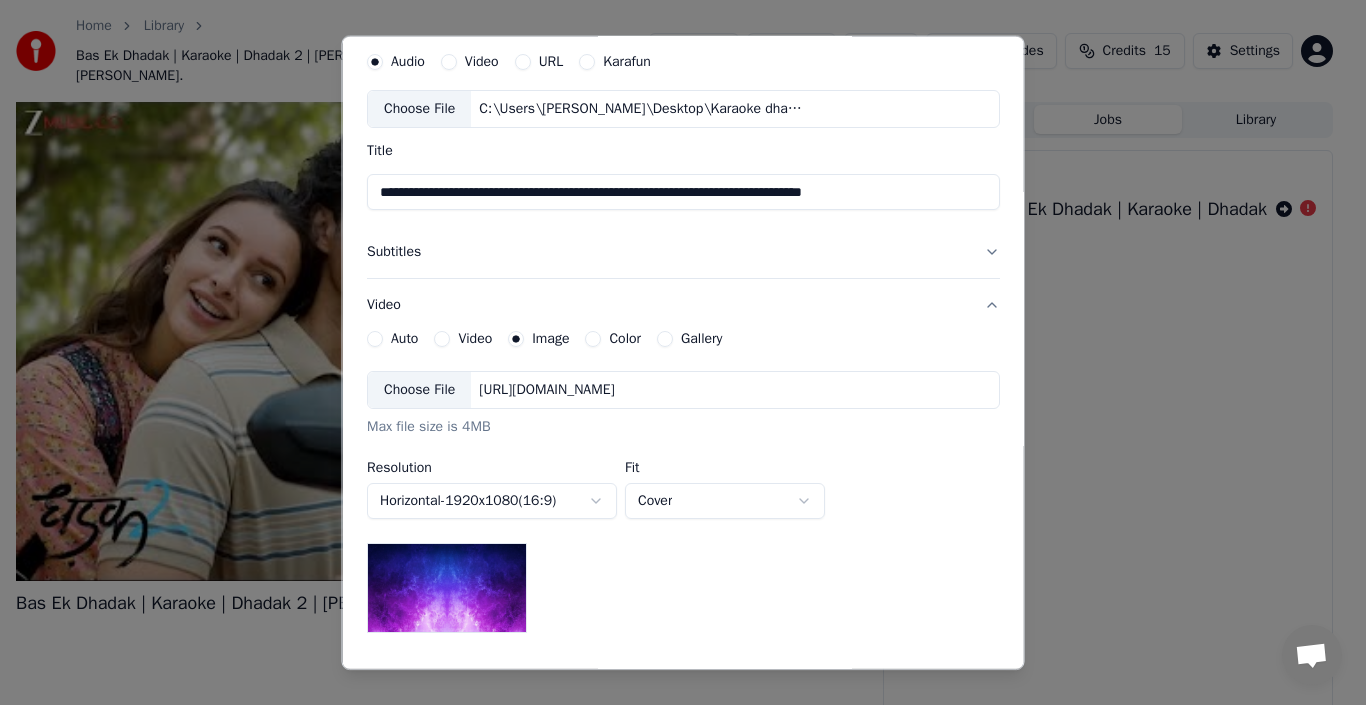 click on "Gallery" at bounding box center [665, 339] 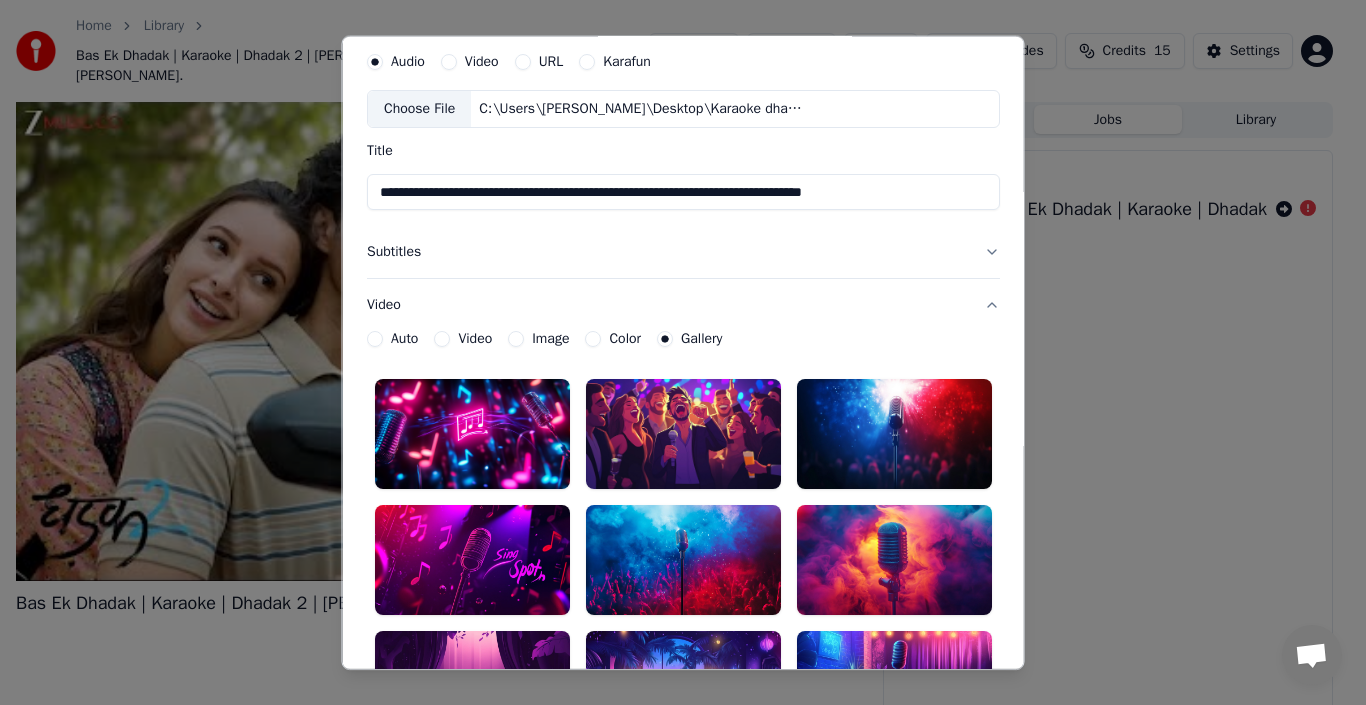 click 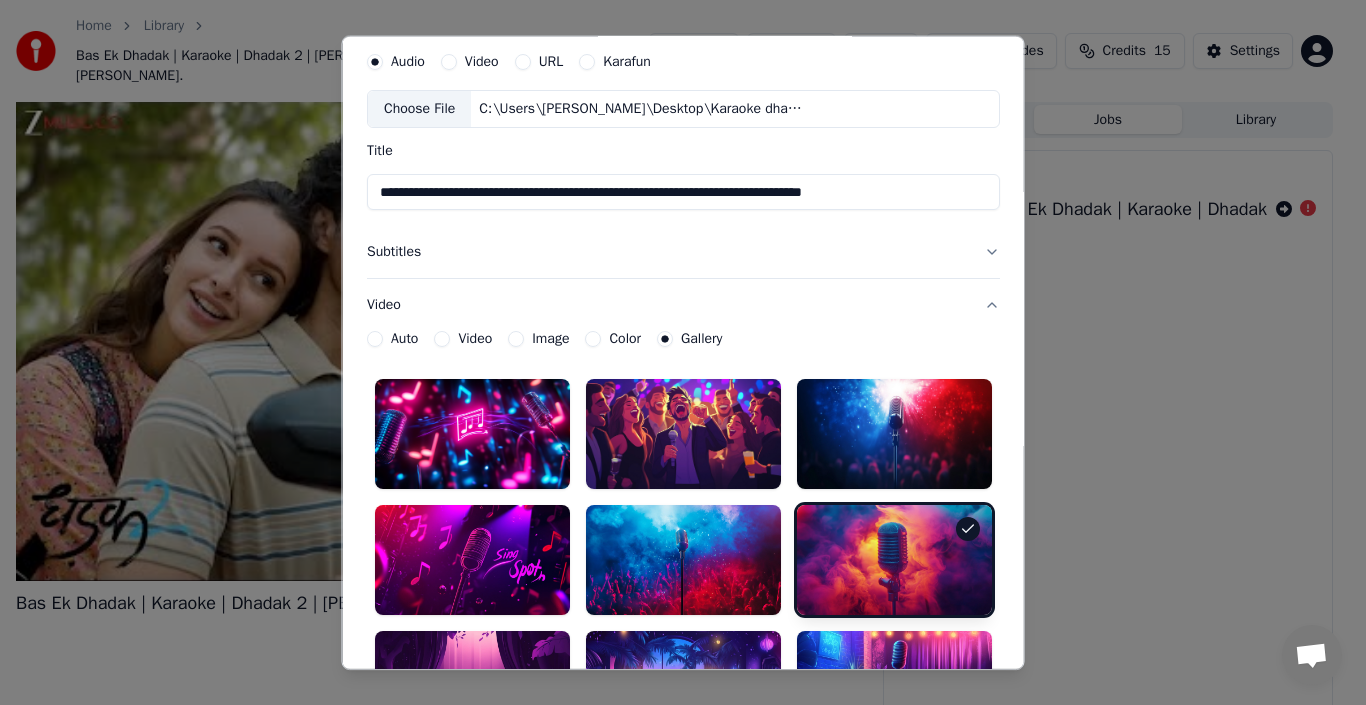 click on "Image" at bounding box center [516, 339] 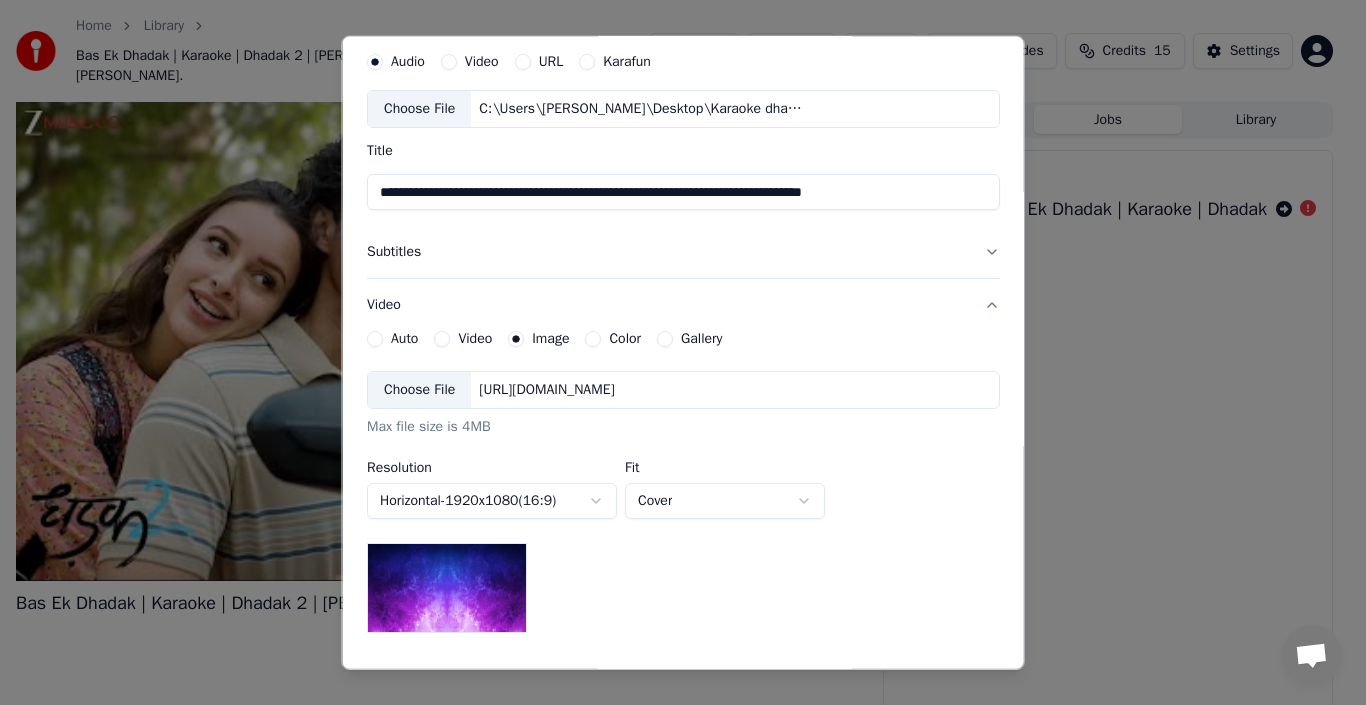 click on "Choose File [URL][DOMAIN_NAME]" at bounding box center (683, 390) 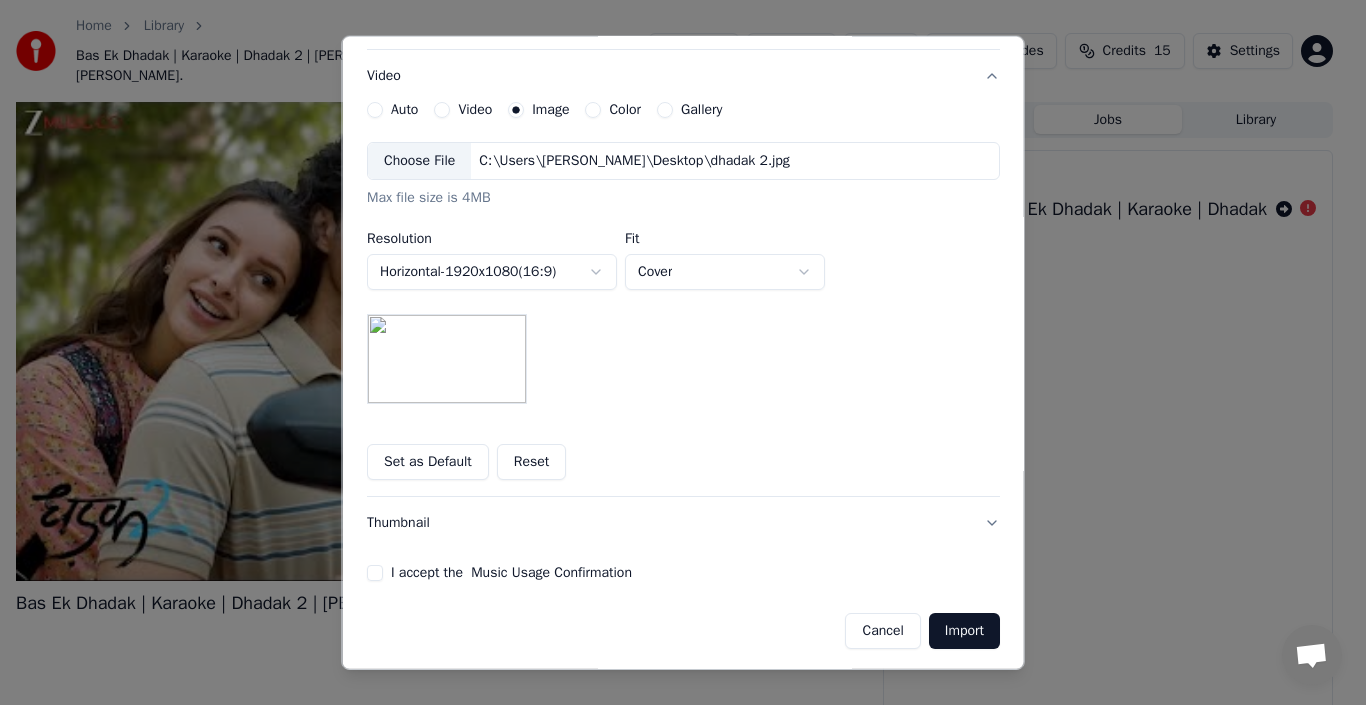 scroll, scrollTop: 333, scrollLeft: 0, axis: vertical 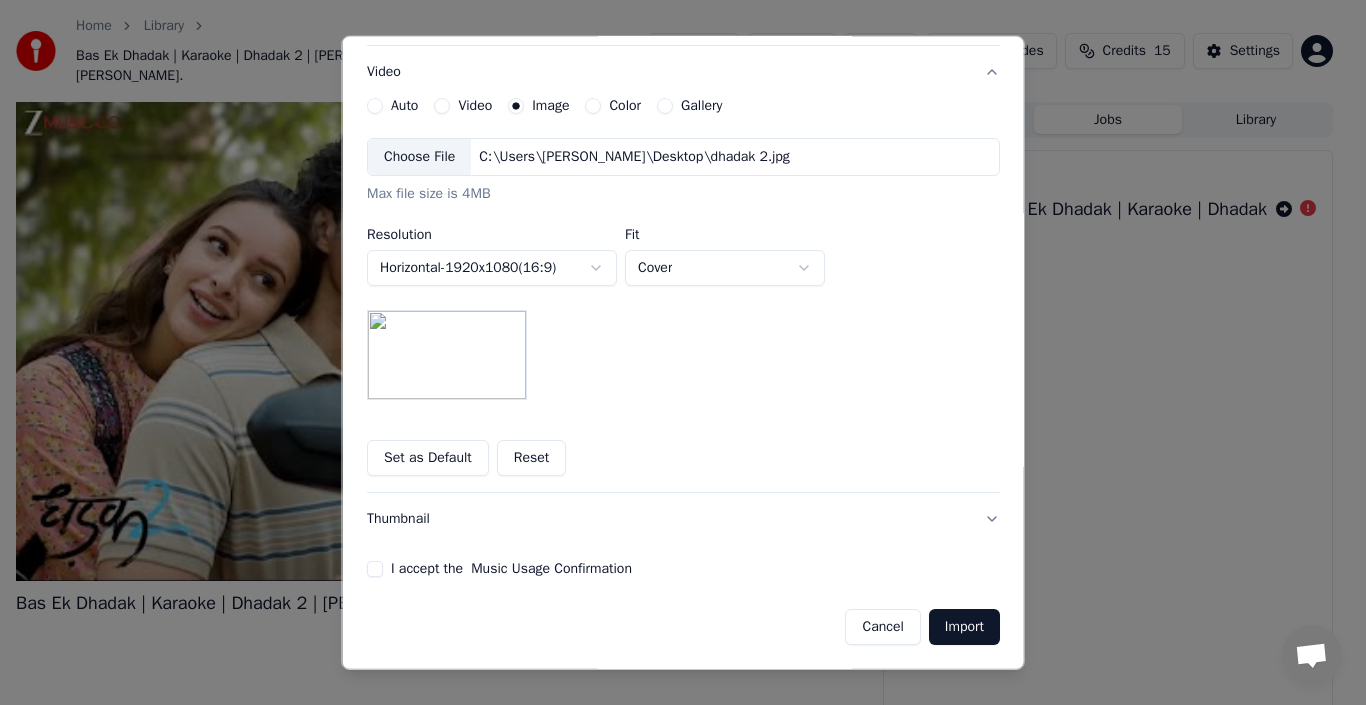 click on "I accept the   Music Usage Confirmation" at bounding box center (375, 569) 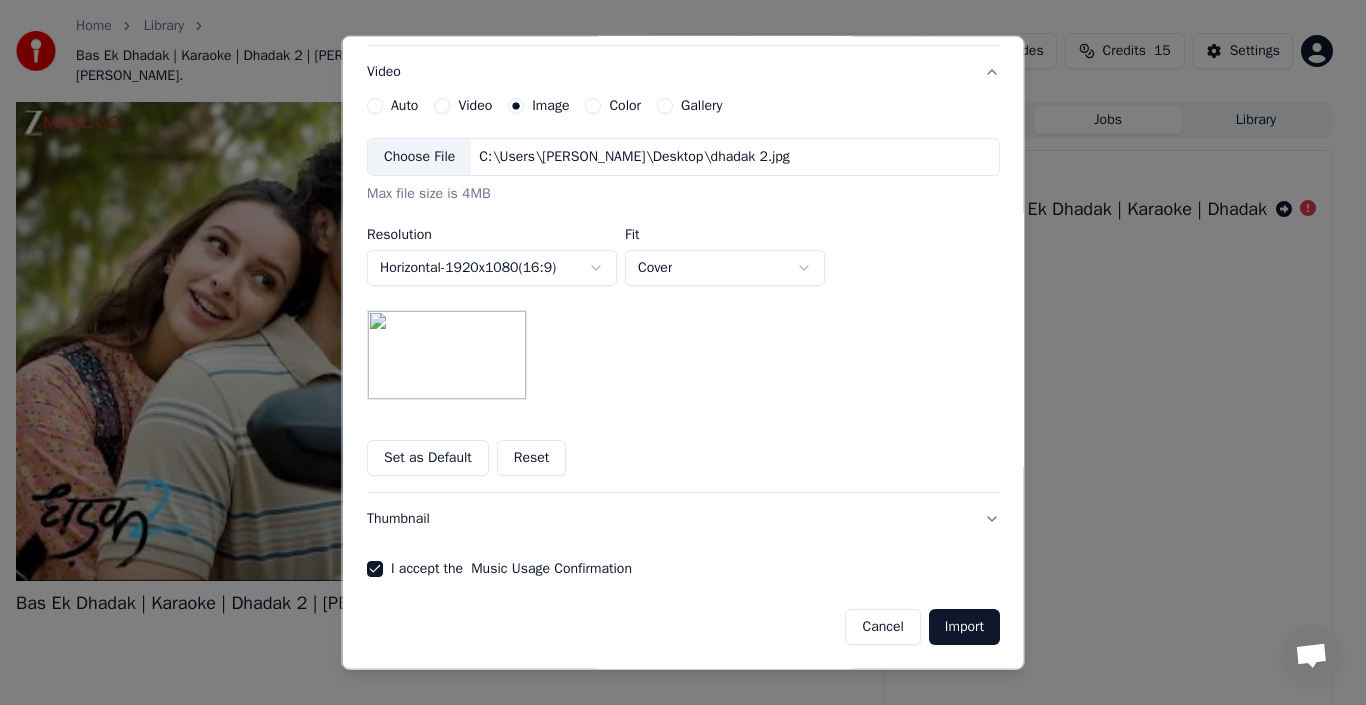 click on "Thumbnail" at bounding box center (683, 519) 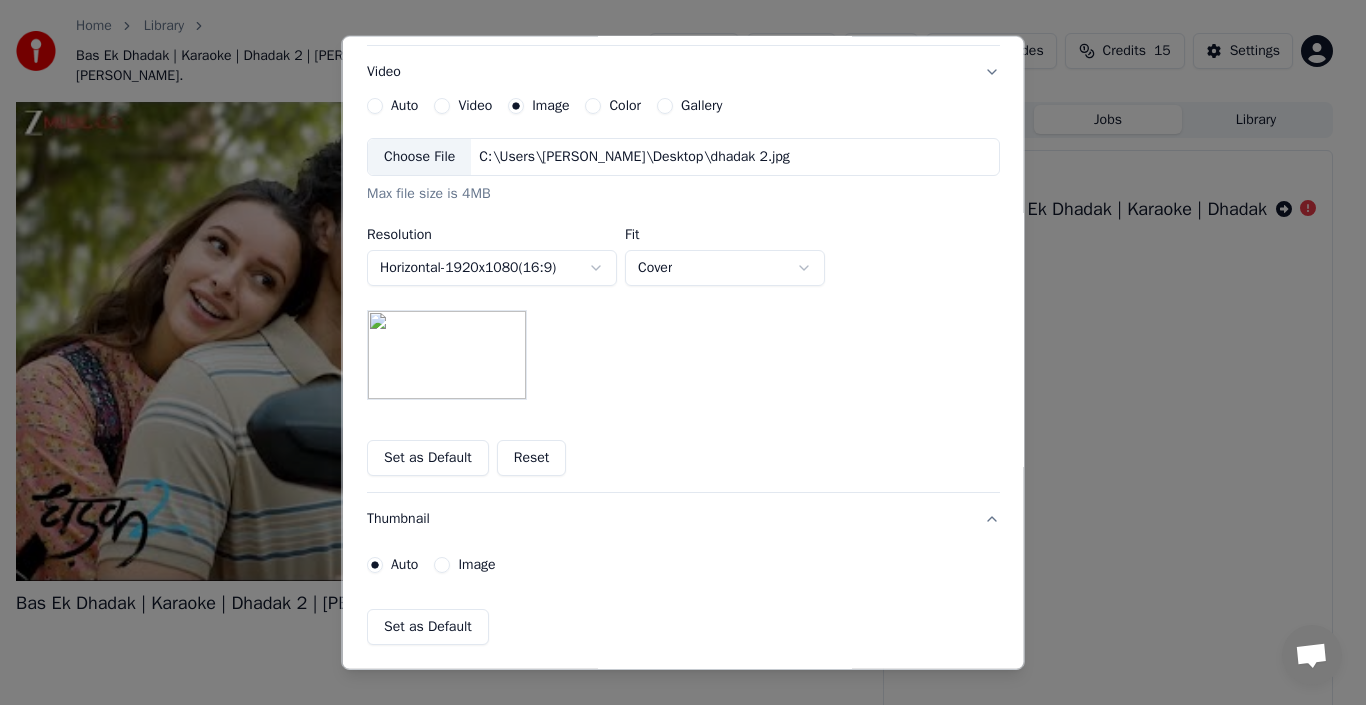 scroll, scrollTop: 55, scrollLeft: 0, axis: vertical 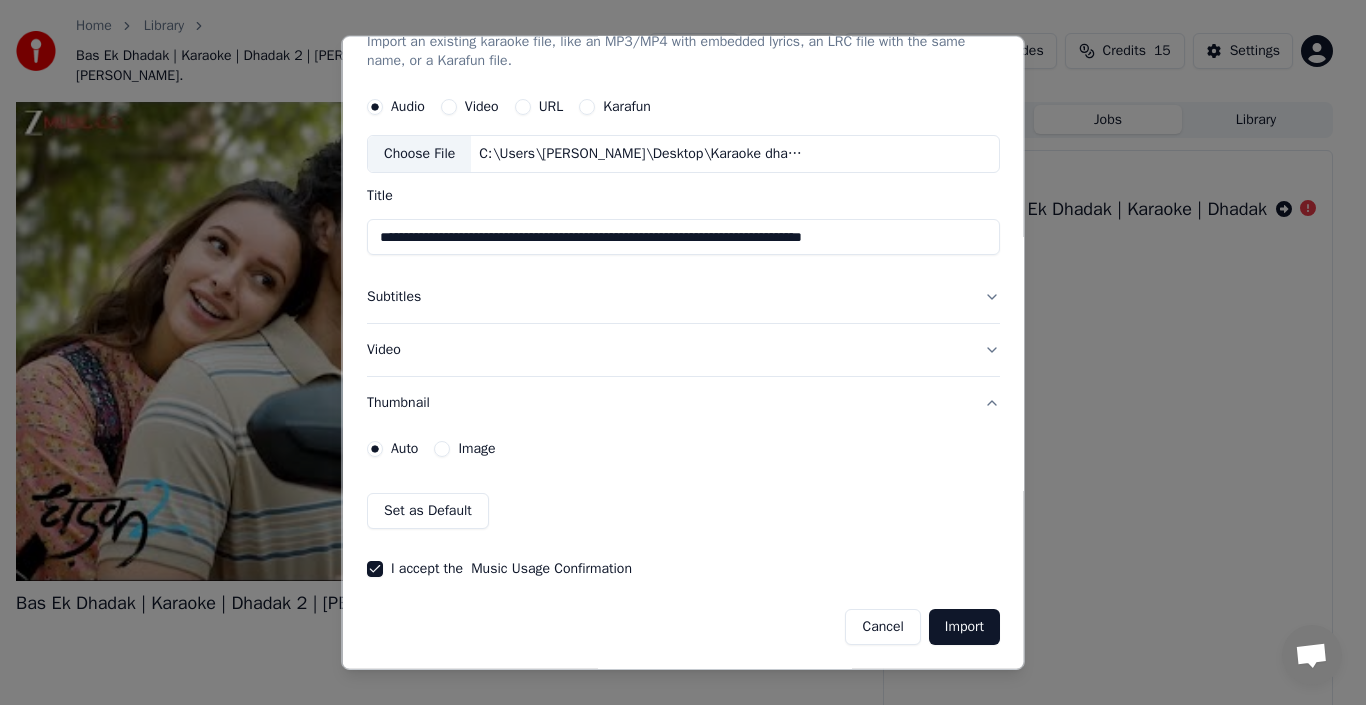 click on "Image" at bounding box center [442, 449] 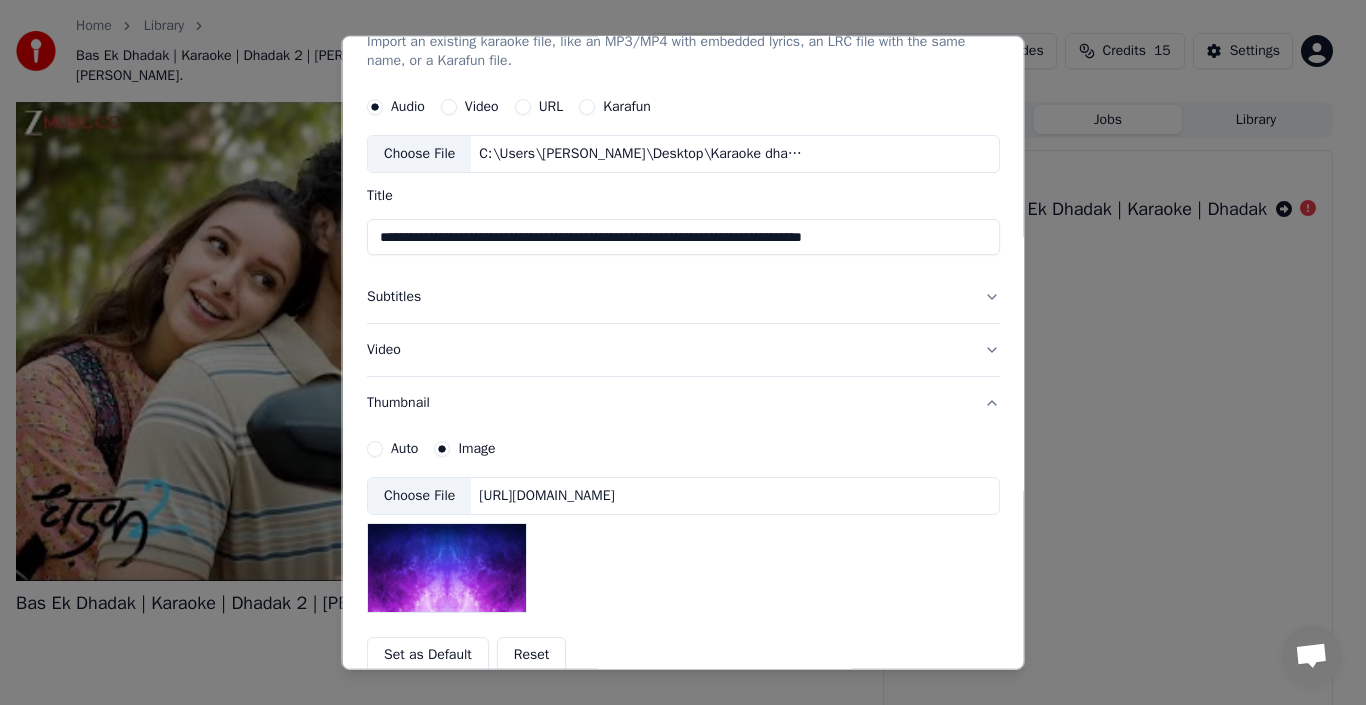 click on "Auto" at bounding box center (375, 449) 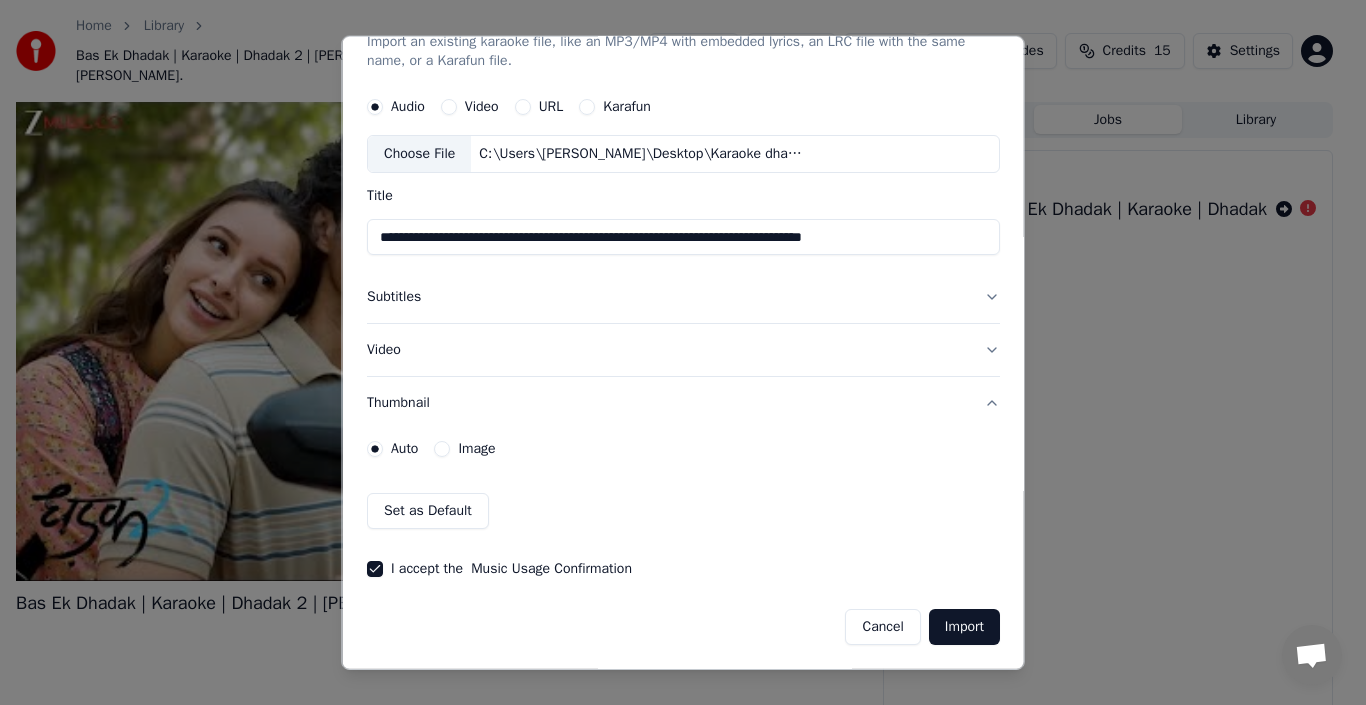 scroll, scrollTop: 0, scrollLeft: 0, axis: both 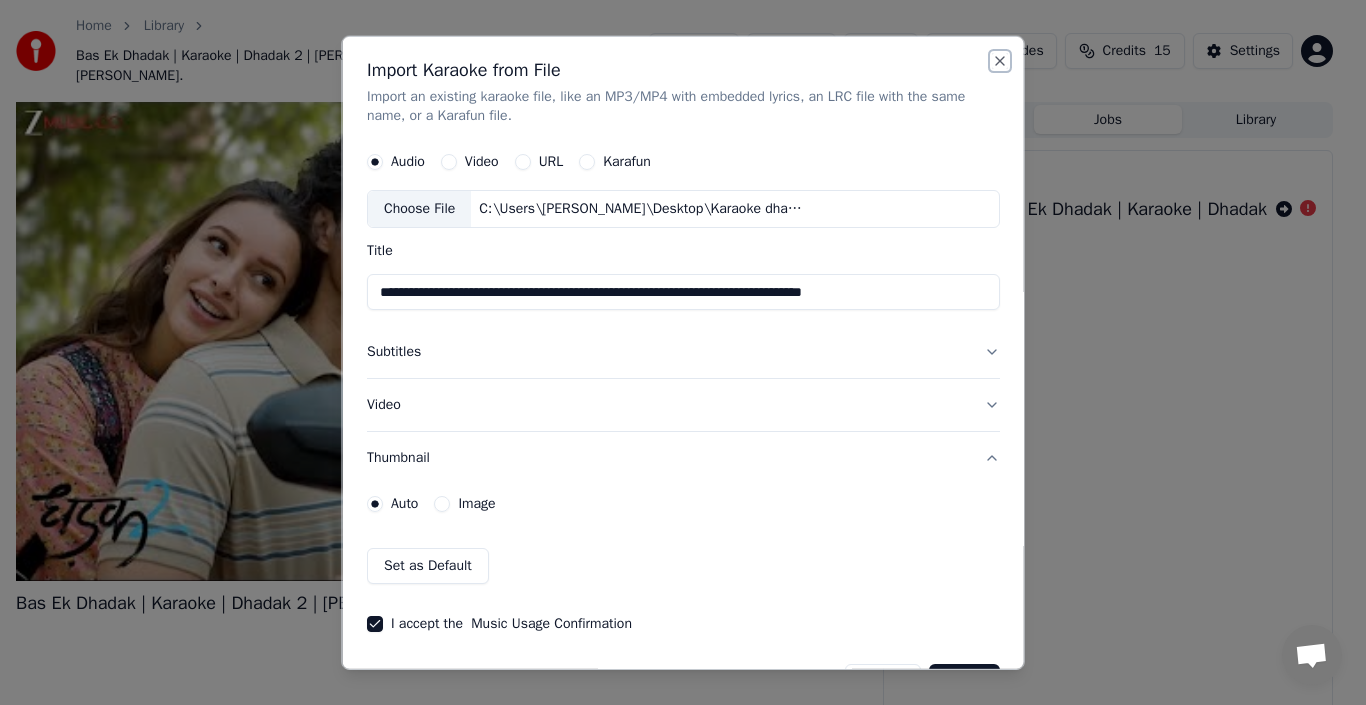 click on "Close" at bounding box center (1000, 60) 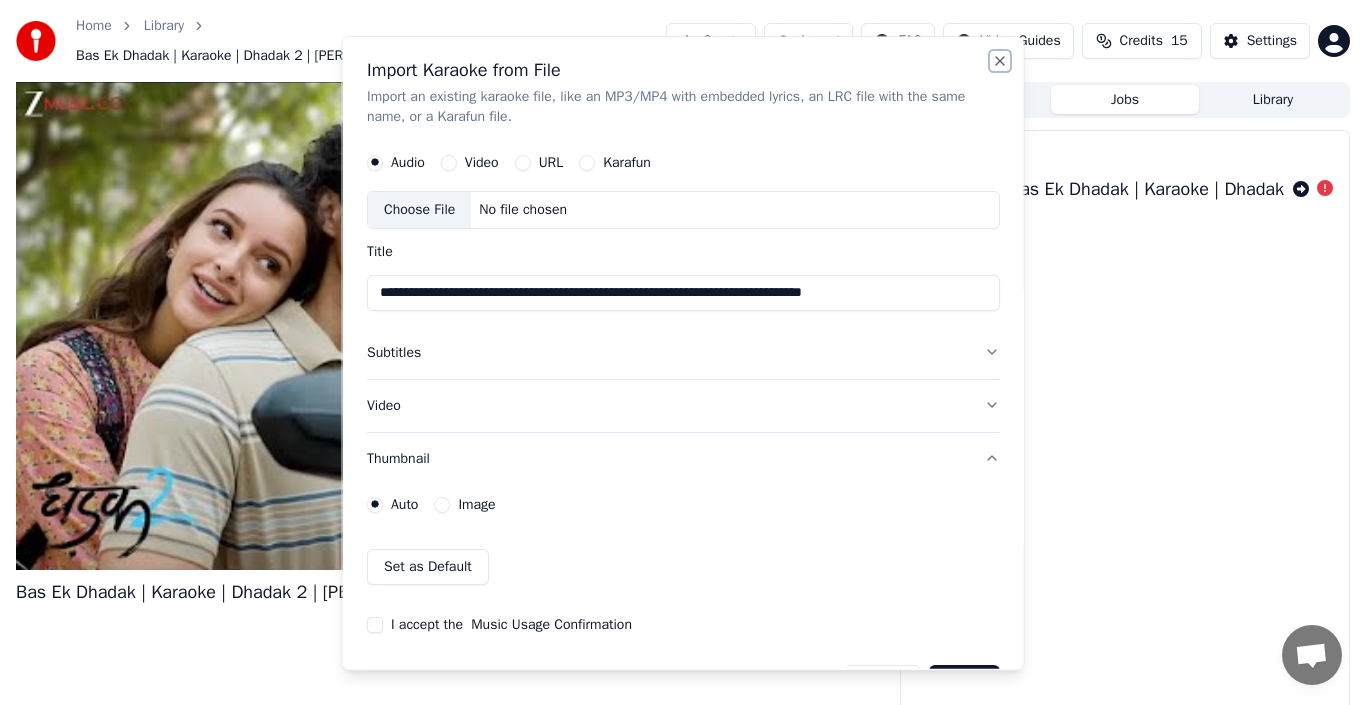 type 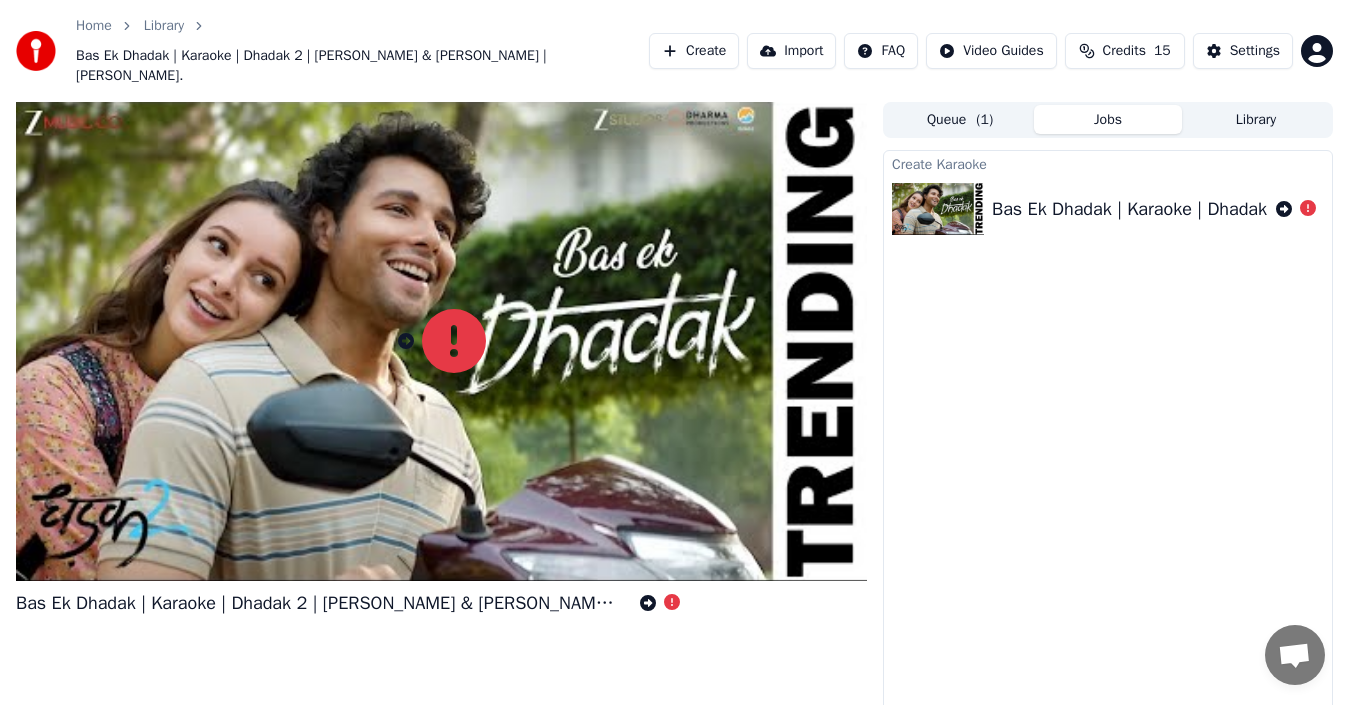 click on "Library" at bounding box center [164, 26] 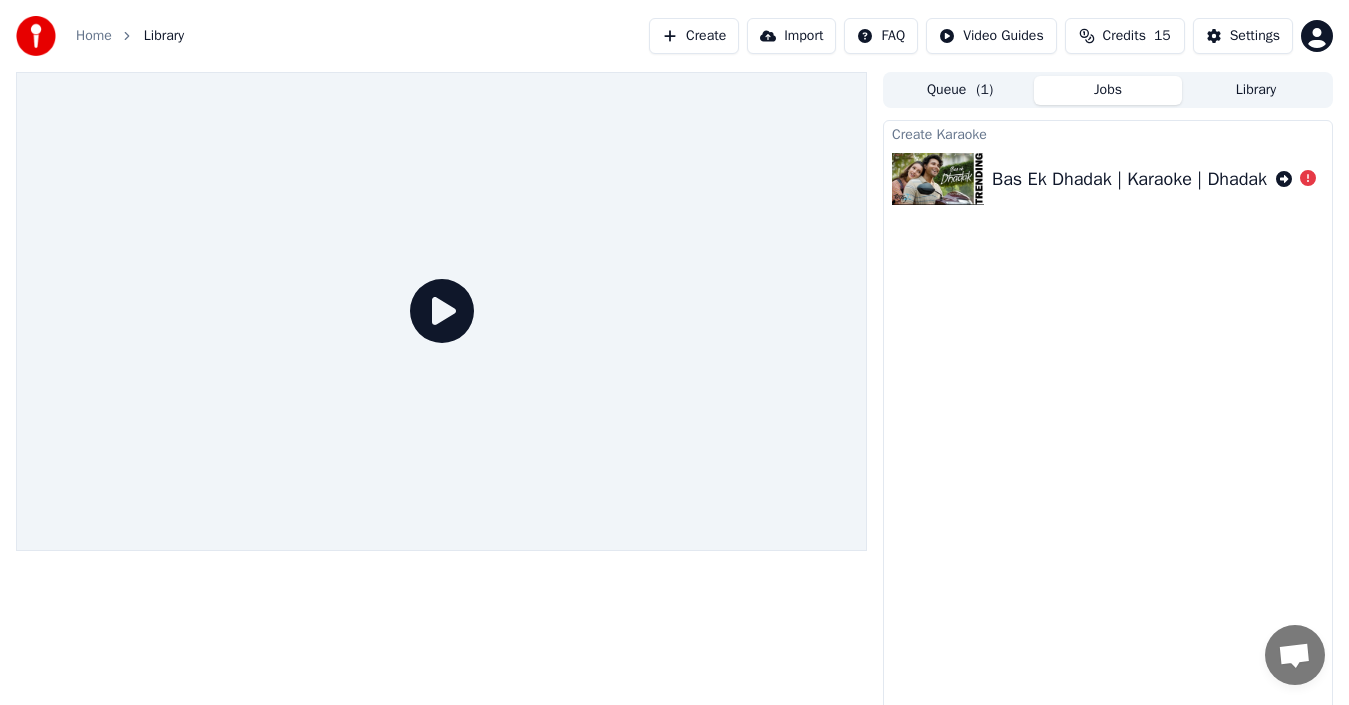 click on "Create" at bounding box center [694, 36] 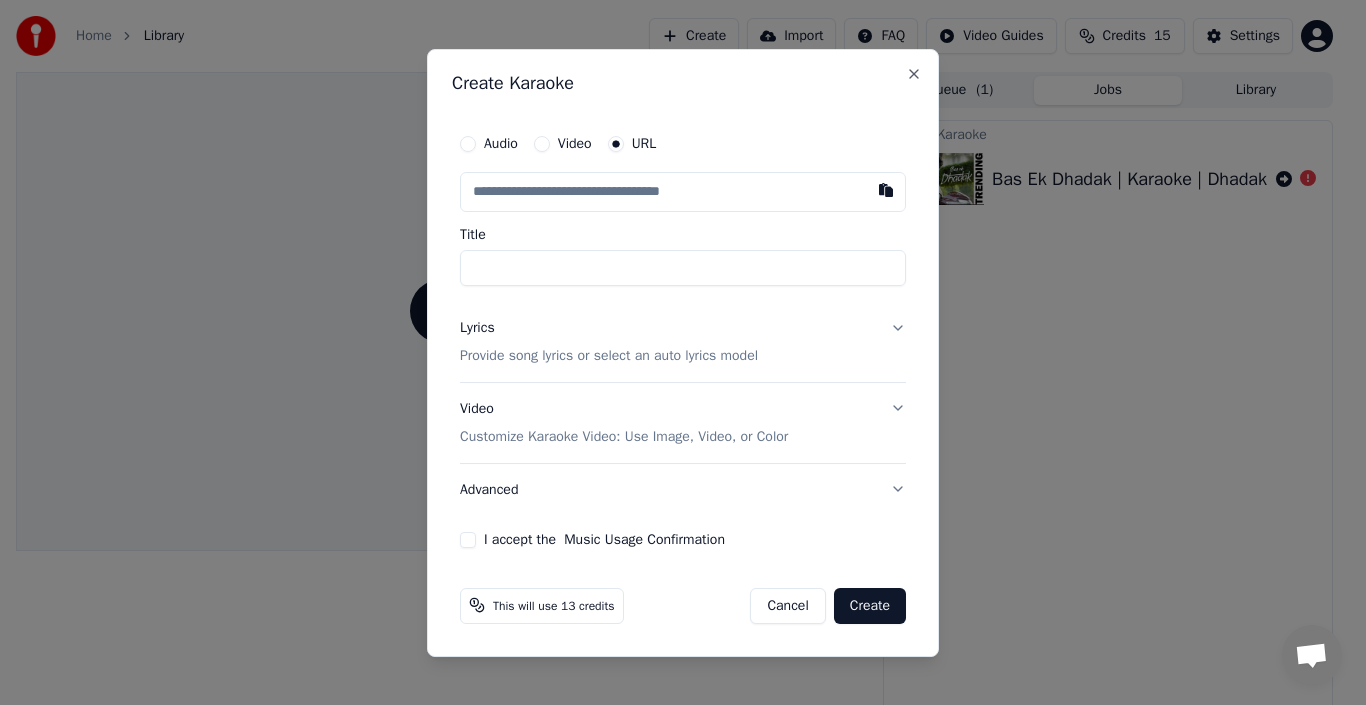 click on "Video" at bounding box center (542, 144) 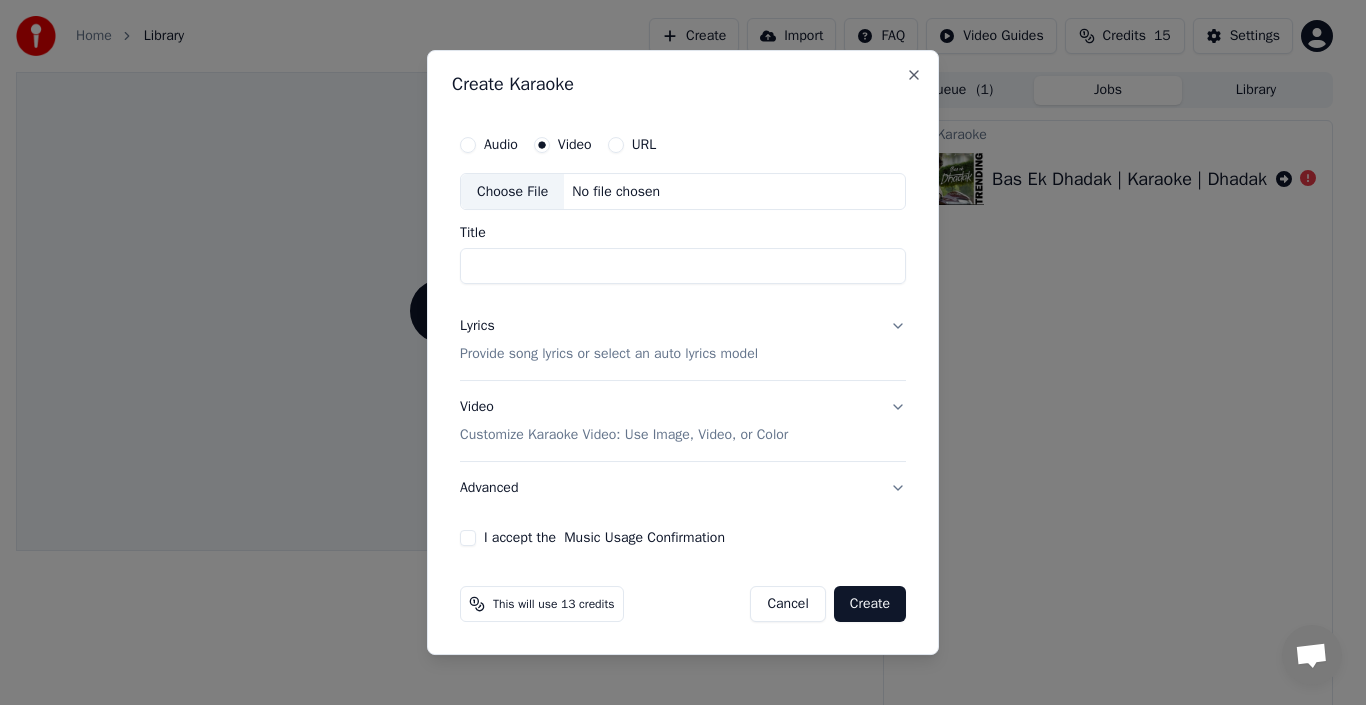click on "No file chosen" at bounding box center (616, 192) 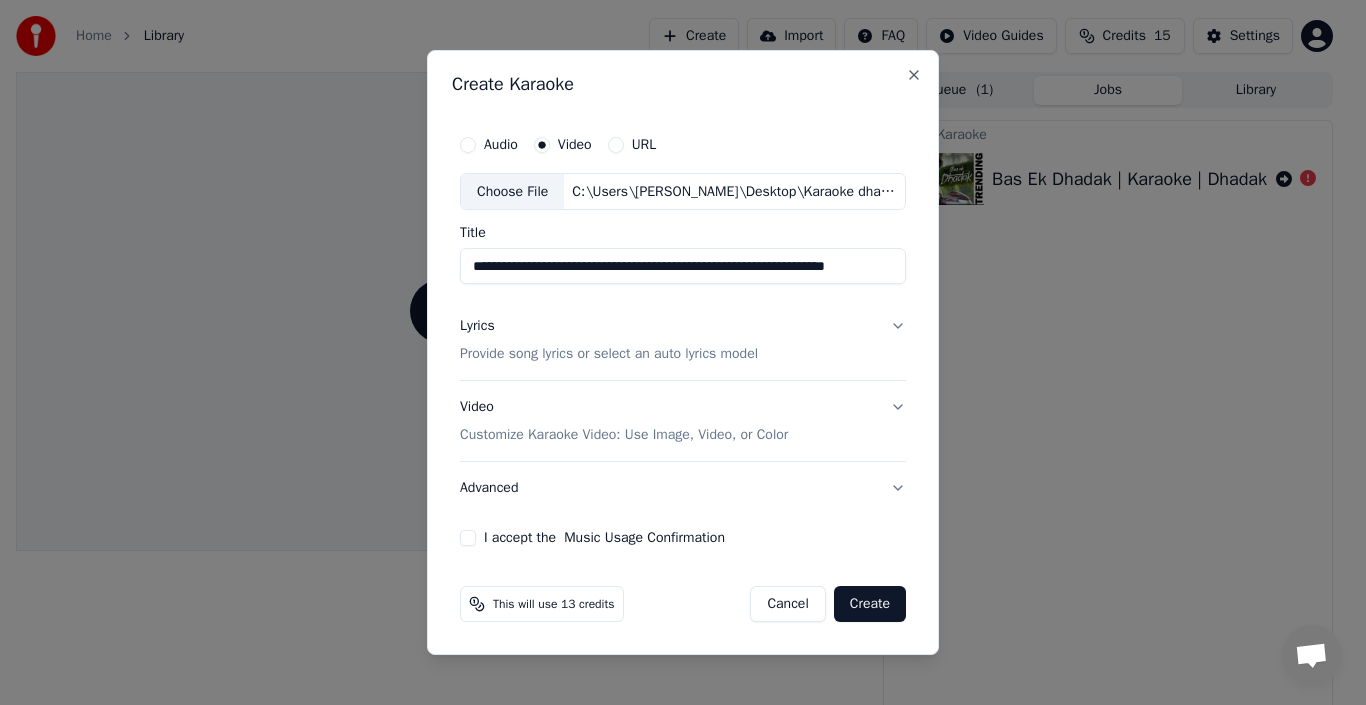 click on "**********" at bounding box center [683, 267] 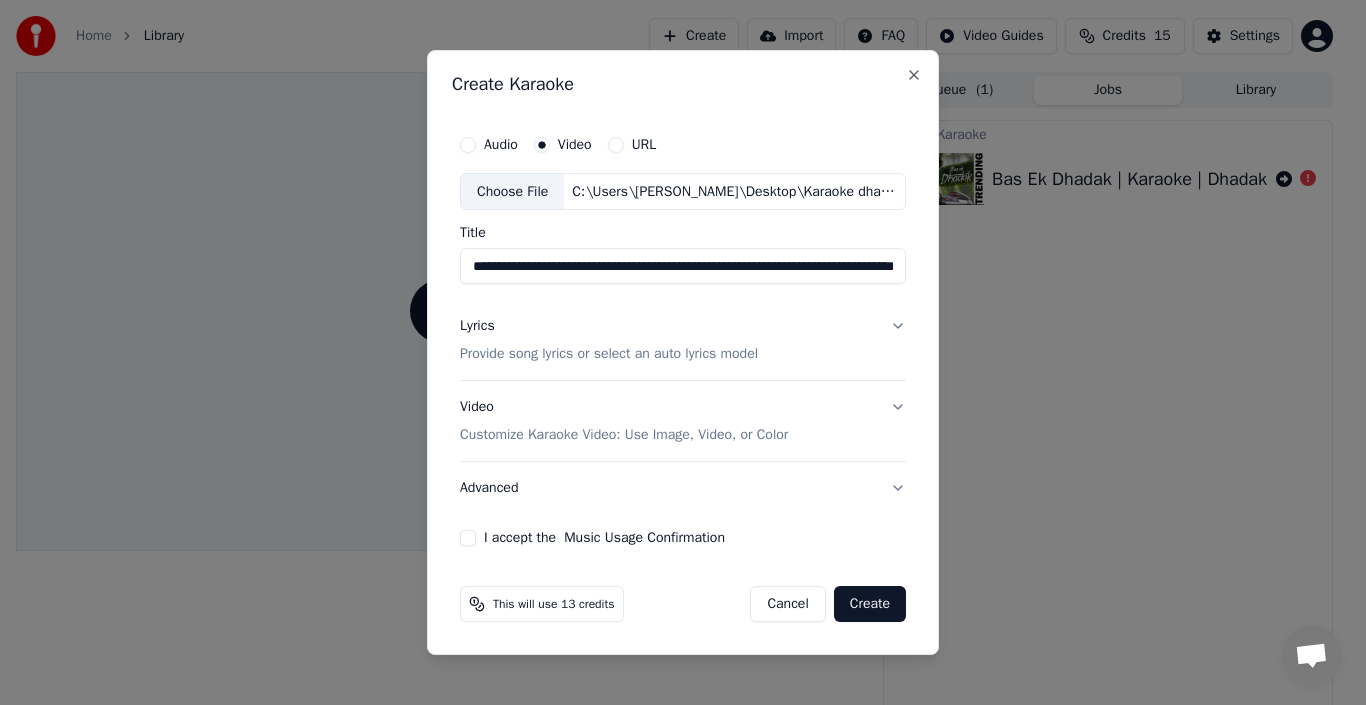 scroll, scrollTop: 0, scrollLeft: 112, axis: horizontal 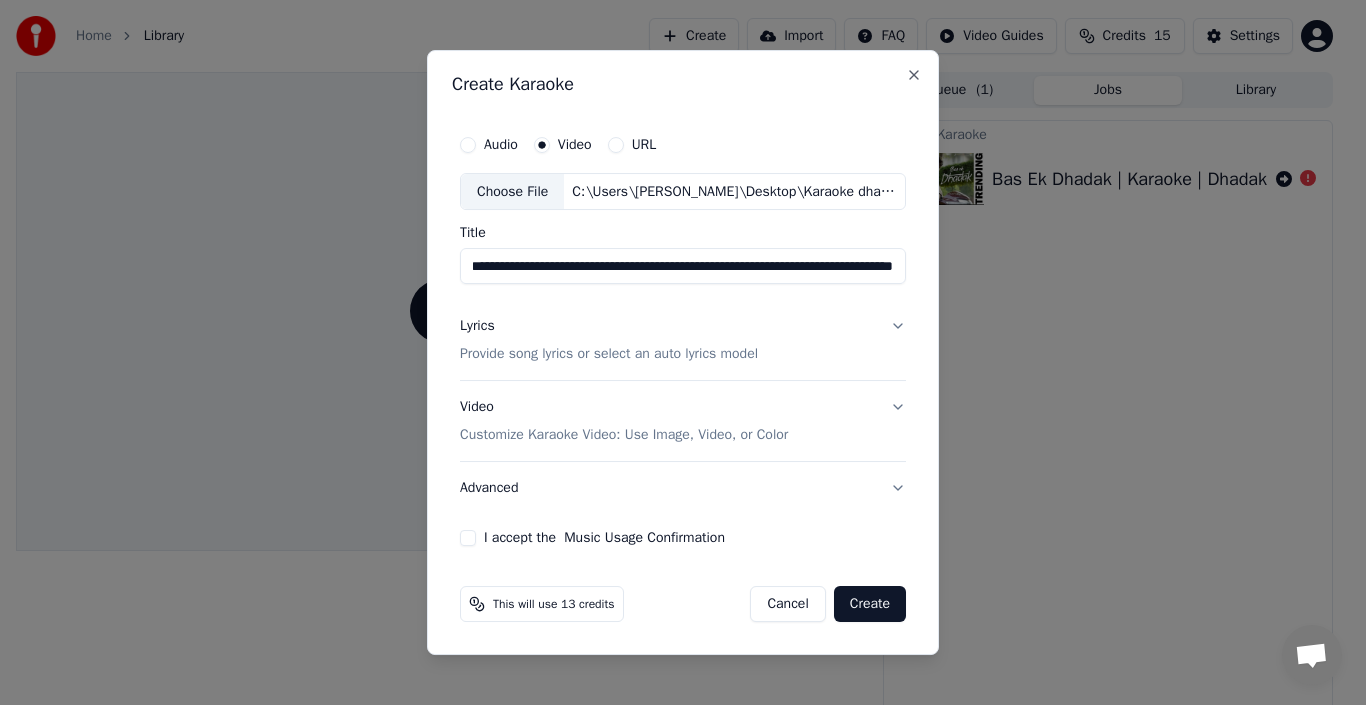 type on "**********" 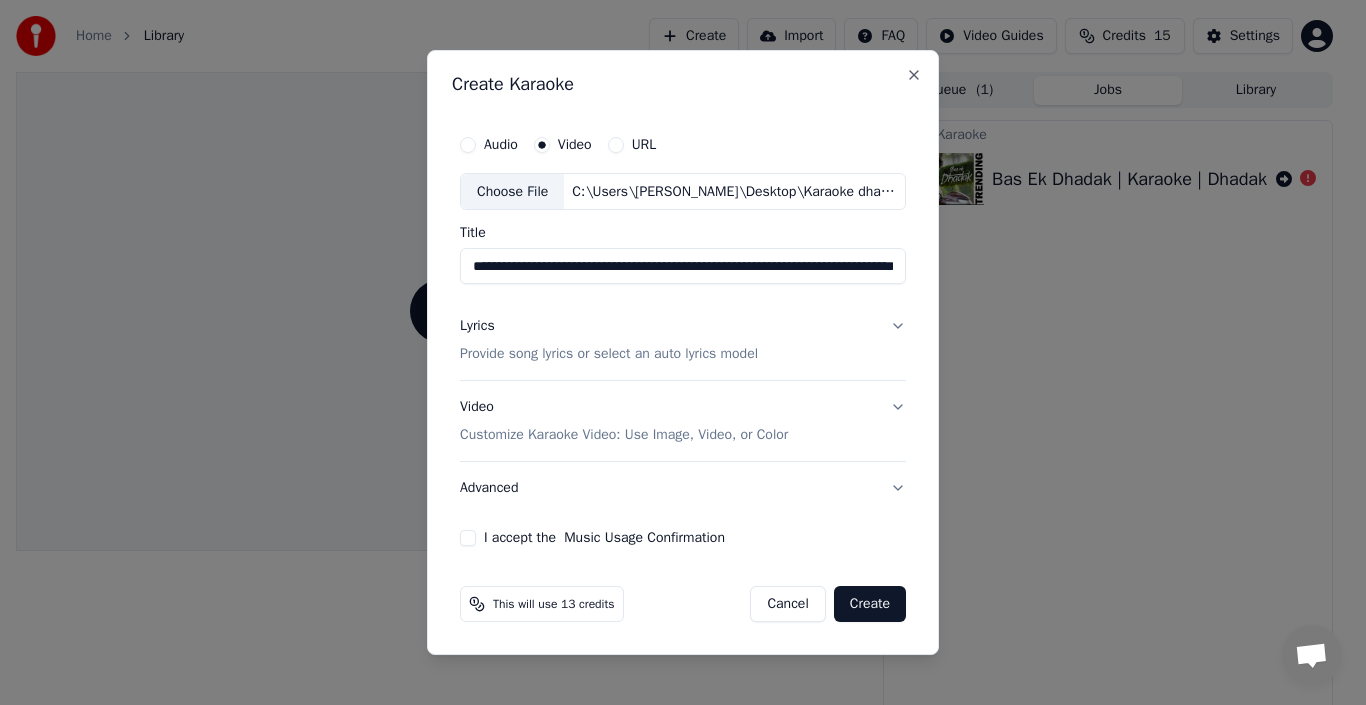 click on "Lyrics Provide song lyrics or select an auto lyrics model" at bounding box center (683, 341) 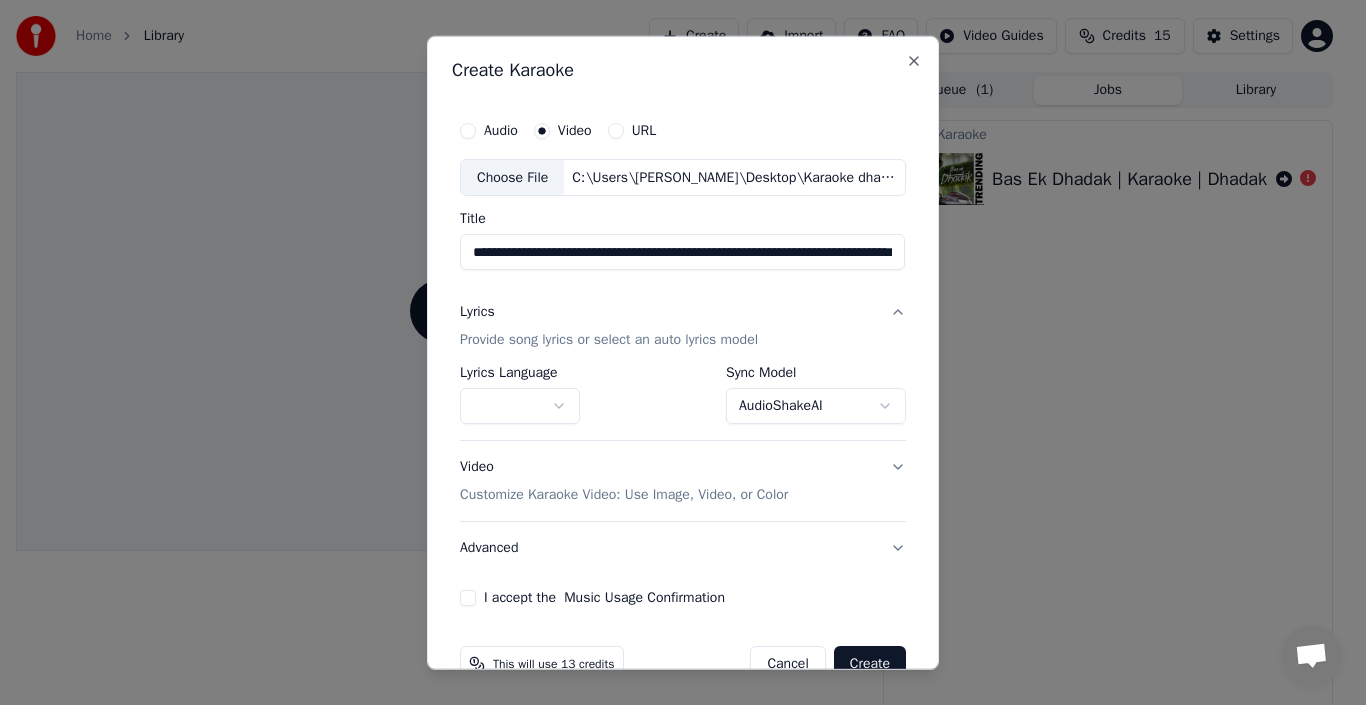 click at bounding box center (520, 406) 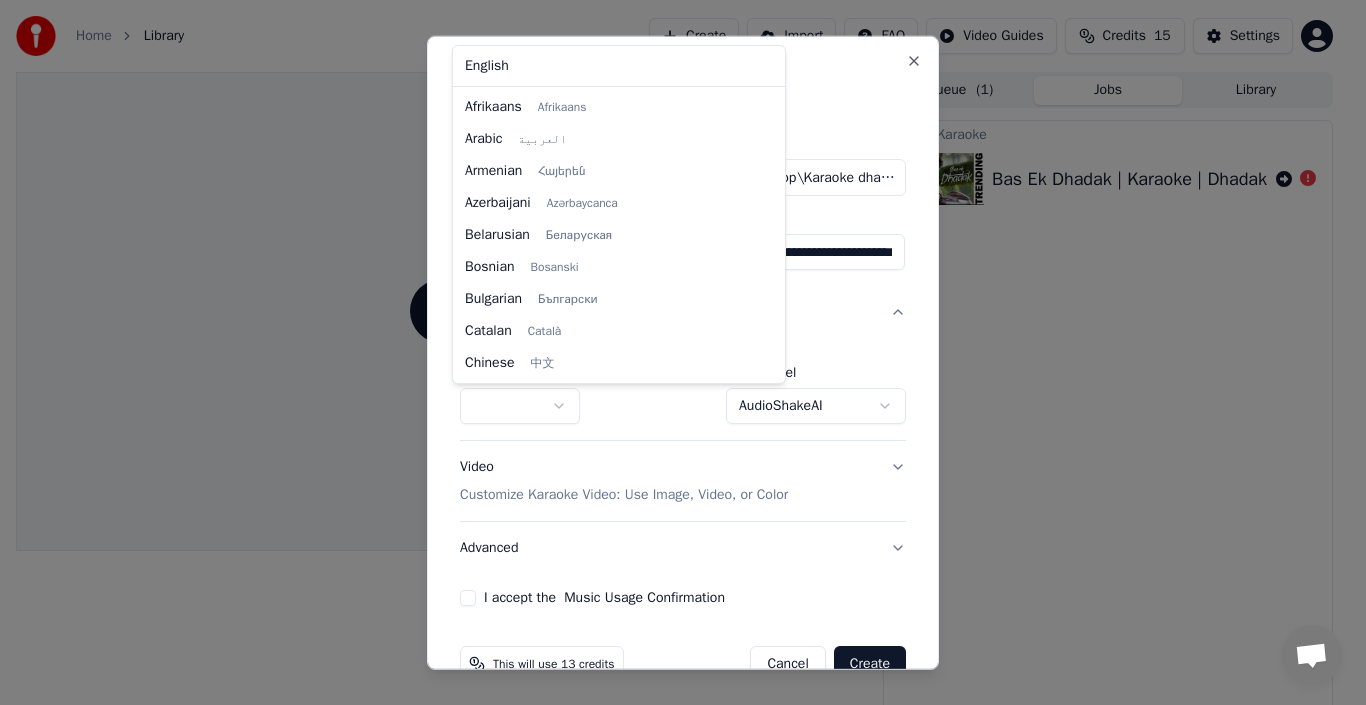 scroll, scrollTop: 512, scrollLeft: 0, axis: vertical 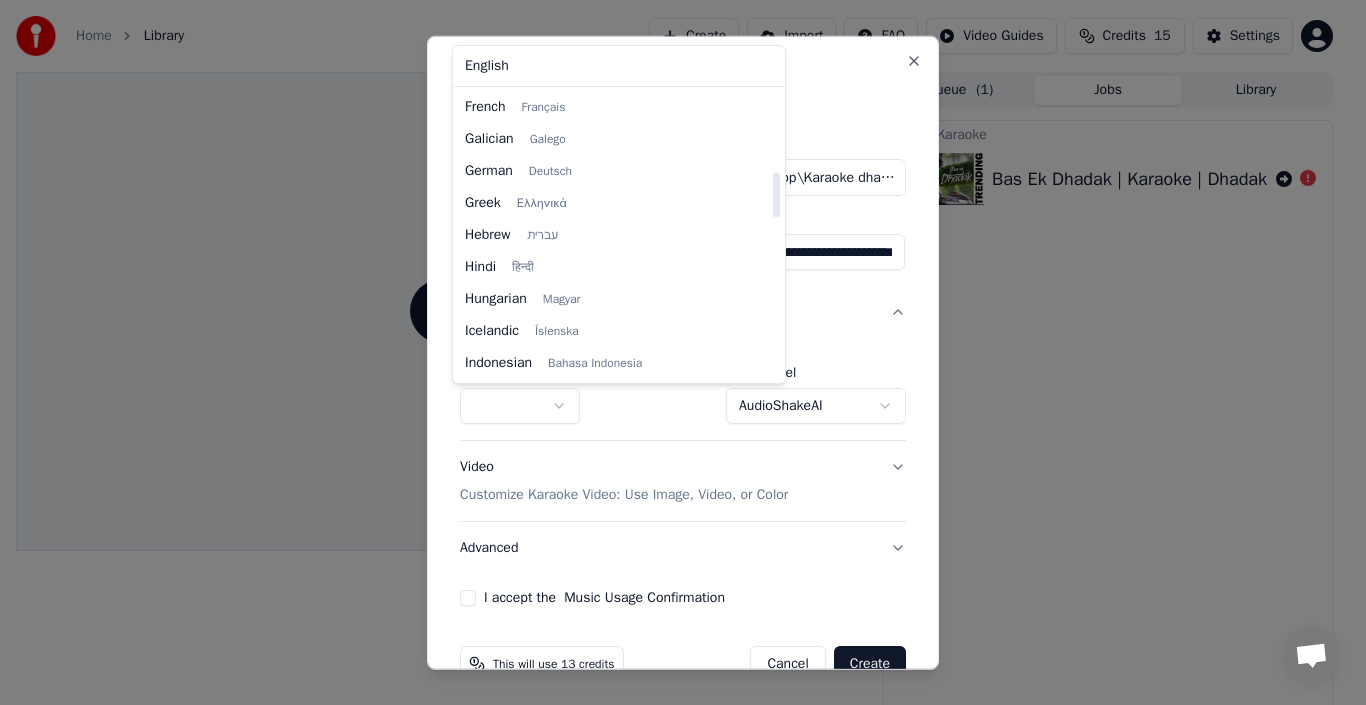 select on "**" 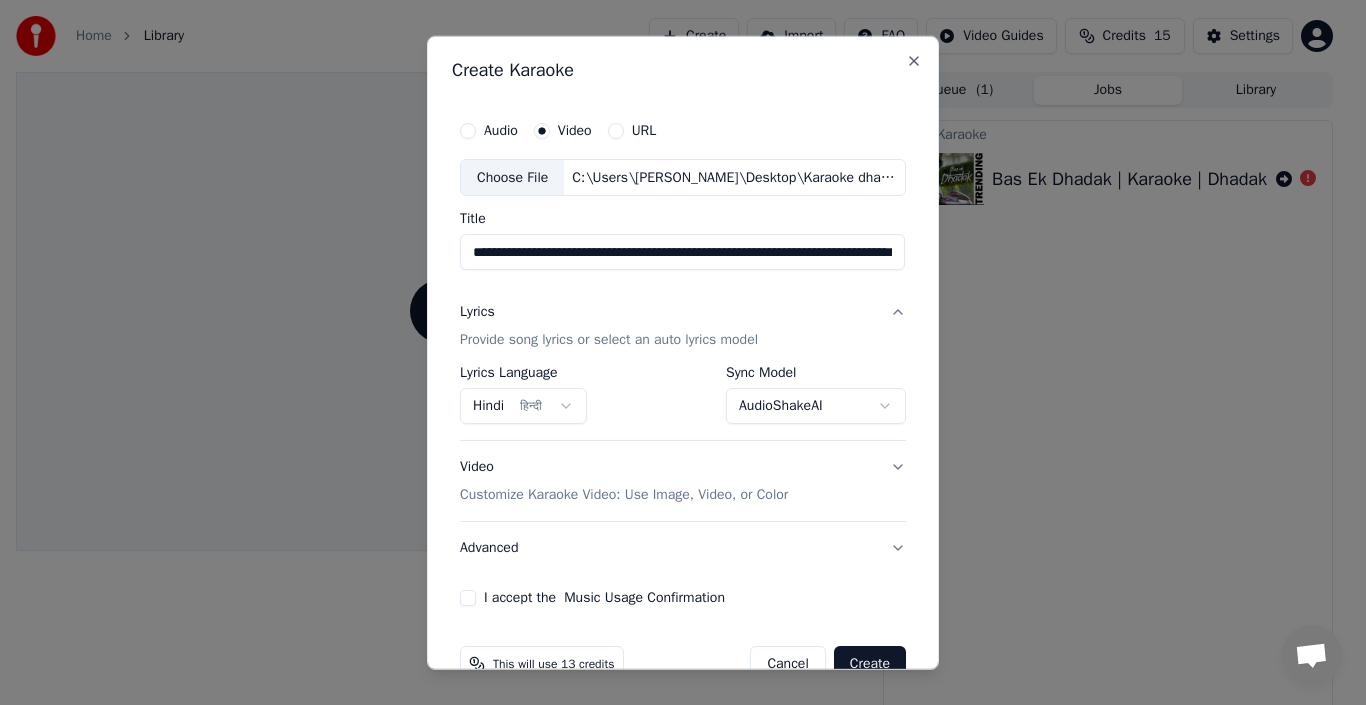 click on "**********" at bounding box center (674, 352) 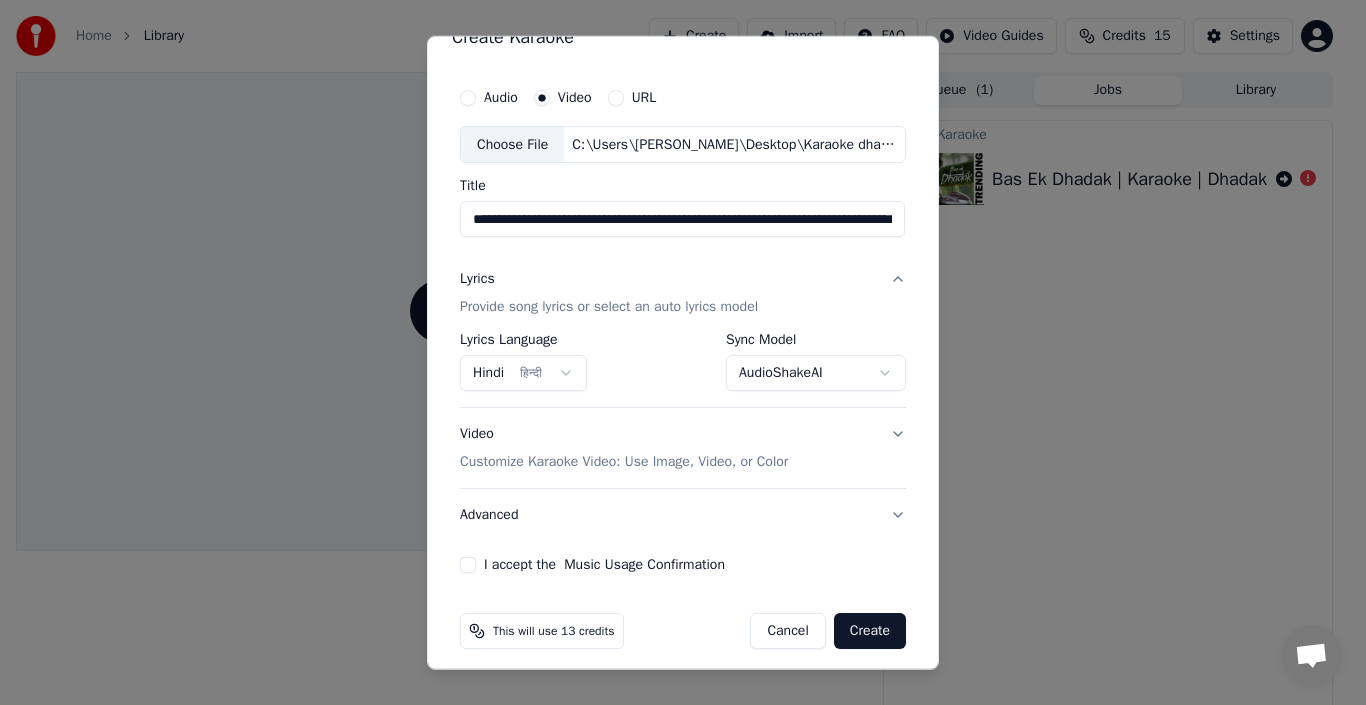 scroll, scrollTop: 45, scrollLeft: 0, axis: vertical 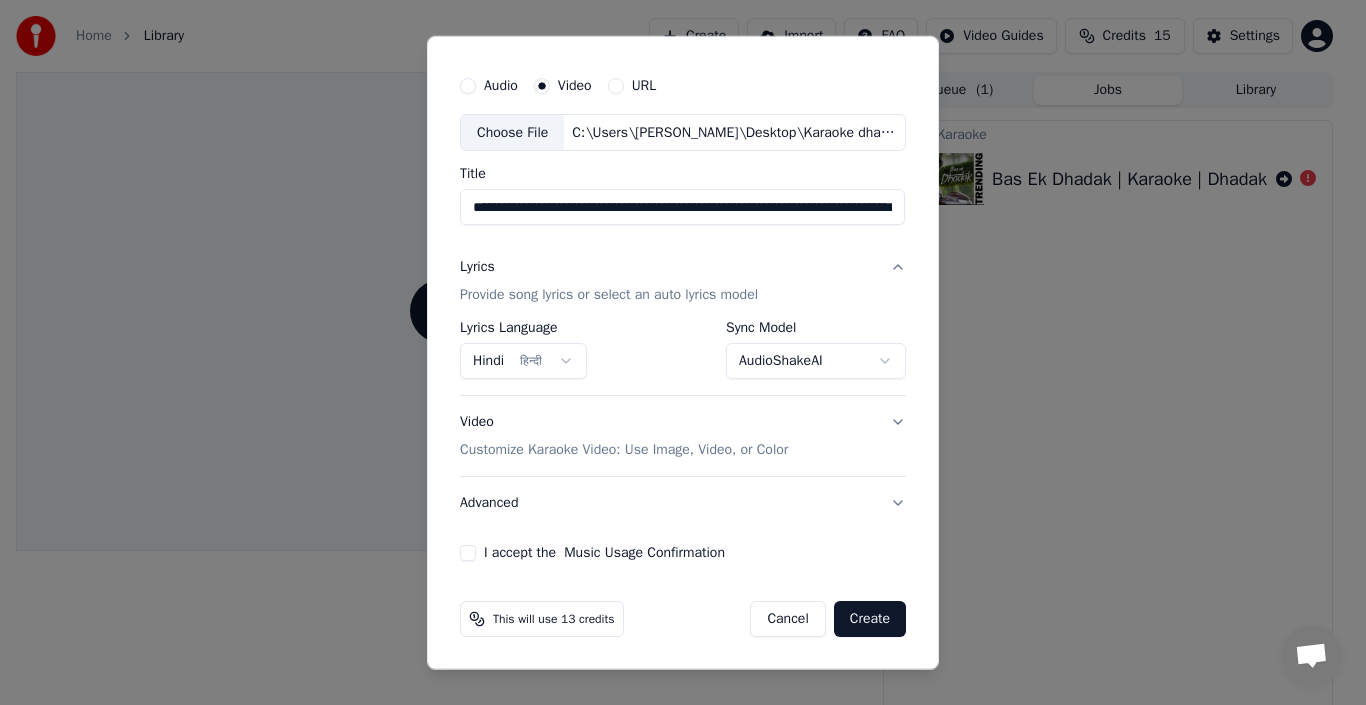 click on "Video Customize Karaoke Video: Use Image, Video, or Color" at bounding box center (683, 436) 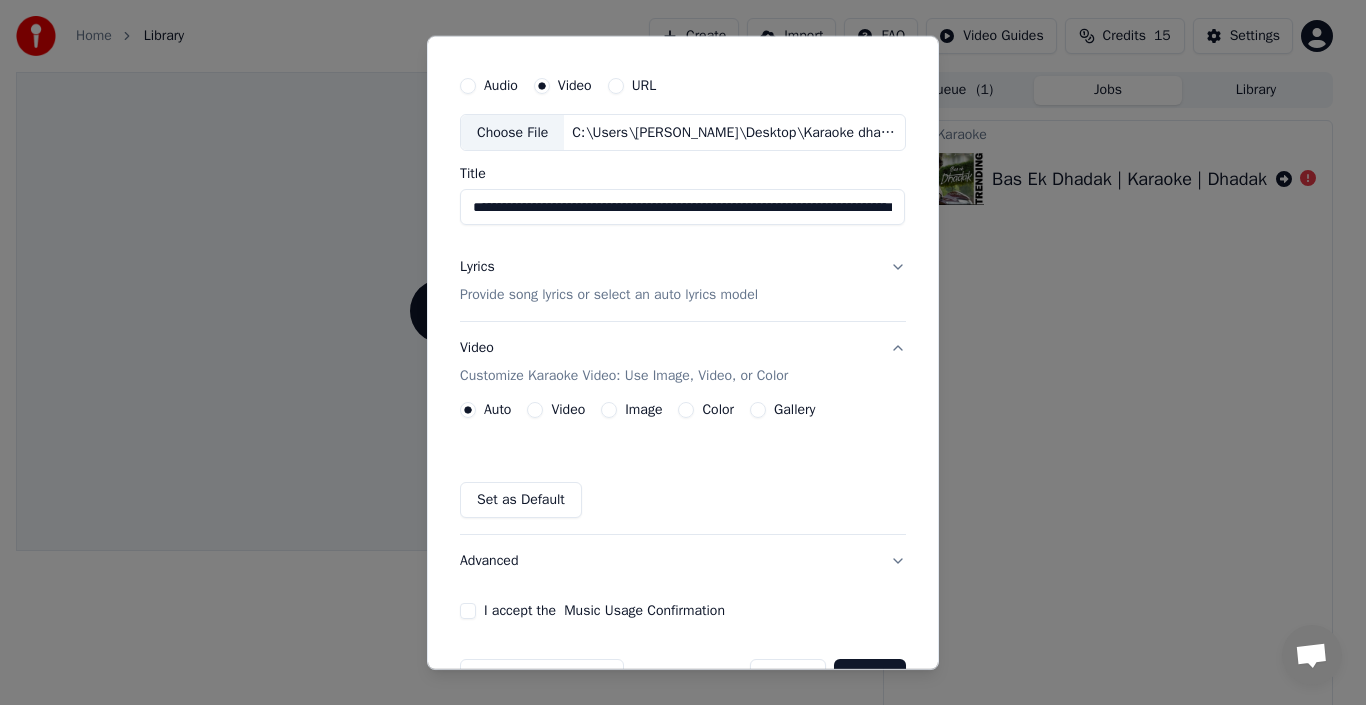 click on "Image" at bounding box center (609, 410) 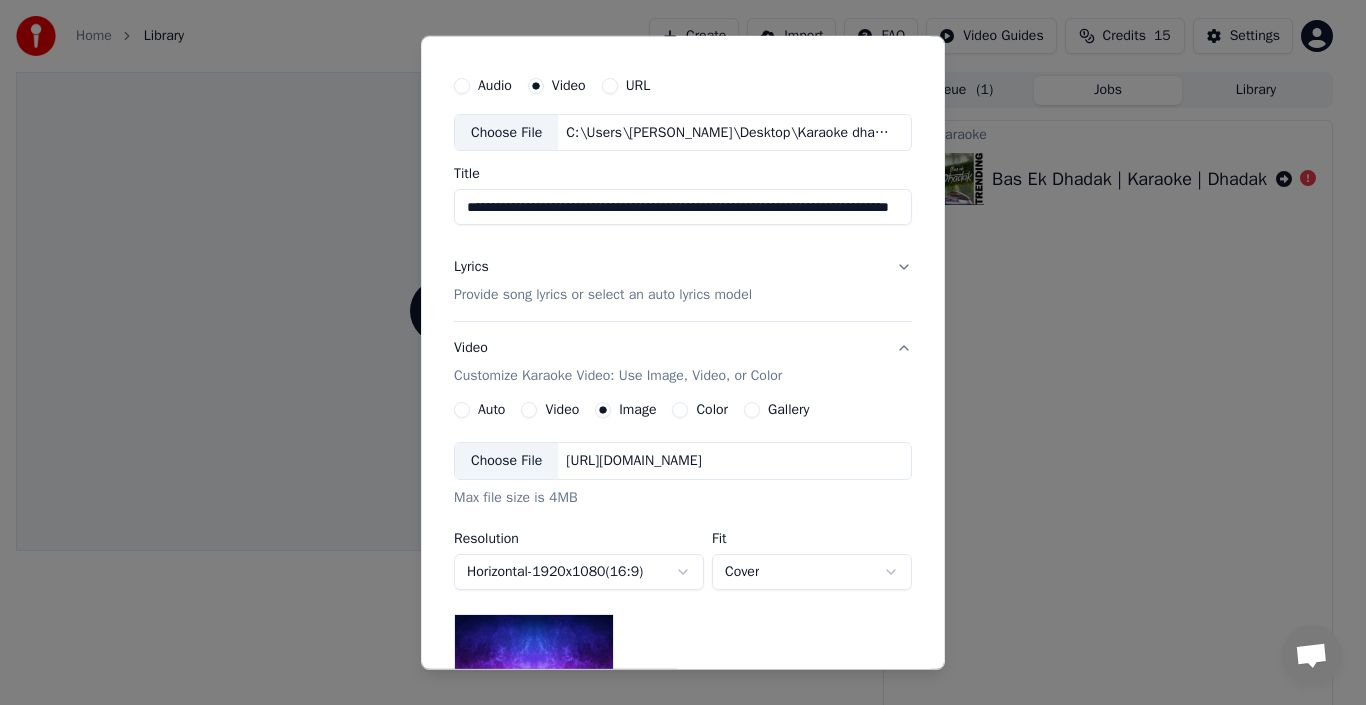 click on "[URL][DOMAIN_NAME]" at bounding box center [633, 461] 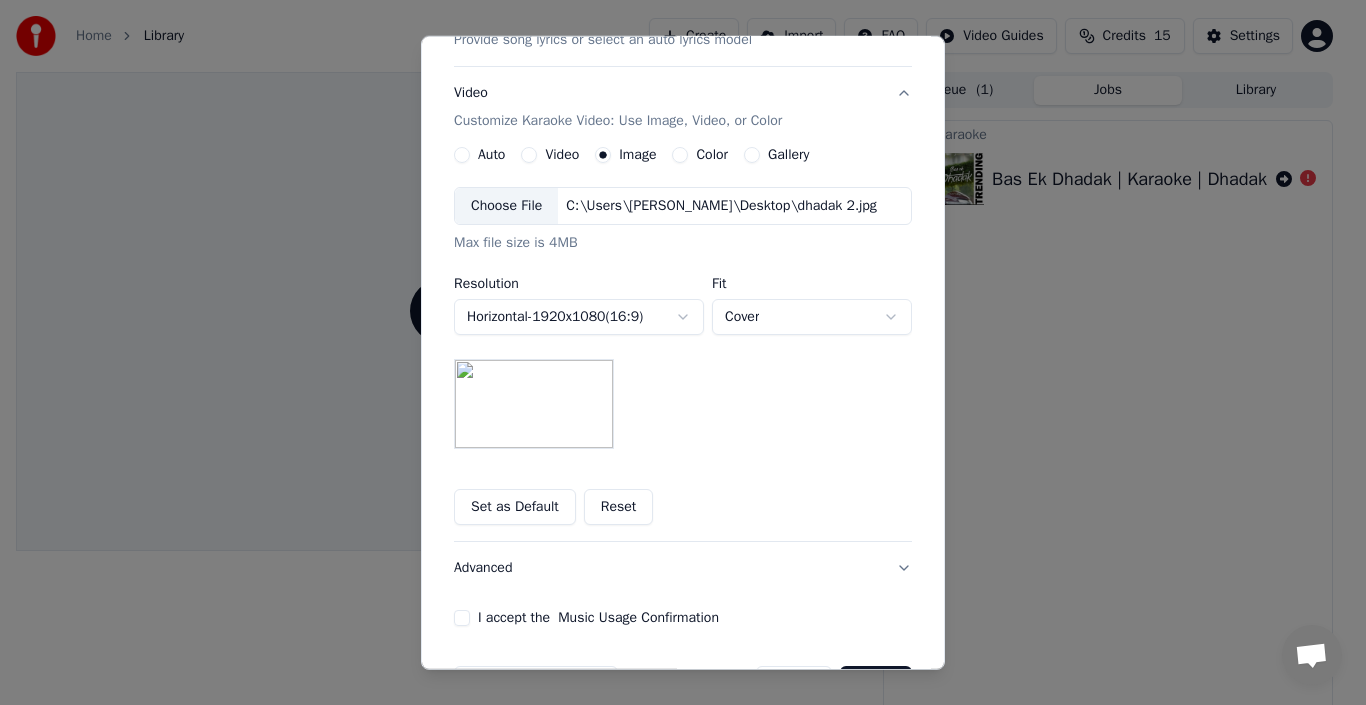 scroll, scrollTop: 365, scrollLeft: 0, axis: vertical 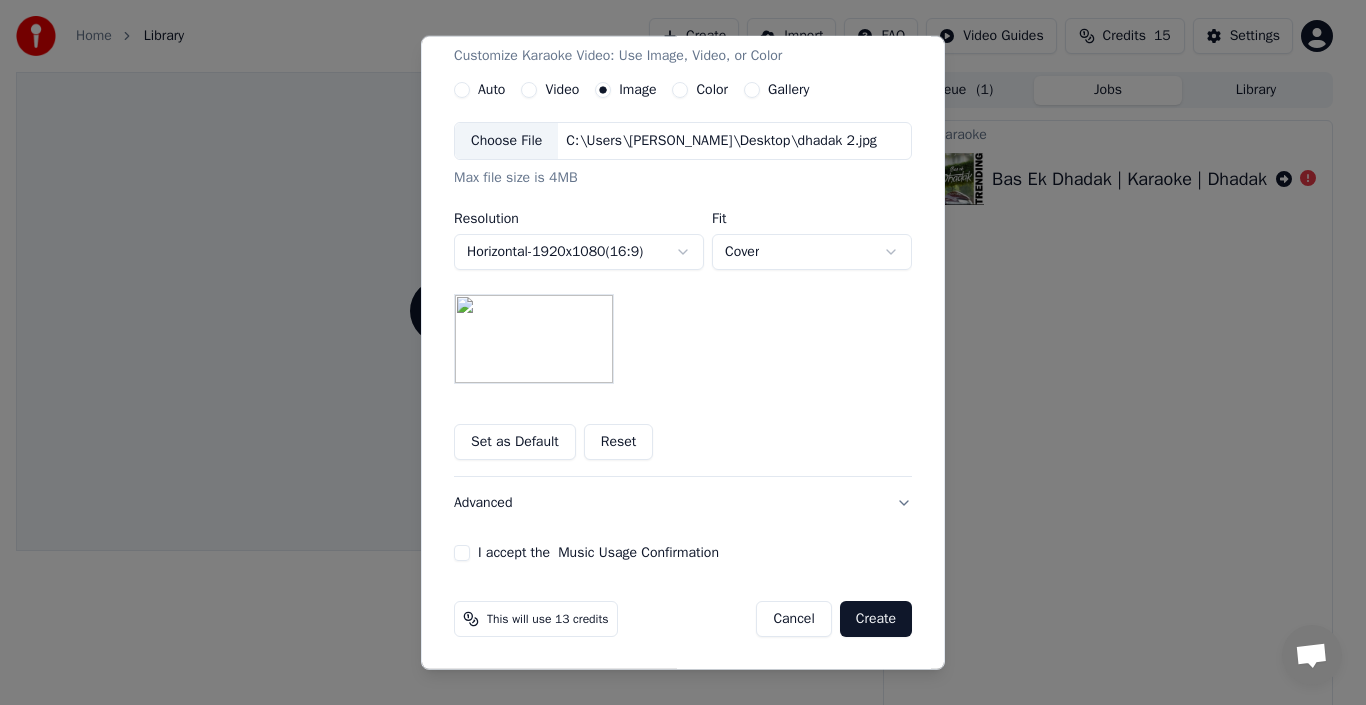 click on "I accept the   Music Usage Confirmation" at bounding box center (683, 553) 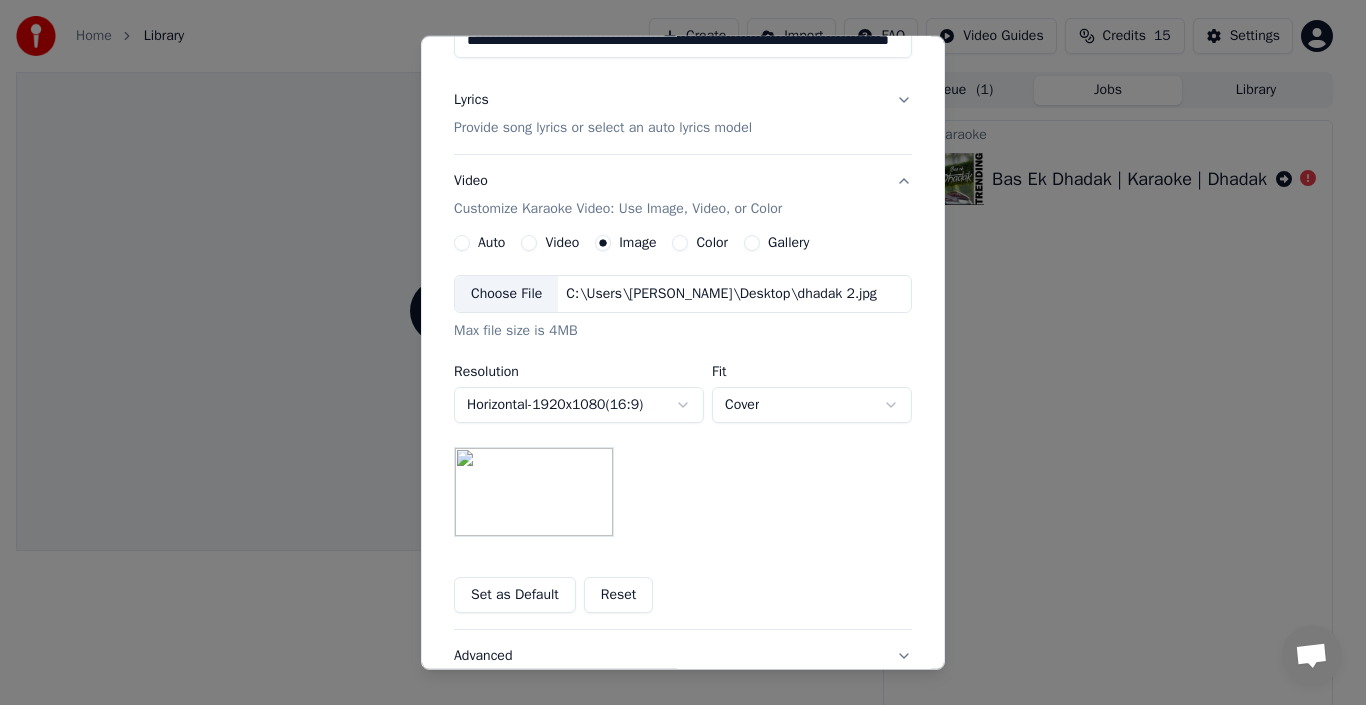 scroll, scrollTop: 365, scrollLeft: 0, axis: vertical 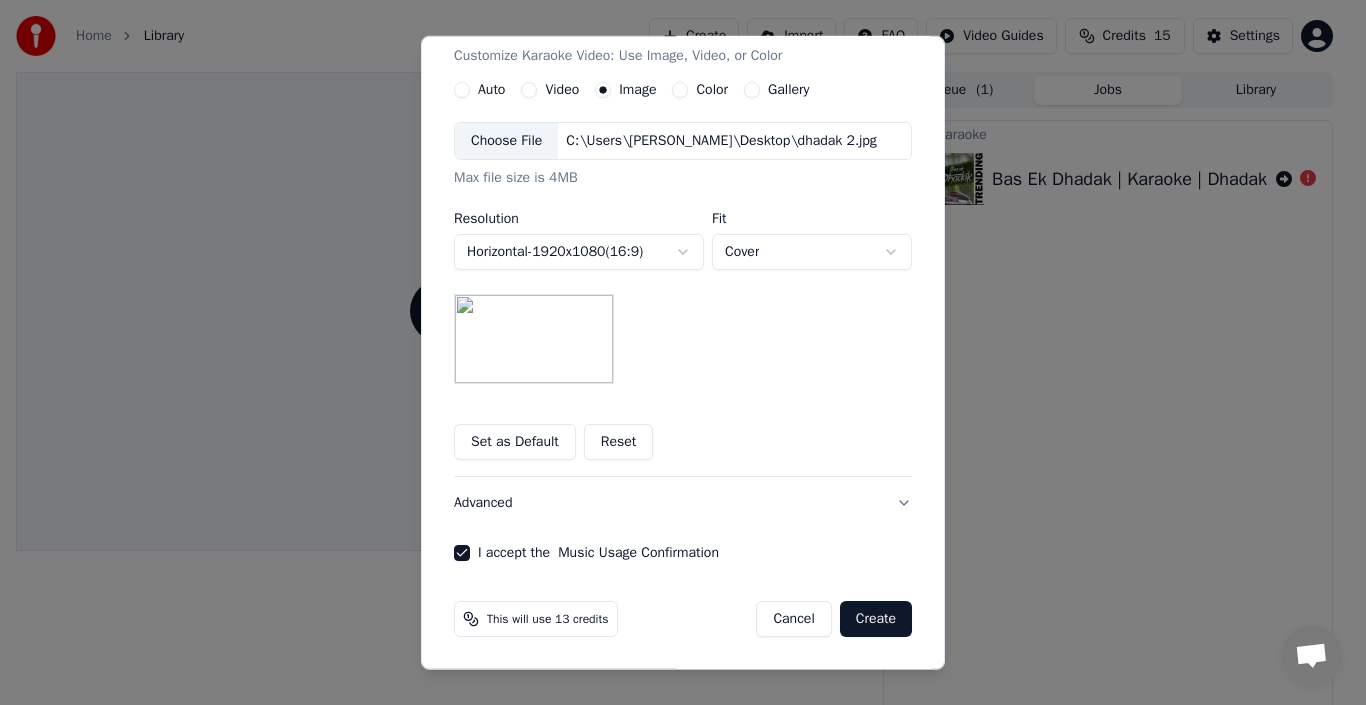 click on "Create" at bounding box center [876, 619] 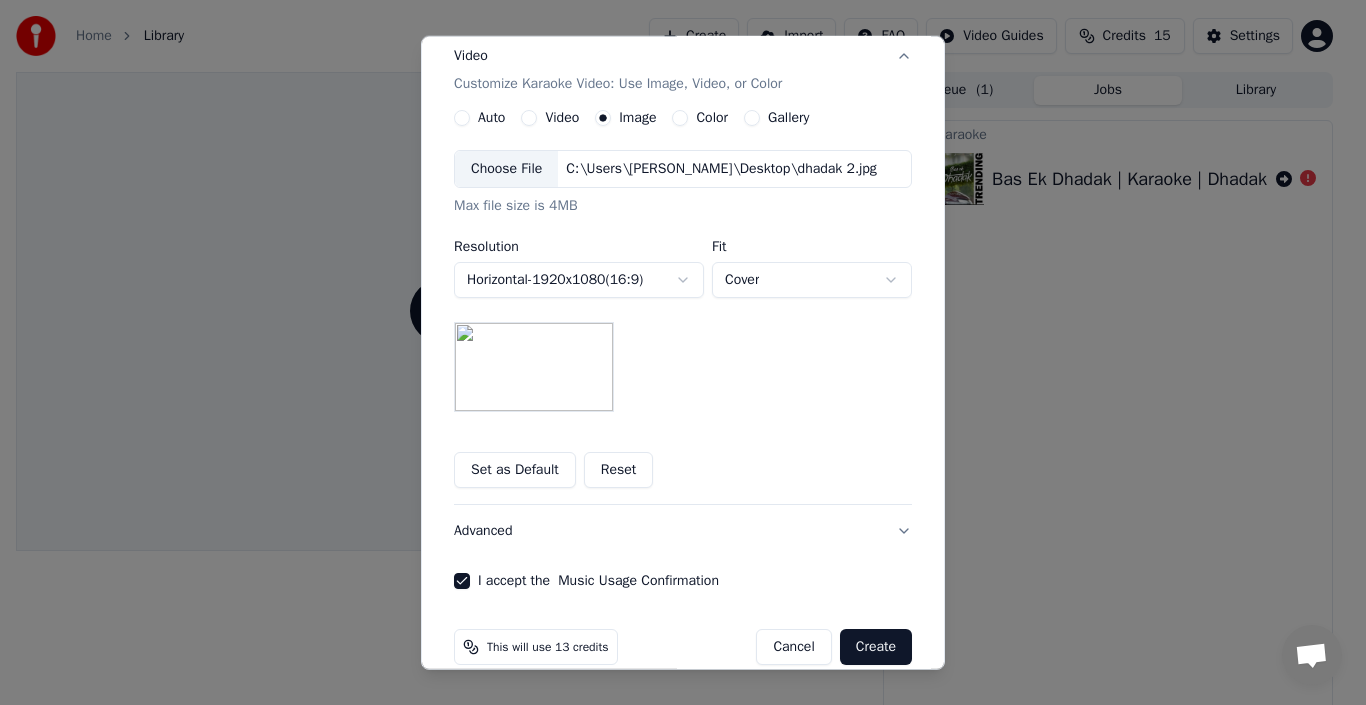 scroll, scrollTop: 393, scrollLeft: 0, axis: vertical 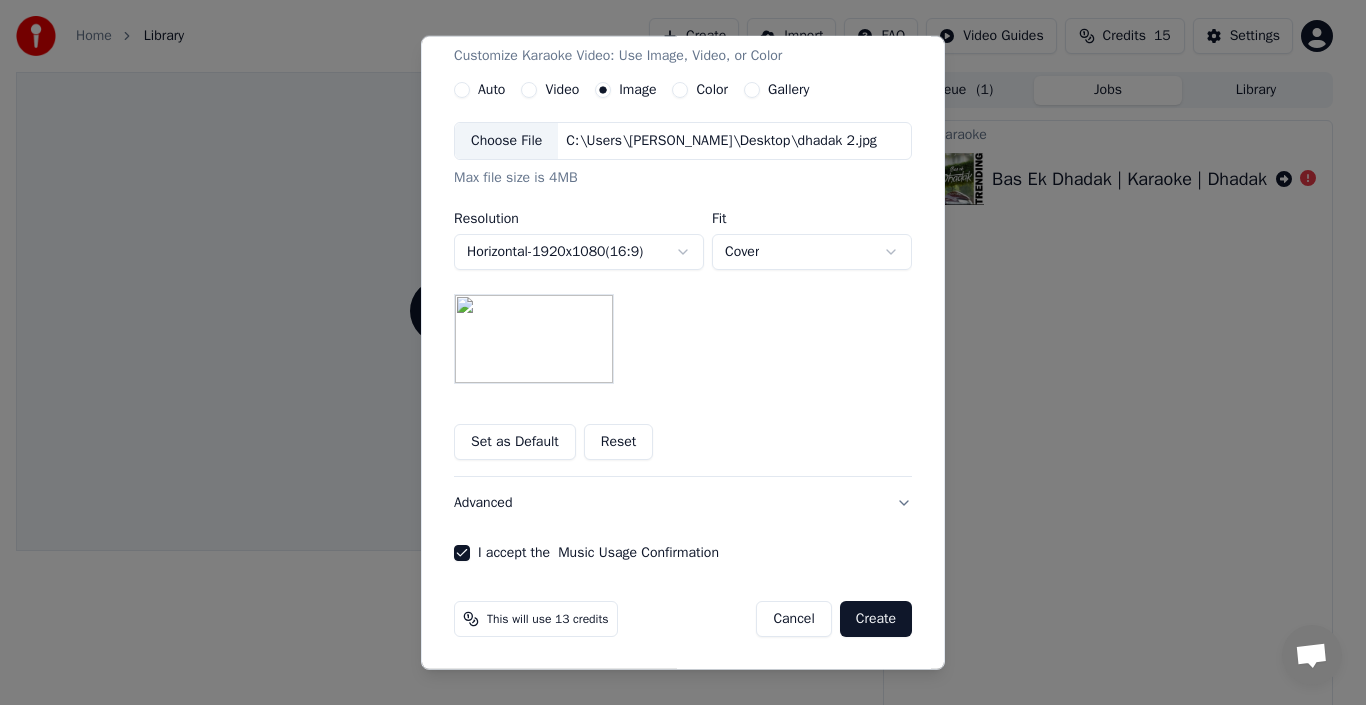 click on "Create" at bounding box center (876, 619) 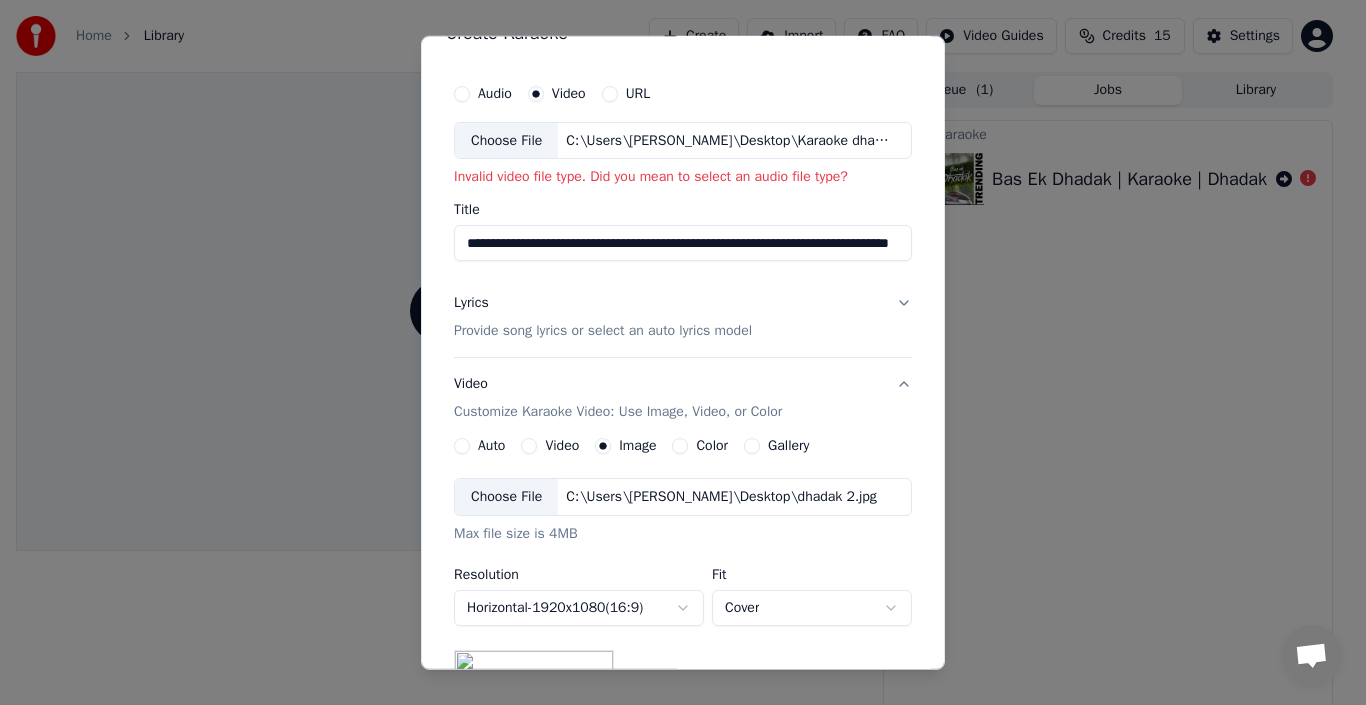 scroll, scrollTop: 0, scrollLeft: 0, axis: both 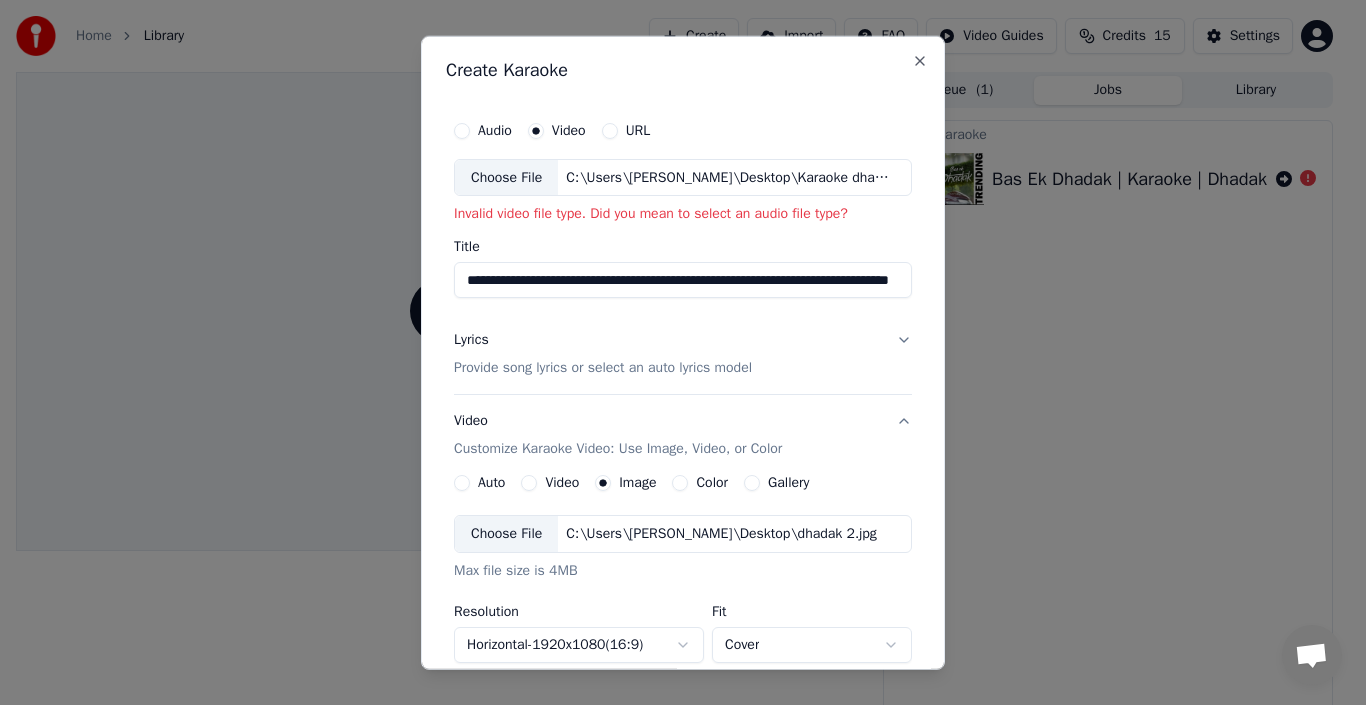 click on "C:\Users\[PERSON_NAME]\Desktop\Karaoke dhadak 2\dhadak-2--[PERSON_NAME]-c-triptii-d--shreya-g-jubin-n-javed-[PERSON_NAME]-v.mp3" at bounding box center (728, 177) 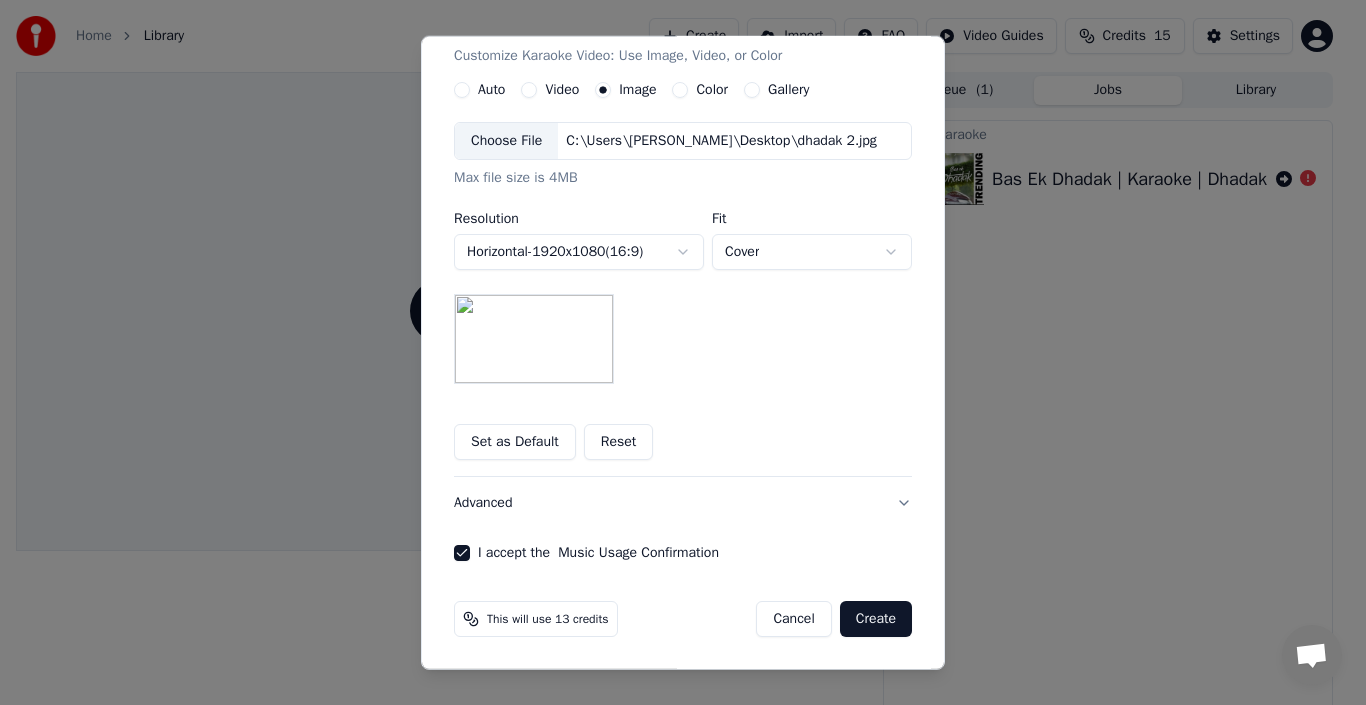 click on "Create" at bounding box center (876, 619) 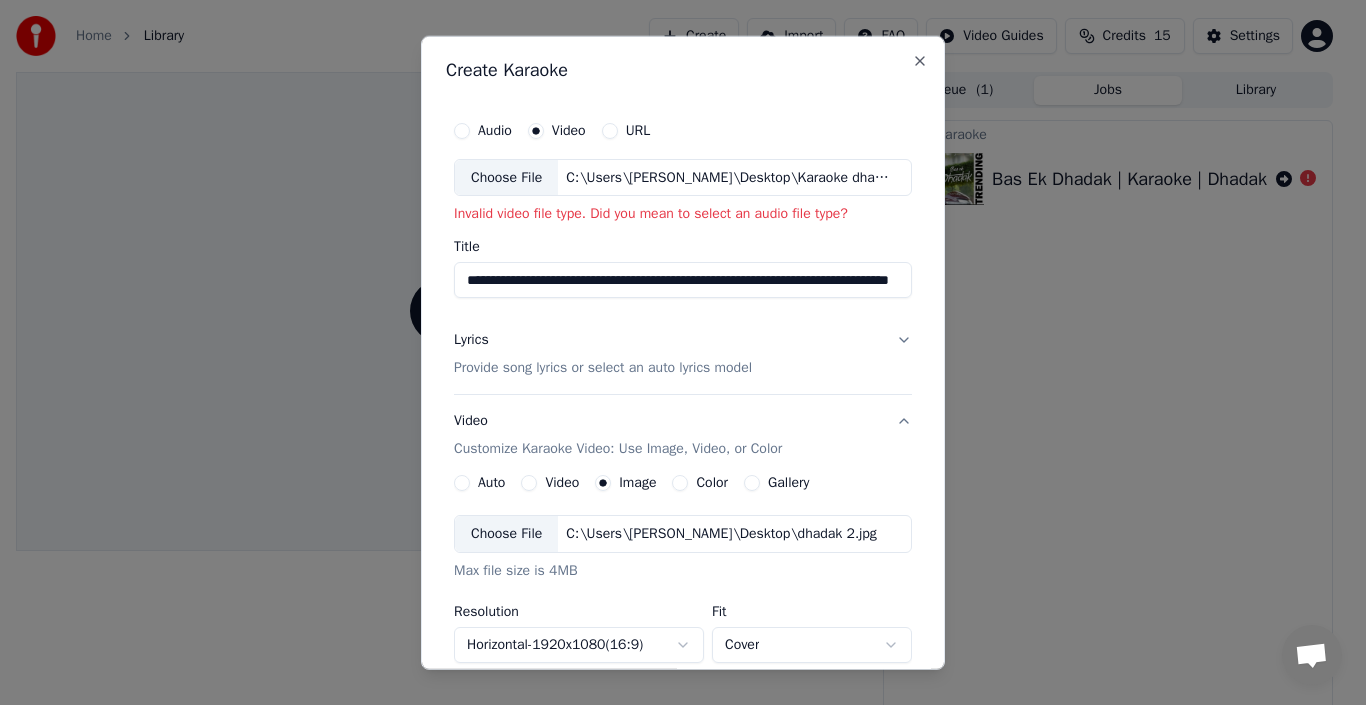 click on "Audio" at bounding box center (462, 130) 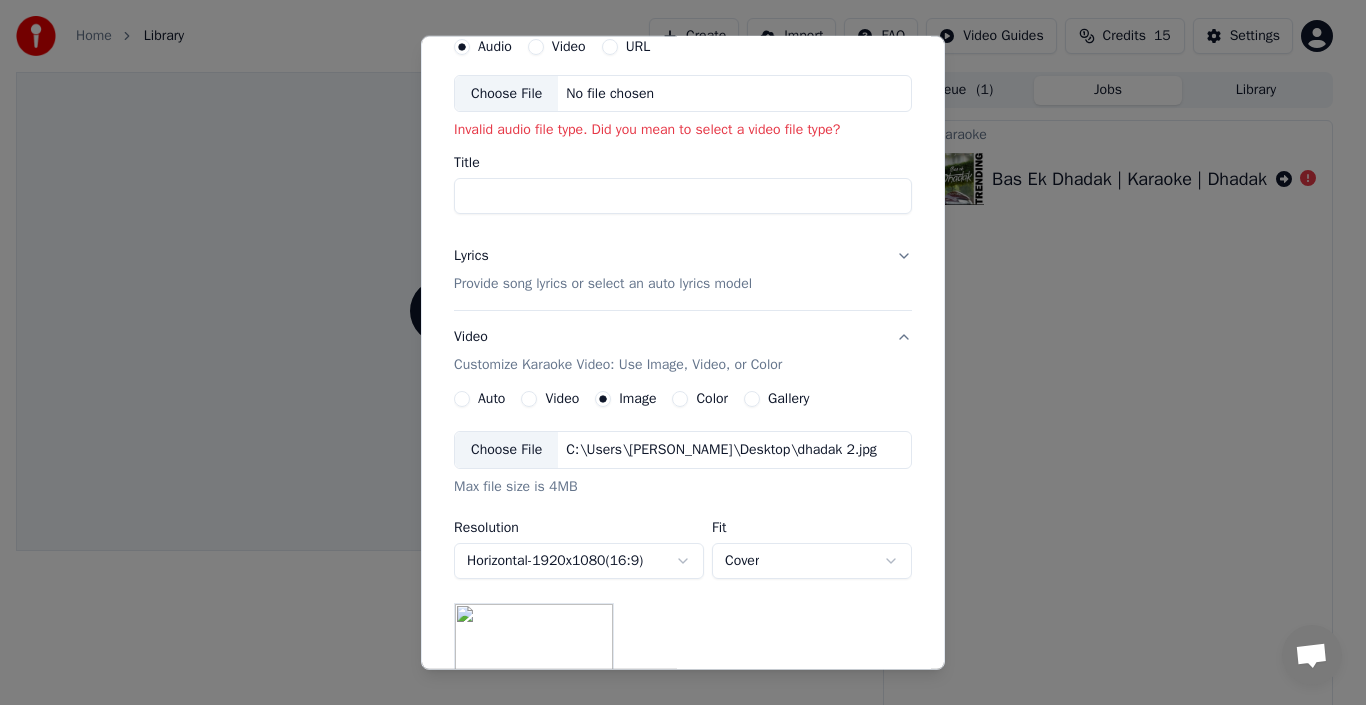 scroll, scrollTop: 0, scrollLeft: 0, axis: both 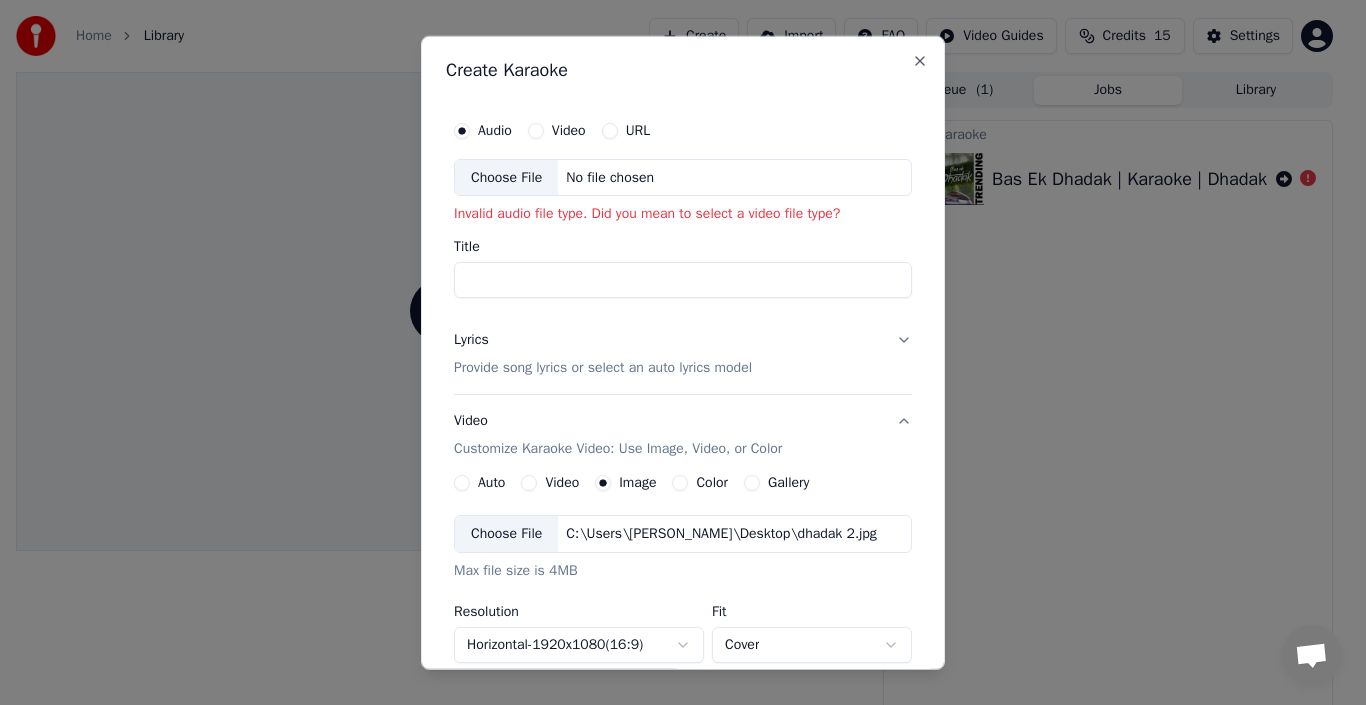 click on "No file chosen" at bounding box center (610, 177) 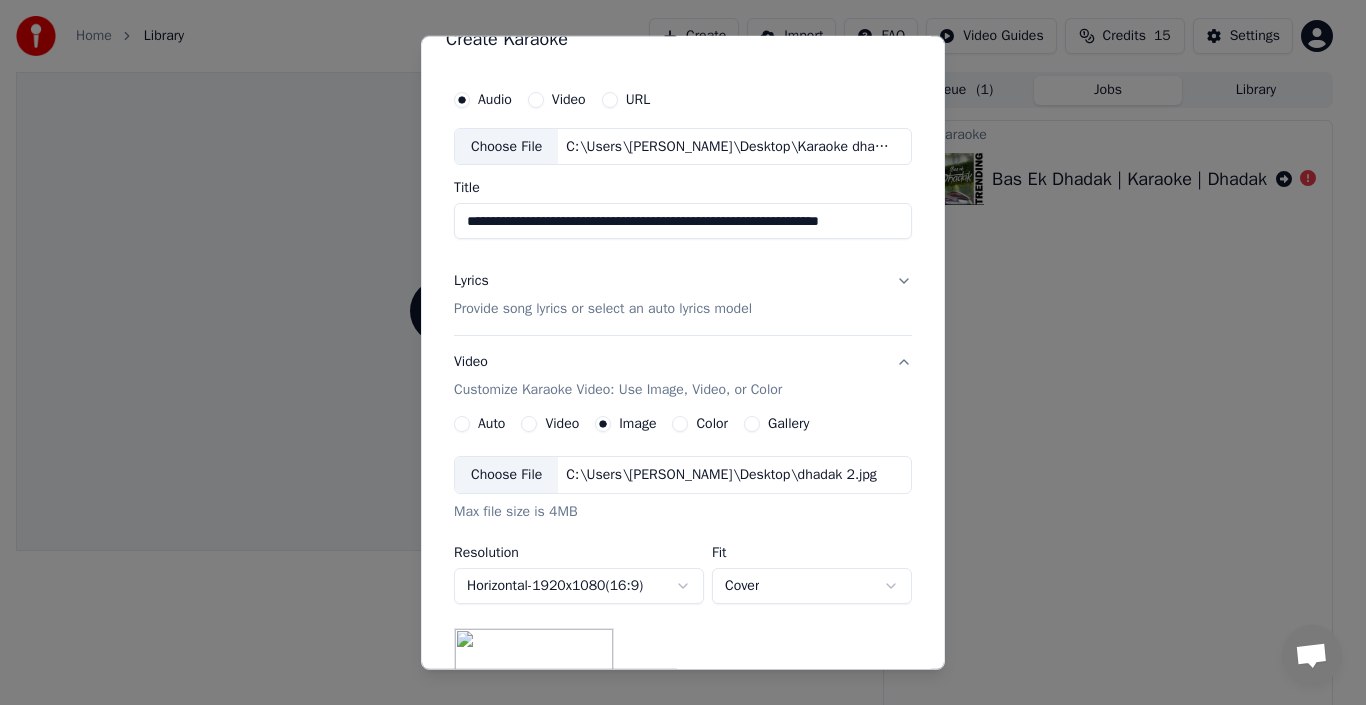 scroll, scrollTop: 0, scrollLeft: 0, axis: both 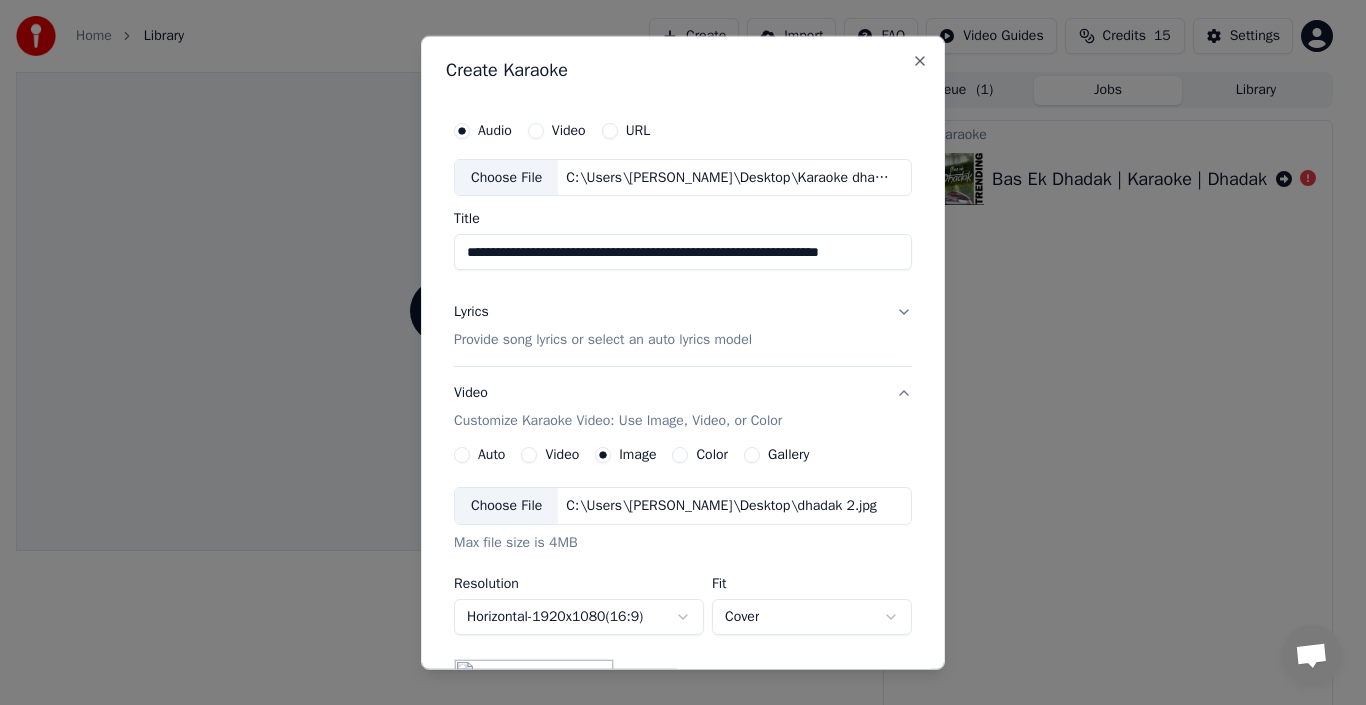 click on "**********" at bounding box center [683, 252] 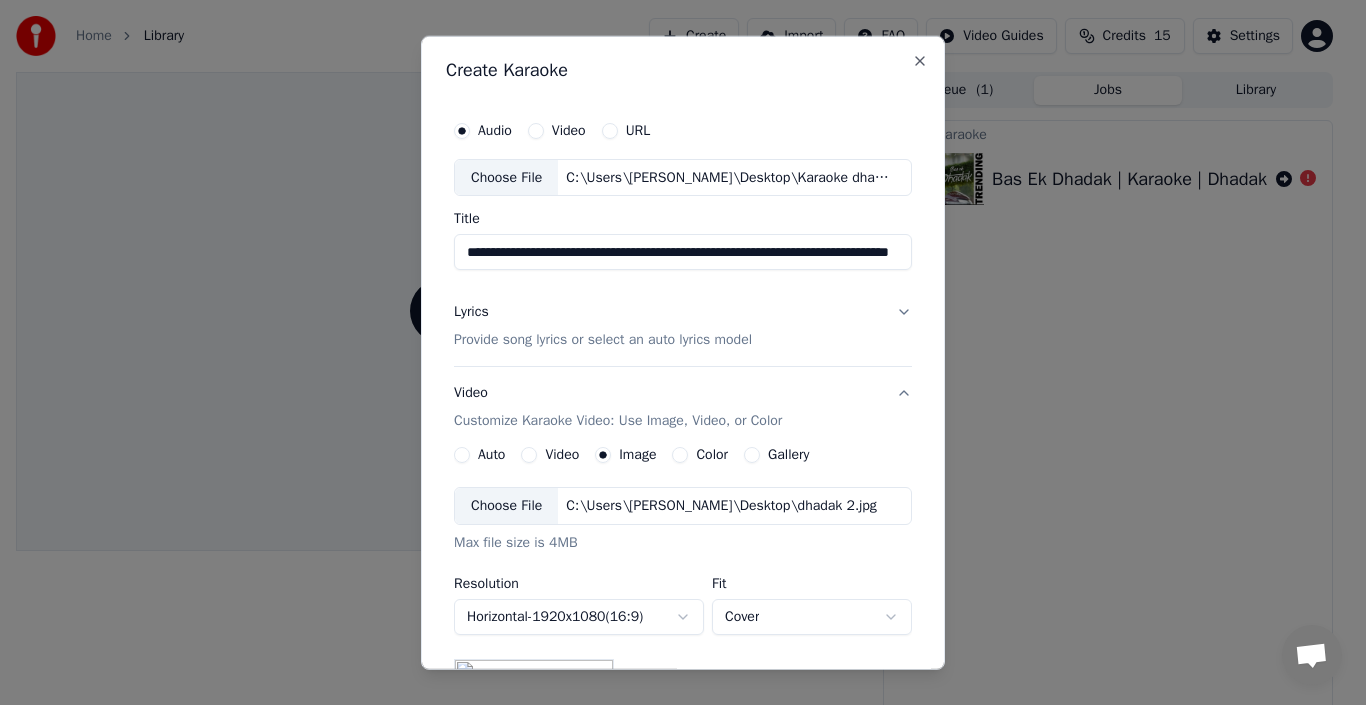 scroll, scrollTop: 0, scrollLeft: 101, axis: horizontal 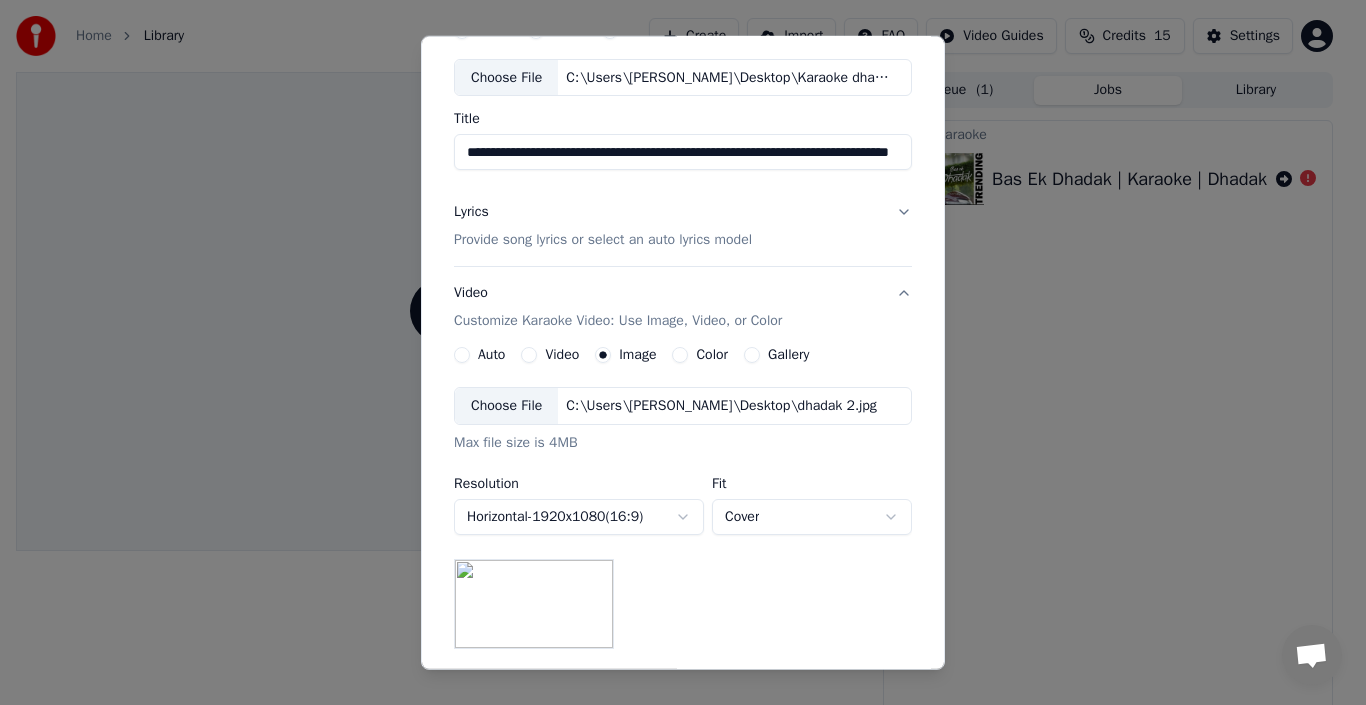 type on "**********" 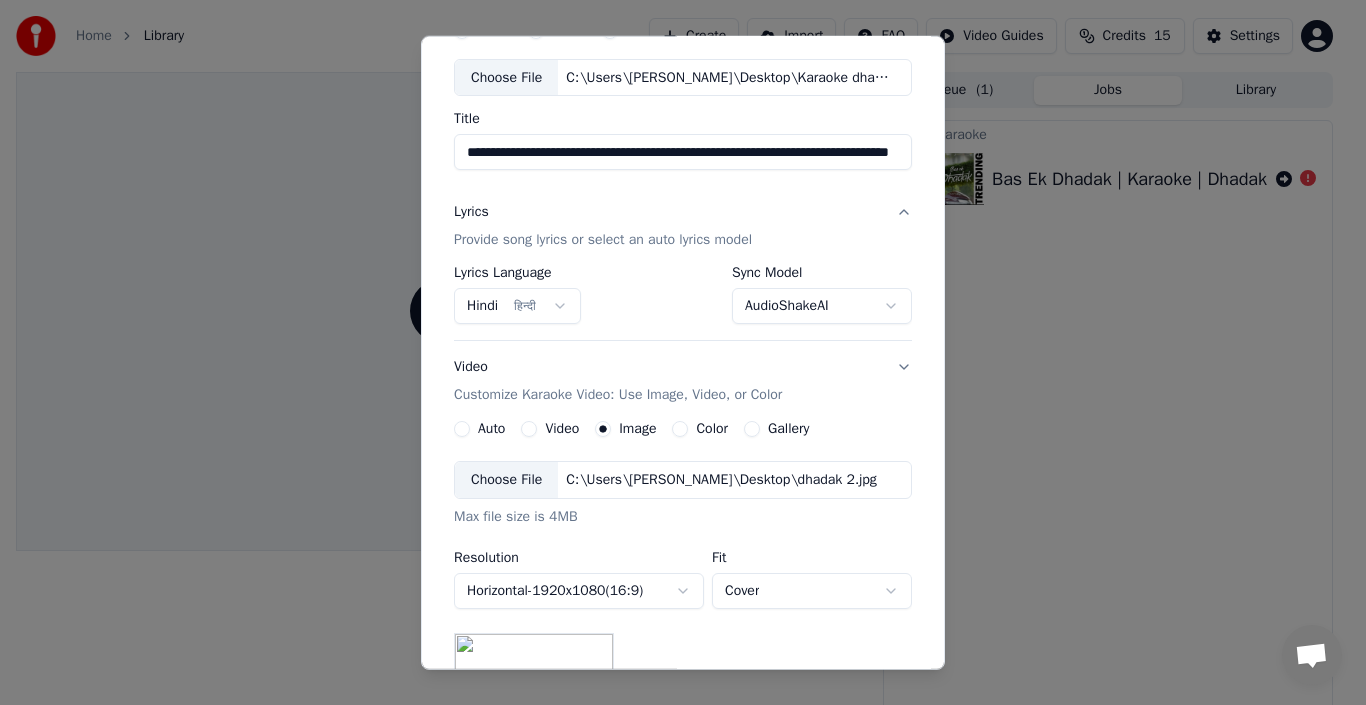 scroll, scrollTop: 0, scrollLeft: 0, axis: both 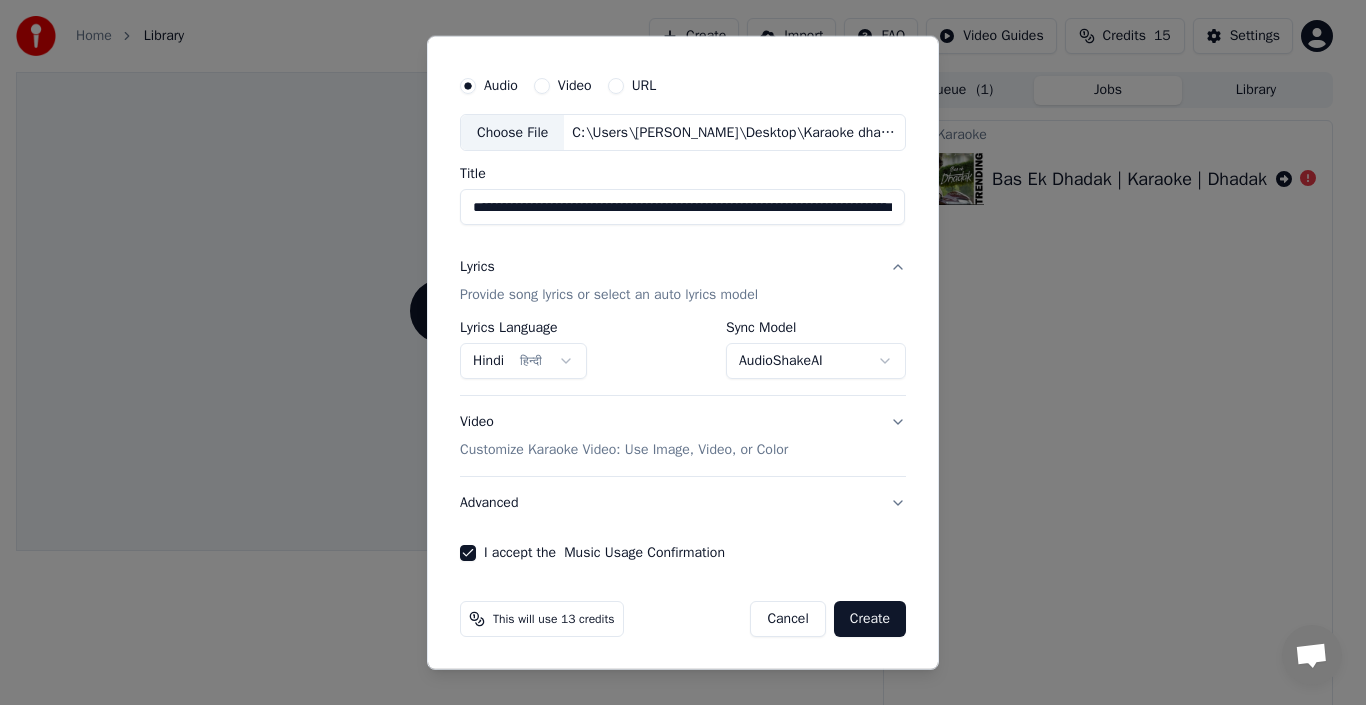 click on "Video Customize Karaoke Video: Use Image, Video, or Color" at bounding box center (683, 436) 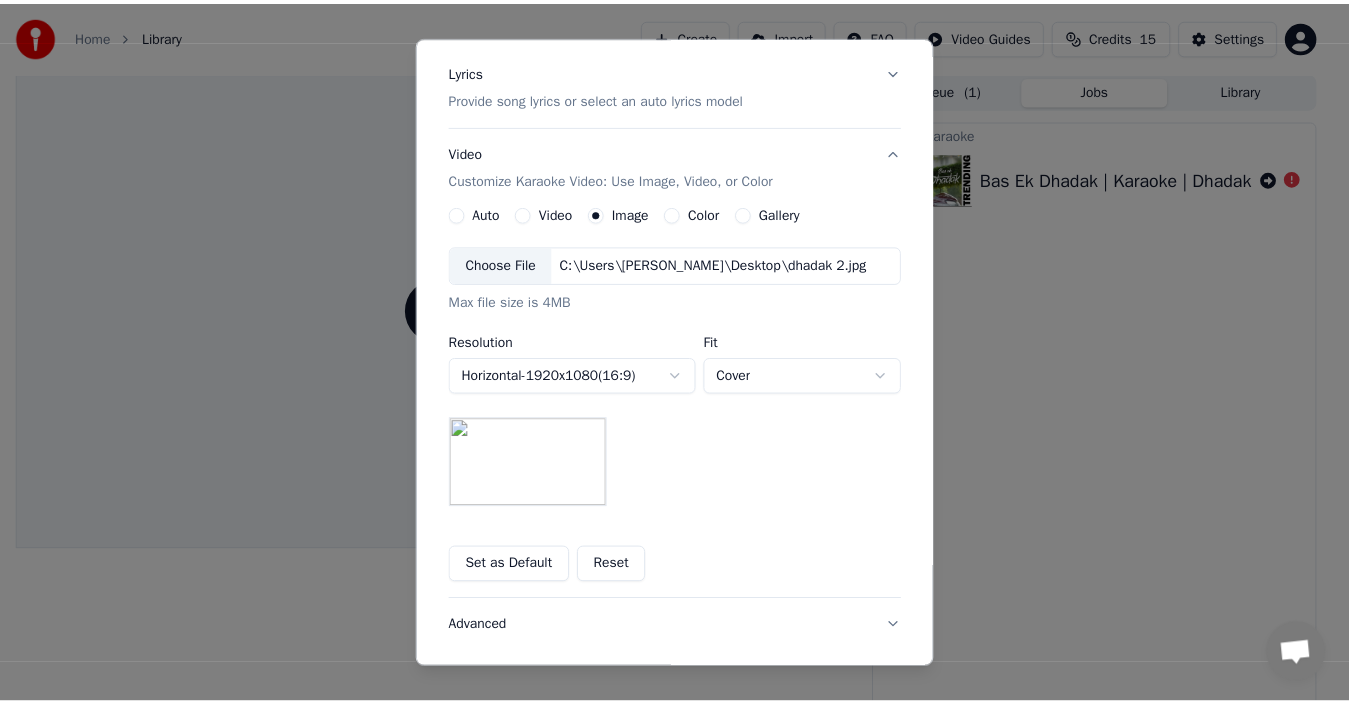 scroll, scrollTop: 365, scrollLeft: 0, axis: vertical 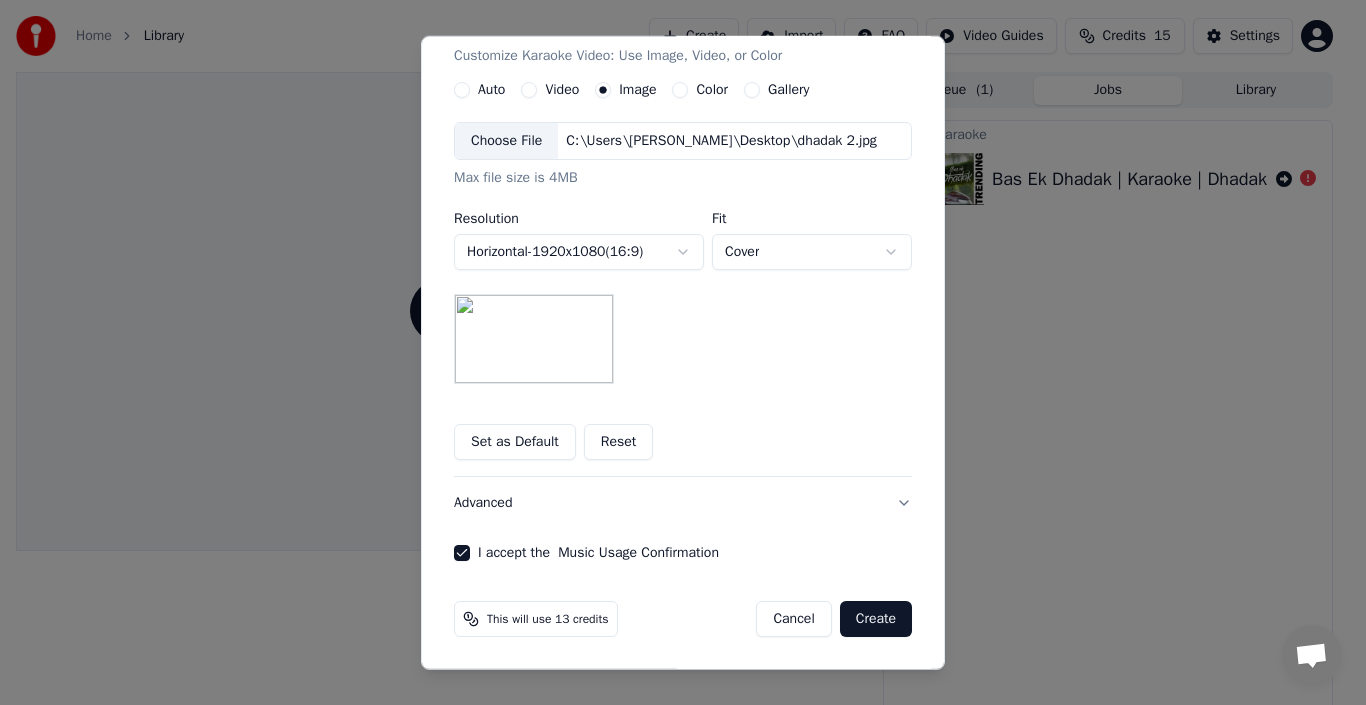 click on "Create" at bounding box center [876, 619] 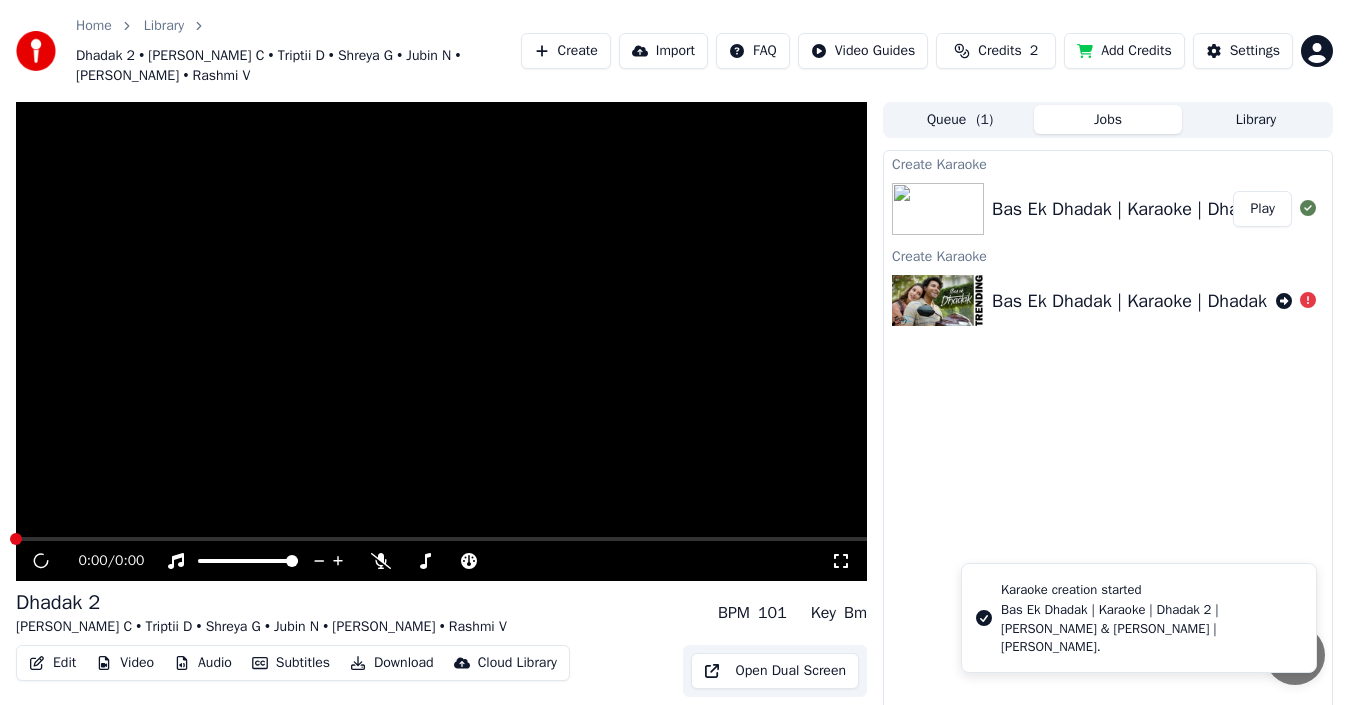 scroll, scrollTop: 0, scrollLeft: 0, axis: both 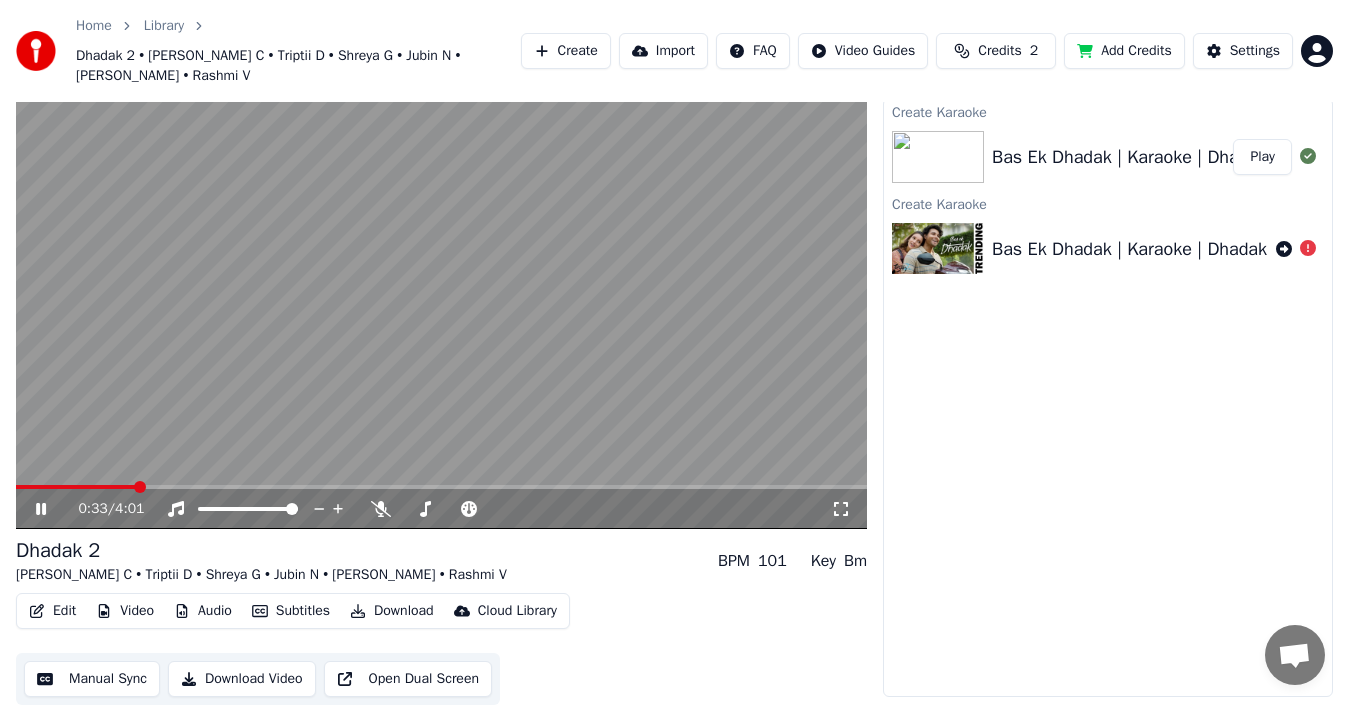 click on "Play" at bounding box center [1262, 157] 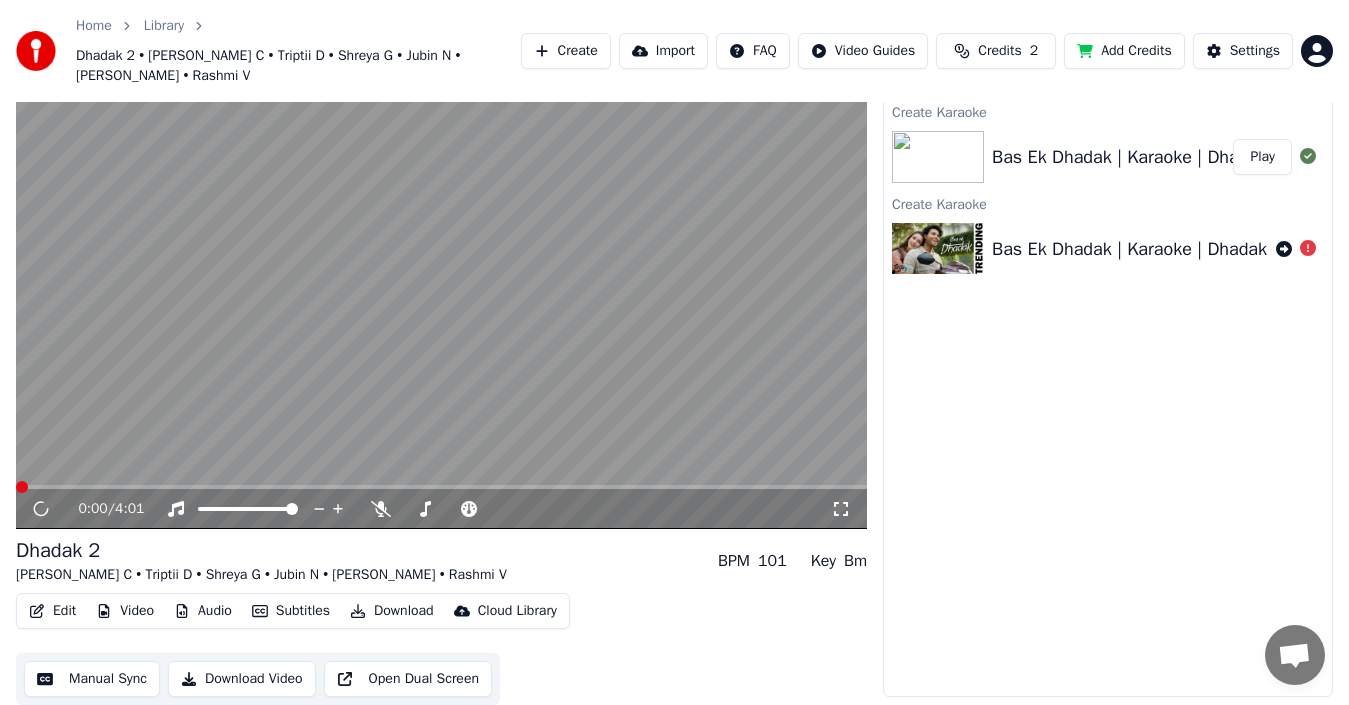 click on "Subtitles" at bounding box center [291, 611] 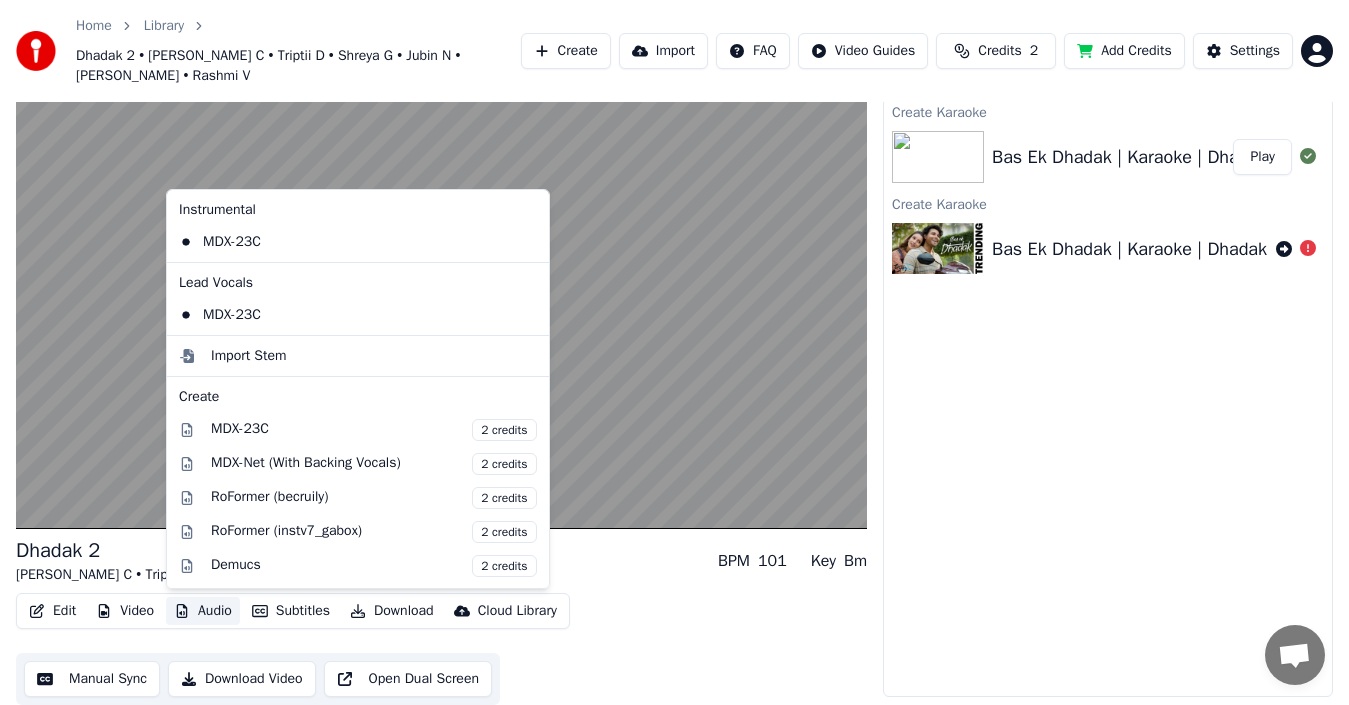 click on "Create Karaoke Bas Ek Dhadak | Karaoke | Dhadak 2 | [PERSON_NAME] & [PERSON_NAME] | [PERSON_NAME]. Play Create Karaoke Bas Ek Dhadak | Karaoke | Dhadak 2 | [PERSON_NAME] & [PERSON_NAME] | [PERSON_NAME]." at bounding box center [1108, 397] 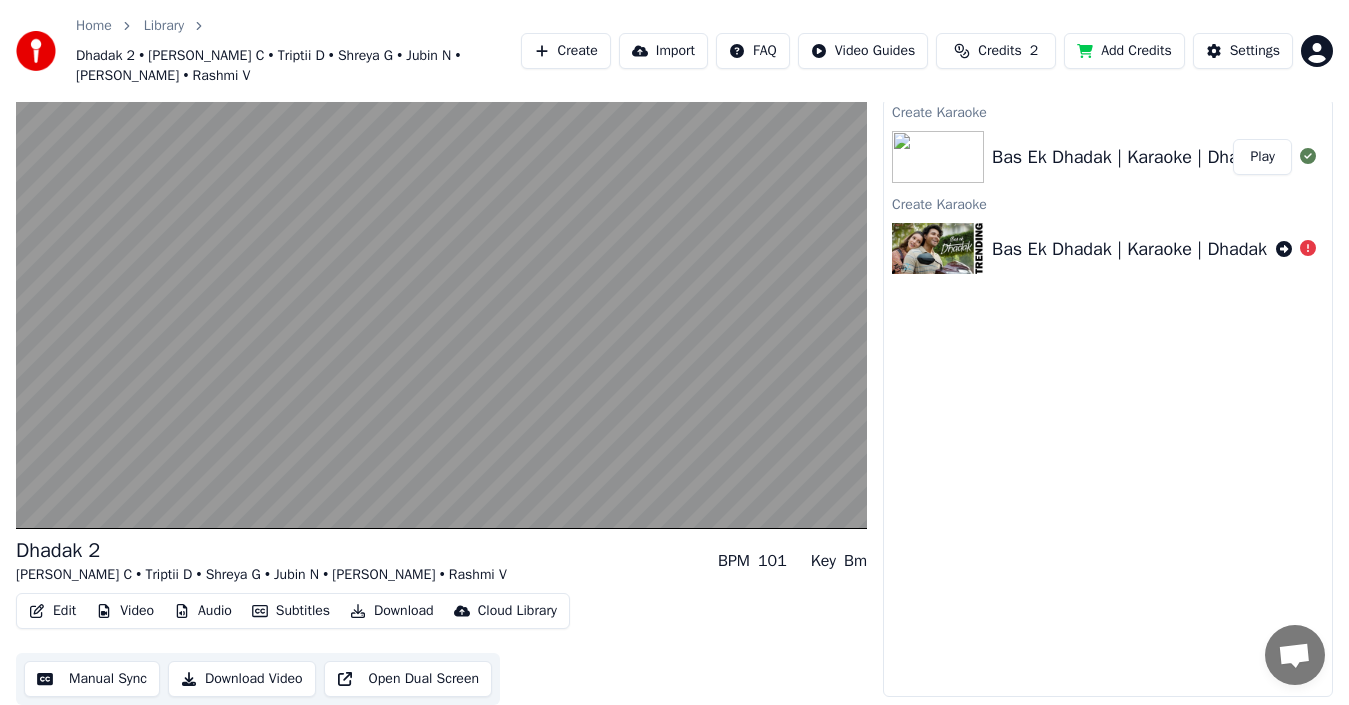 click on "Edit" at bounding box center (52, 611) 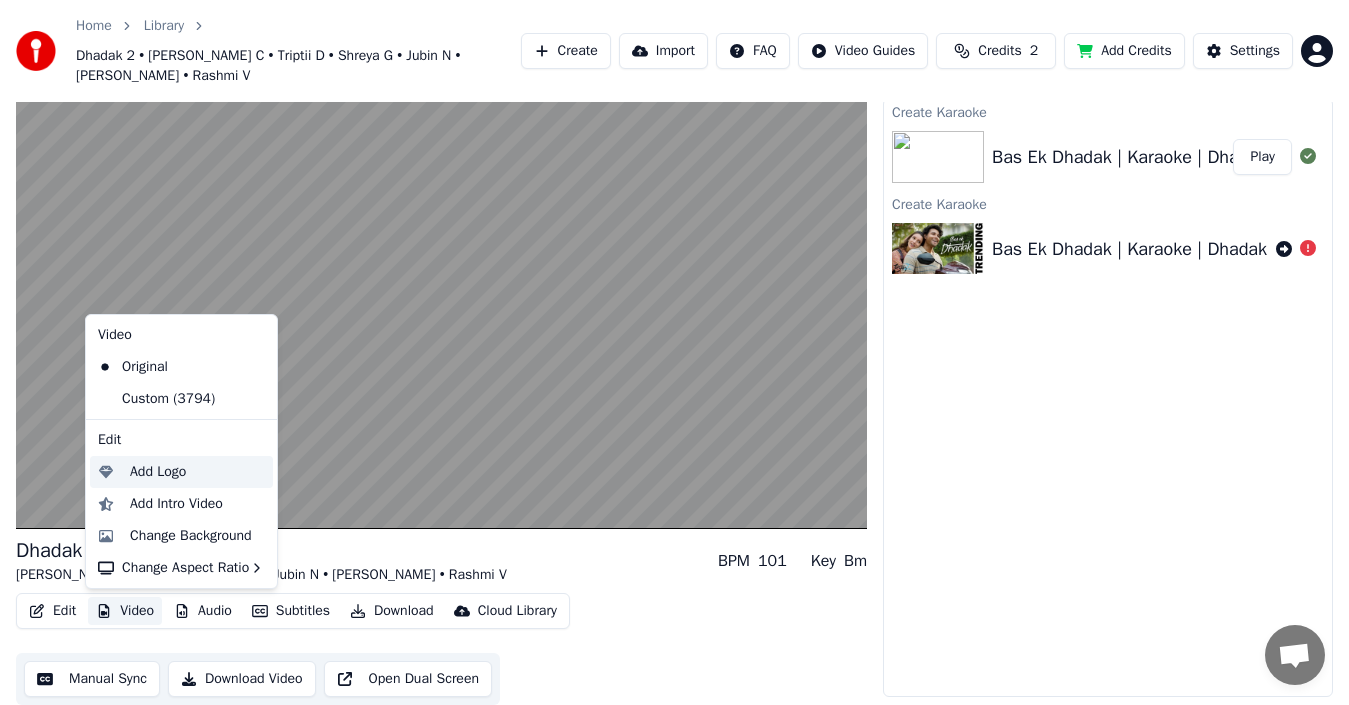 click on "Add Logo" at bounding box center [158, 472] 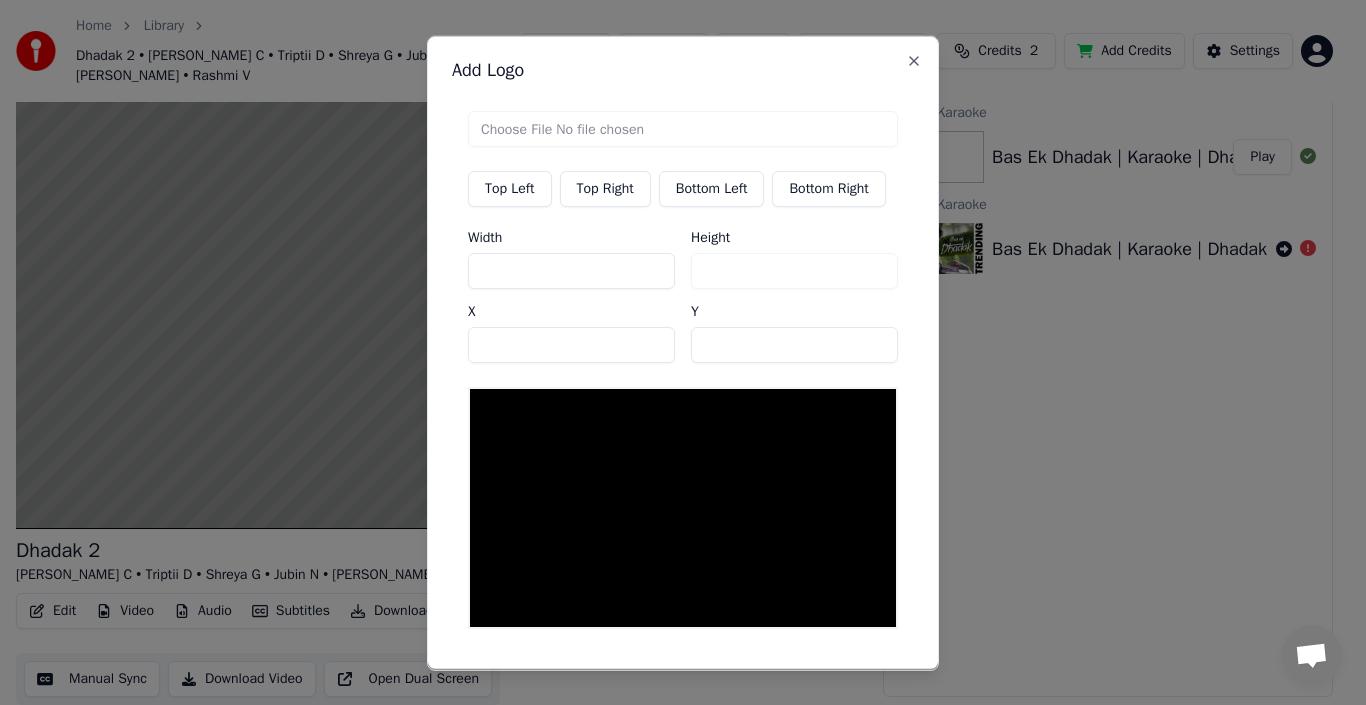click at bounding box center [683, 128] 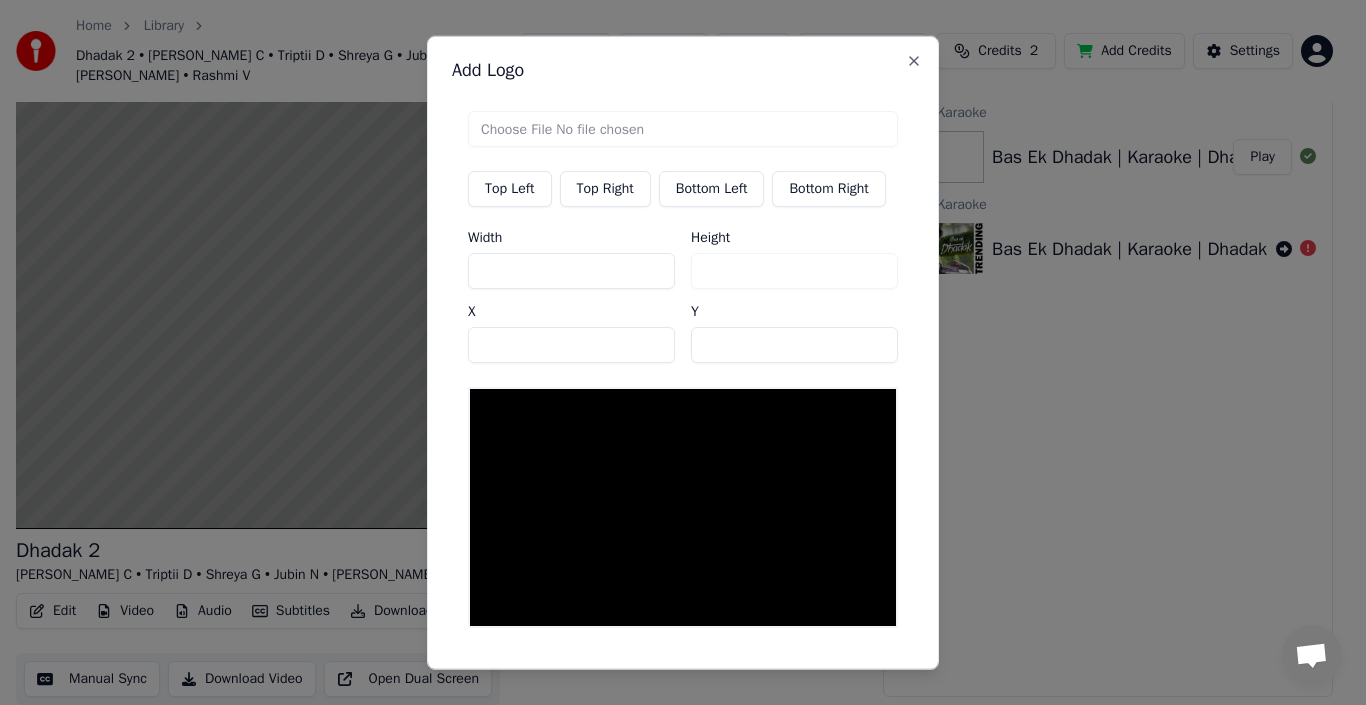 type on "**********" 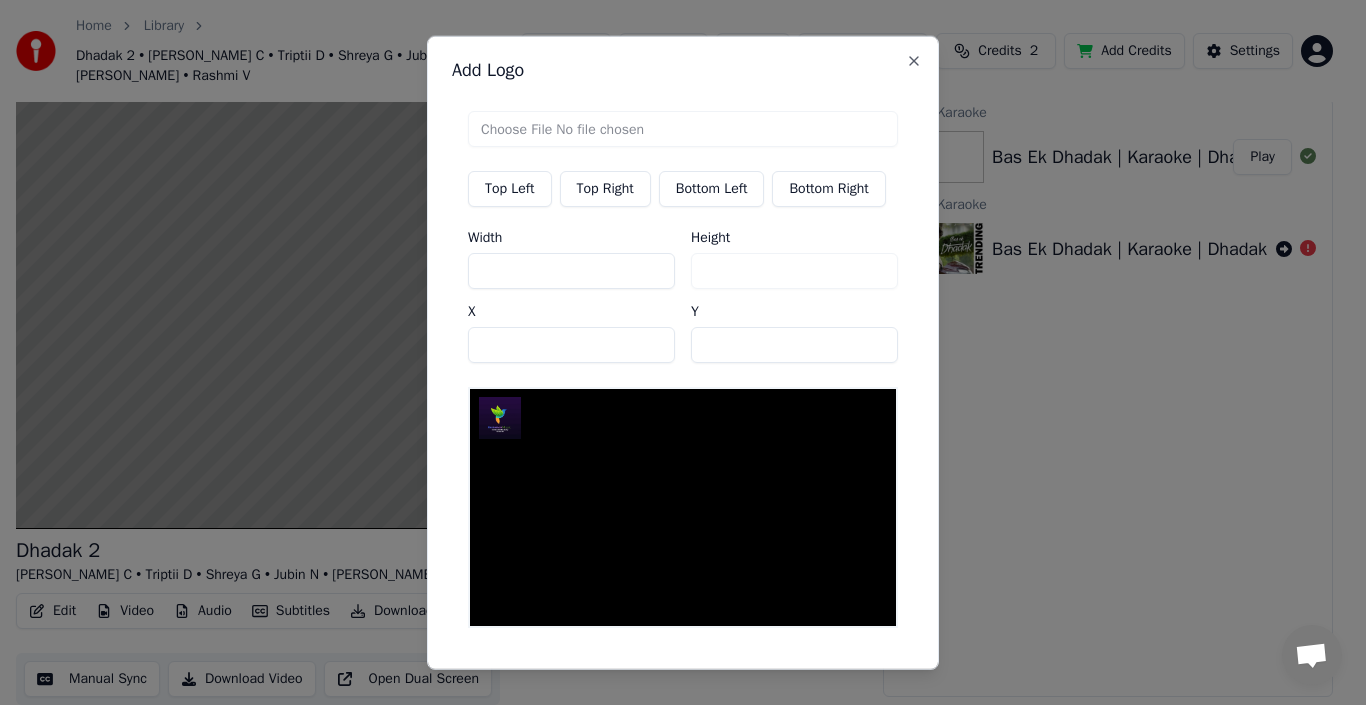 drag, startPoint x: 548, startPoint y: 271, endPoint x: 263, endPoint y: 257, distance: 285.34366 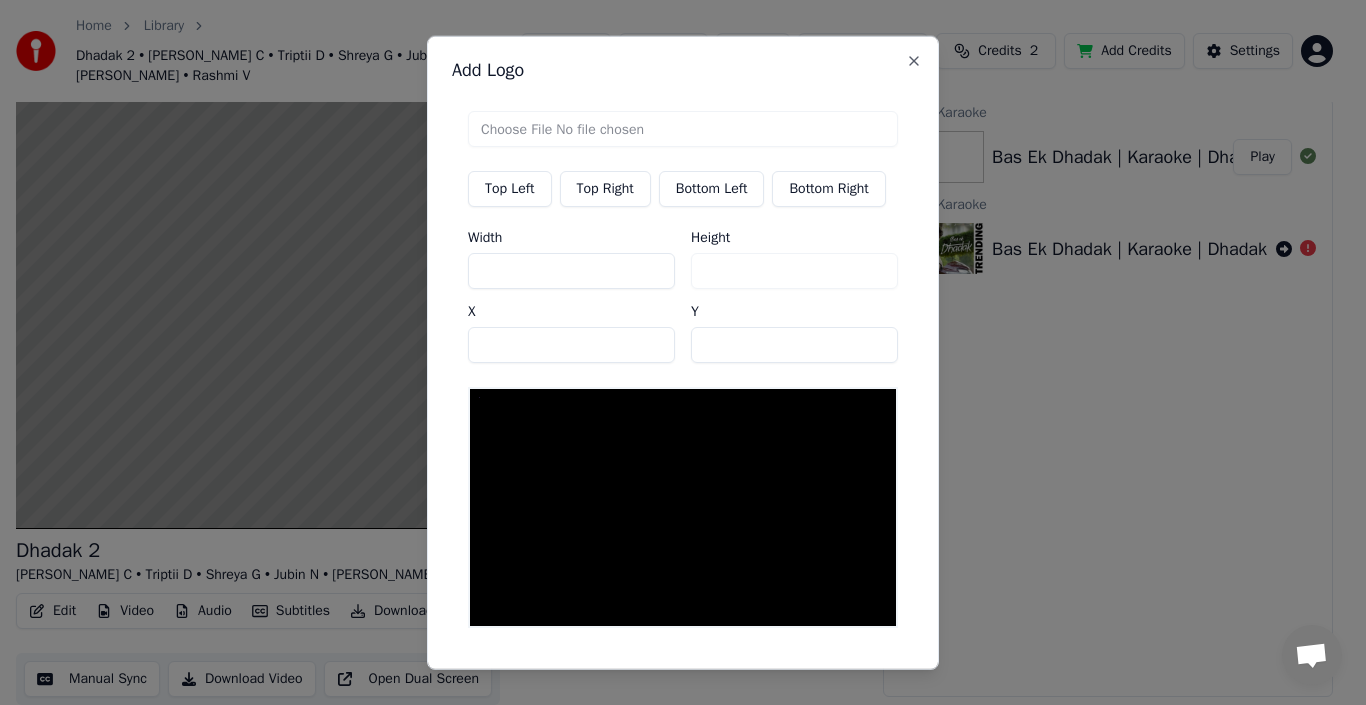 type on "**" 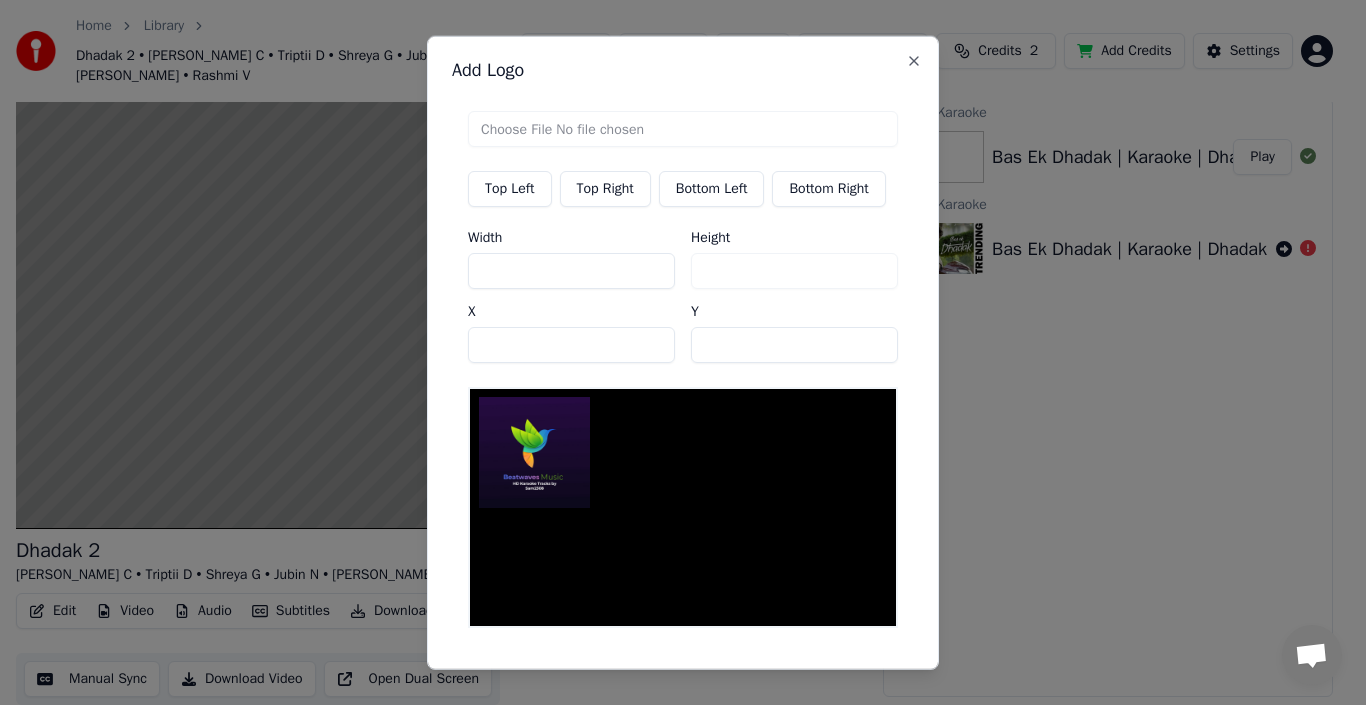 drag, startPoint x: 511, startPoint y: 276, endPoint x: 388, endPoint y: 267, distance: 123.32883 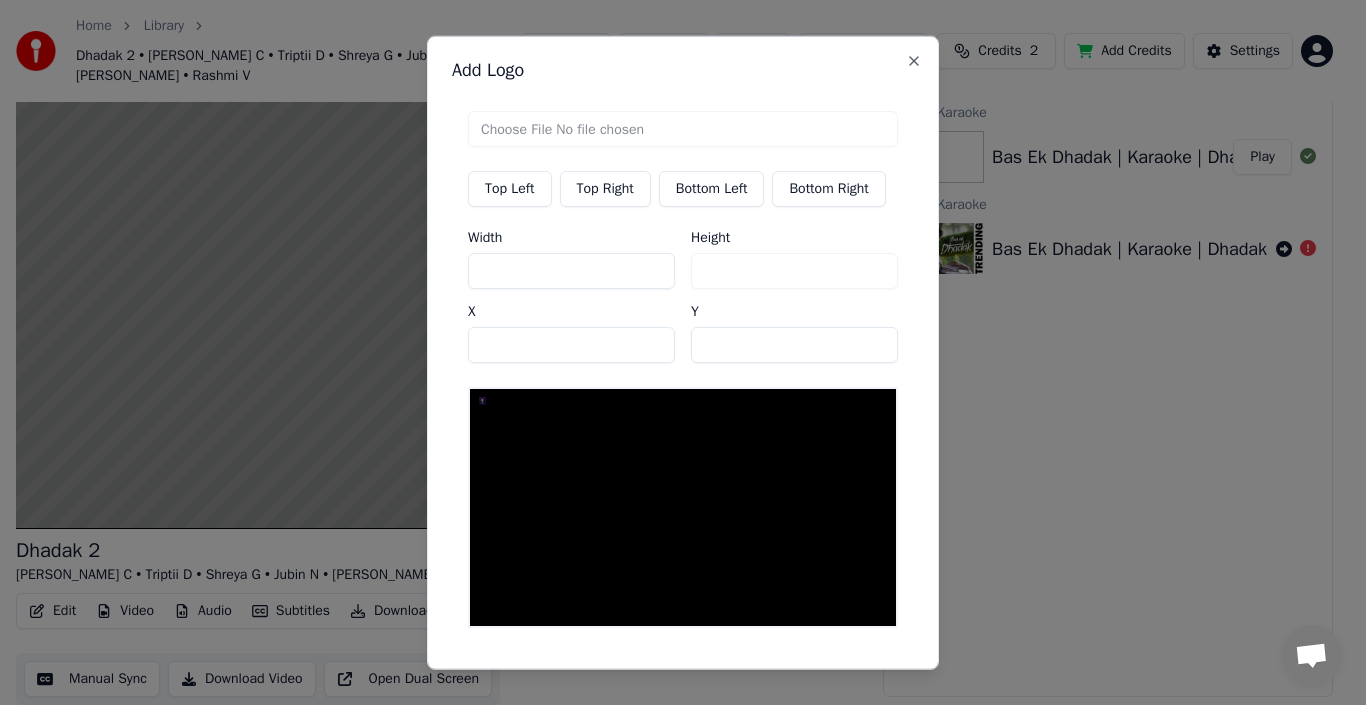 type on "***" 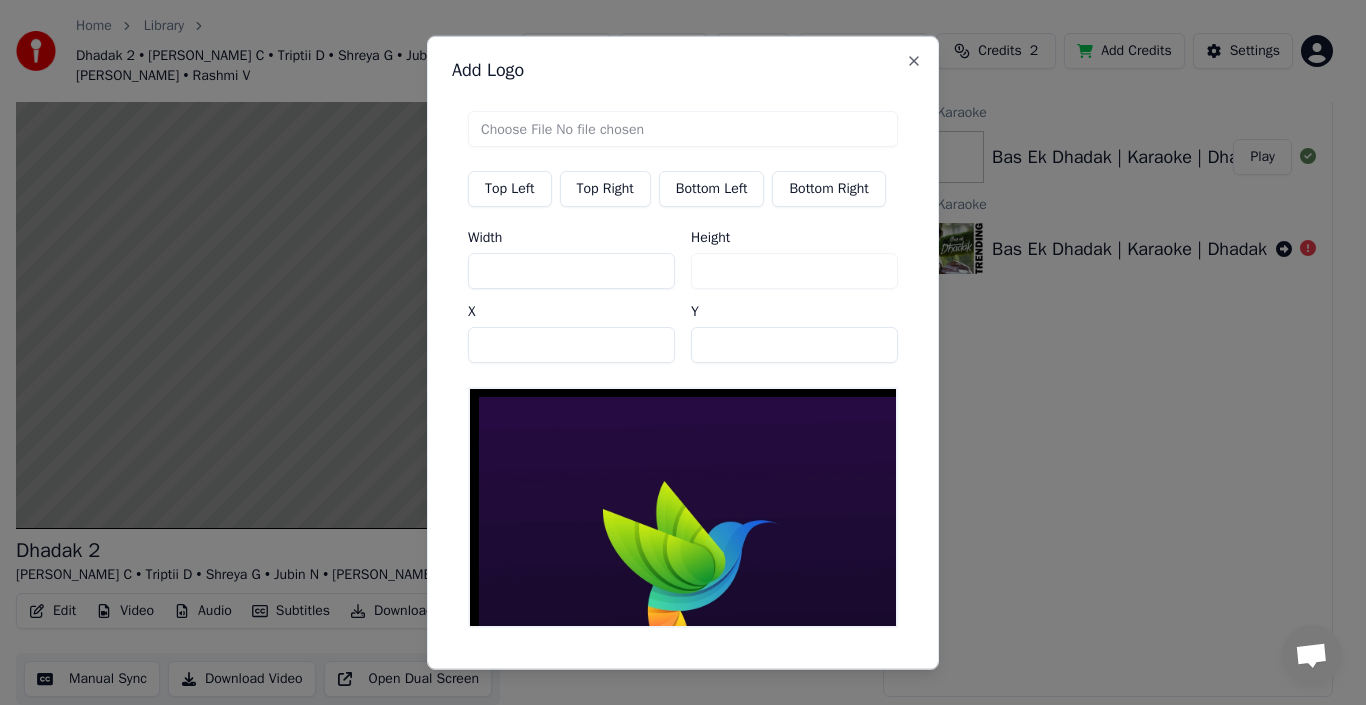 drag, startPoint x: 532, startPoint y: 275, endPoint x: 314, endPoint y: 269, distance: 218.08255 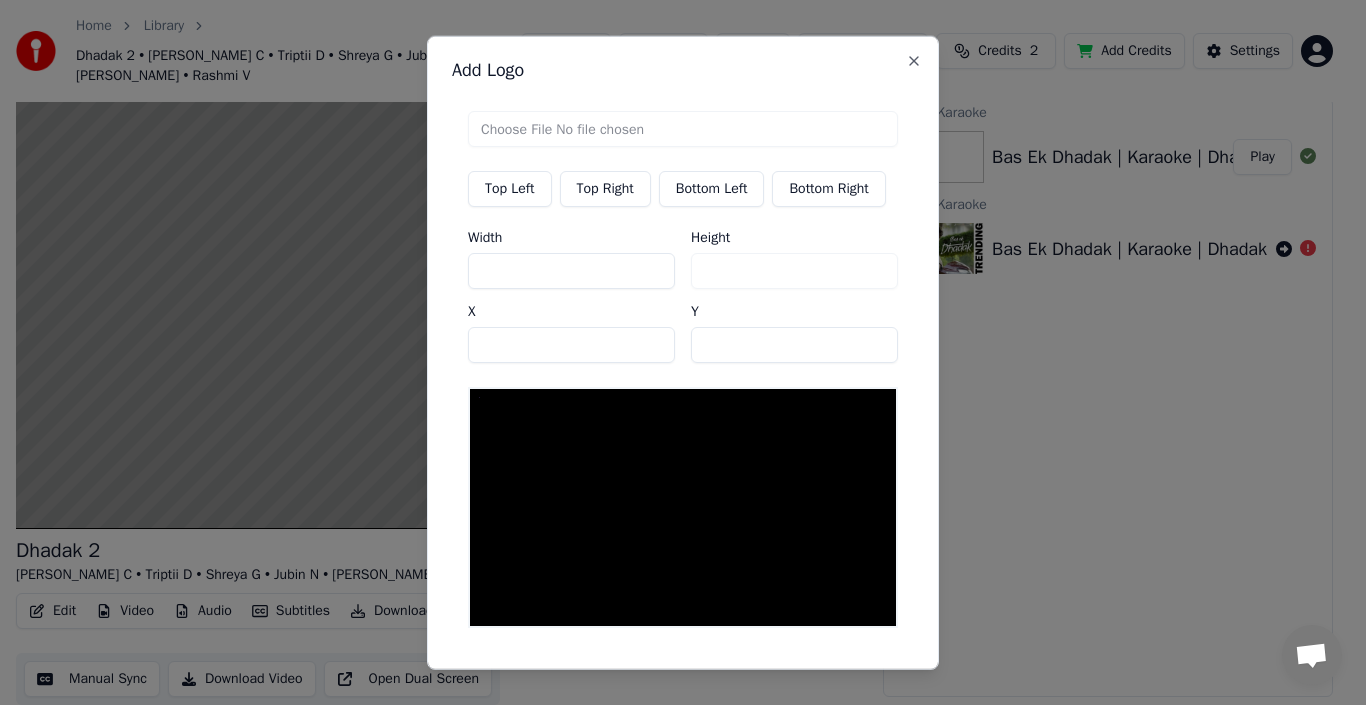 type on "**" 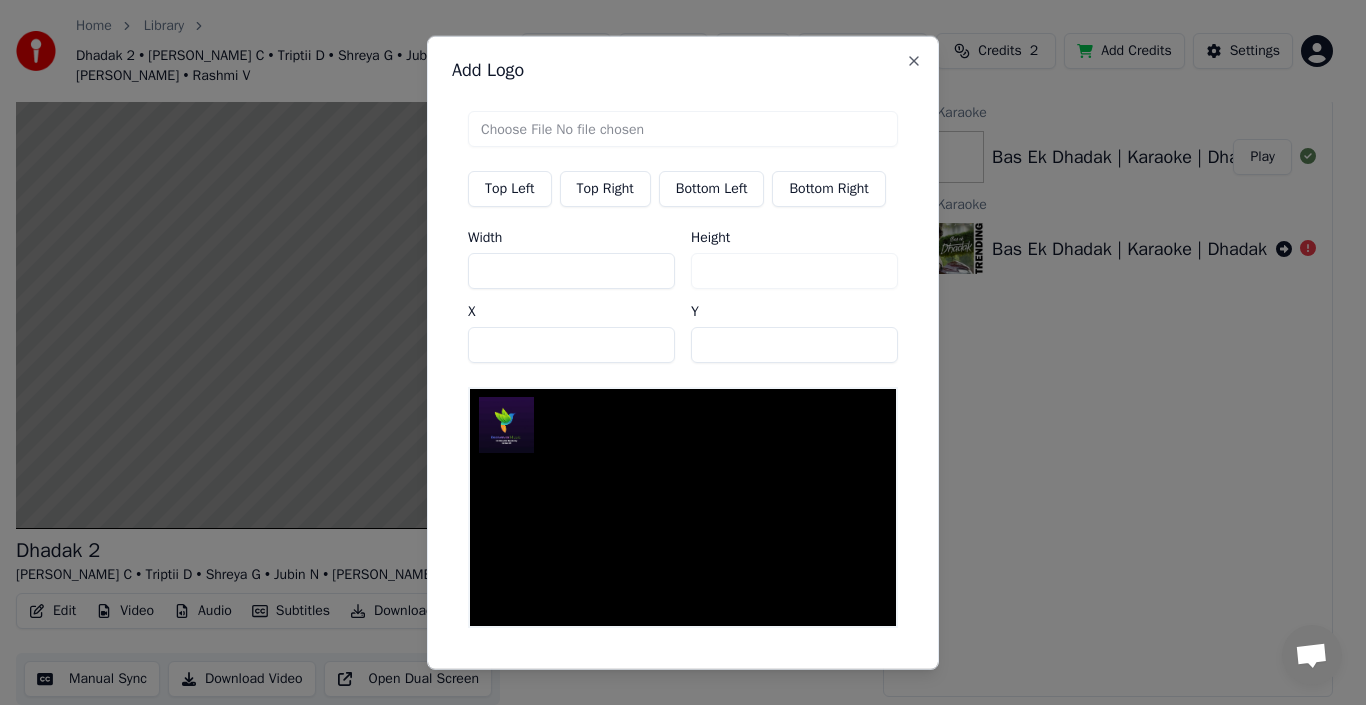 type on "***" 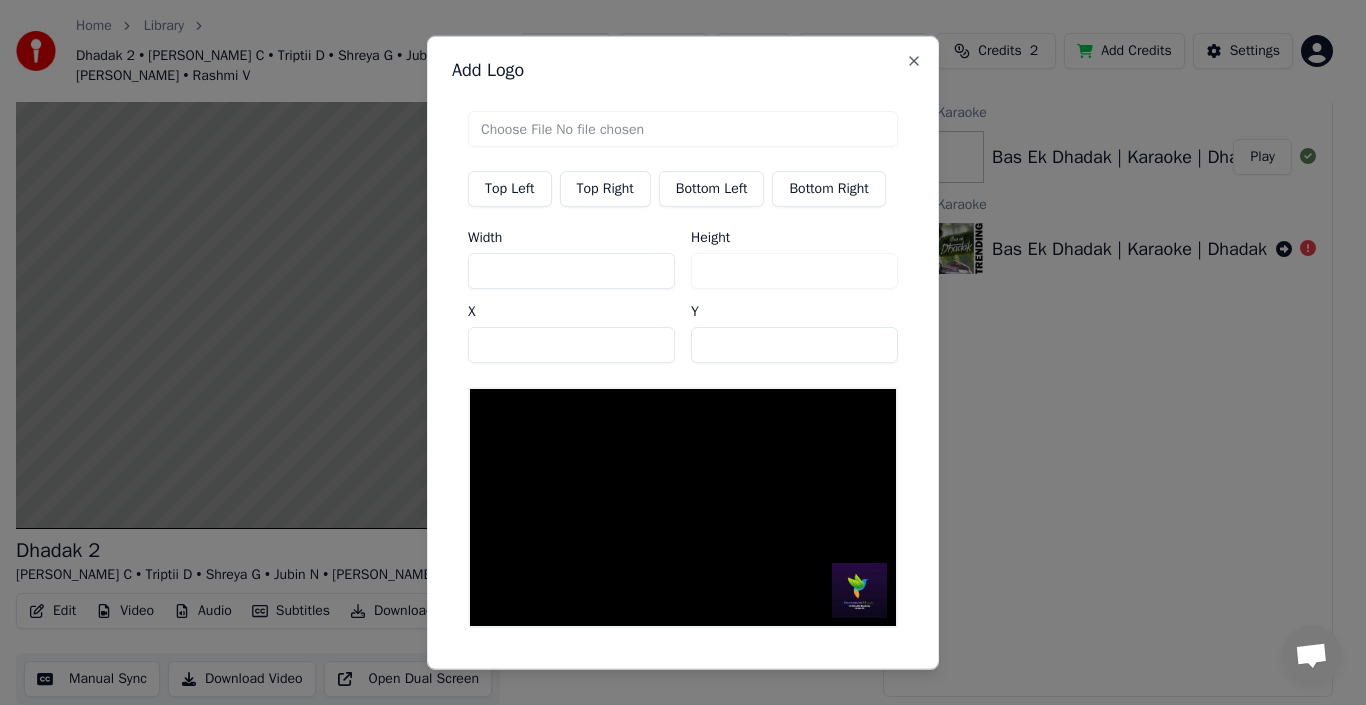 click on "Bottom Left" at bounding box center [712, 188] 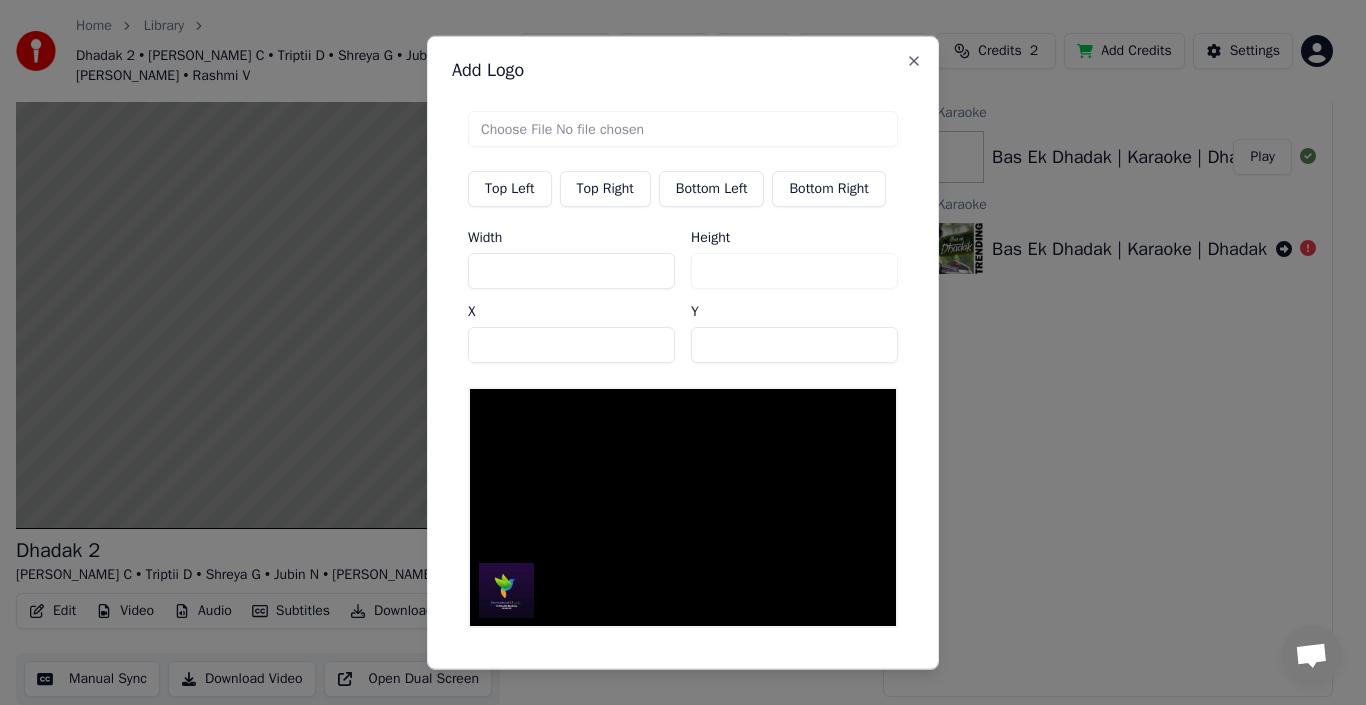 click on "Top Right" at bounding box center (605, 188) 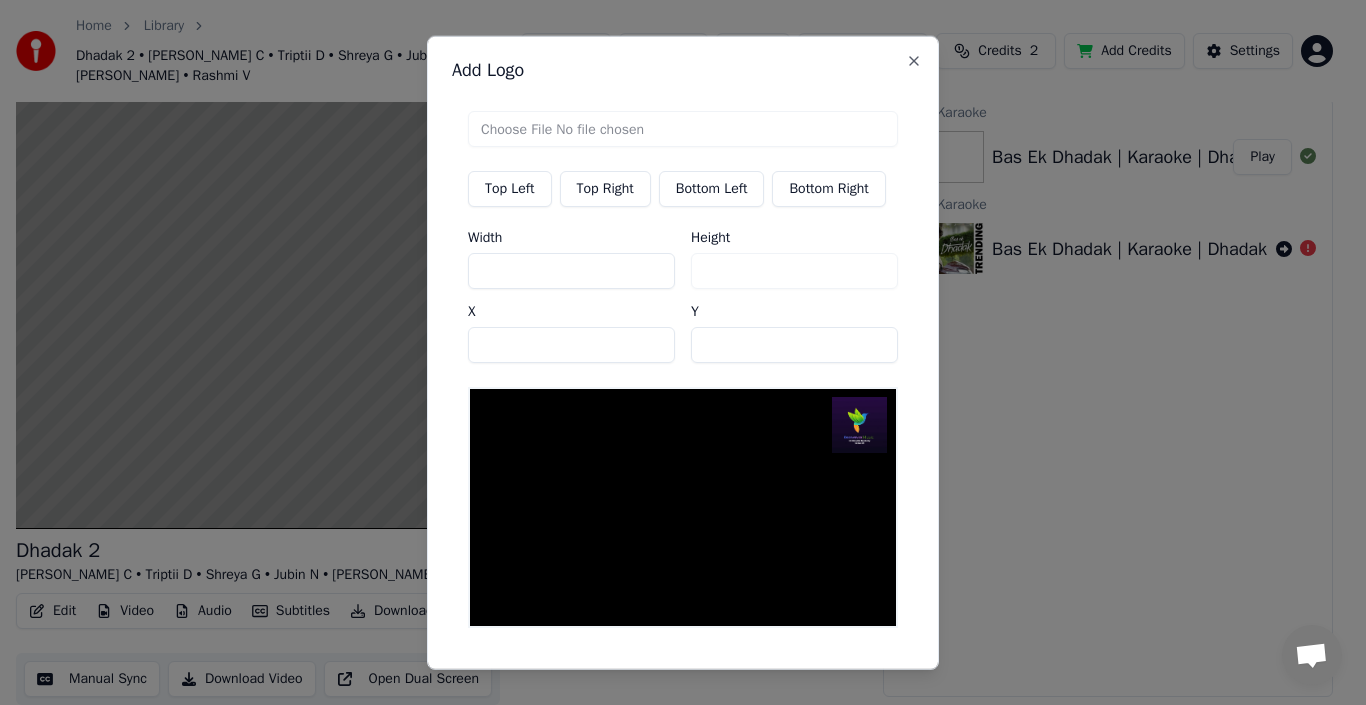 drag, startPoint x: 505, startPoint y: 272, endPoint x: 373, endPoint y: 260, distance: 132.54433 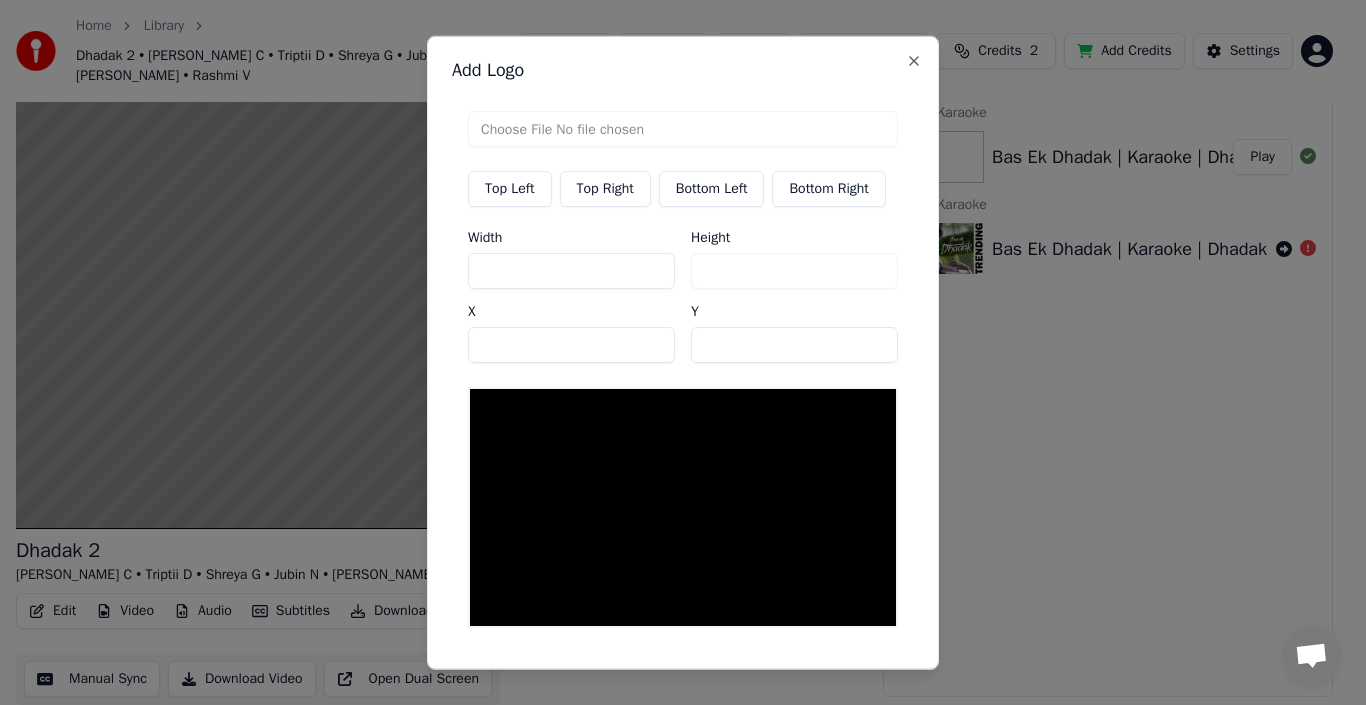 type on "*" 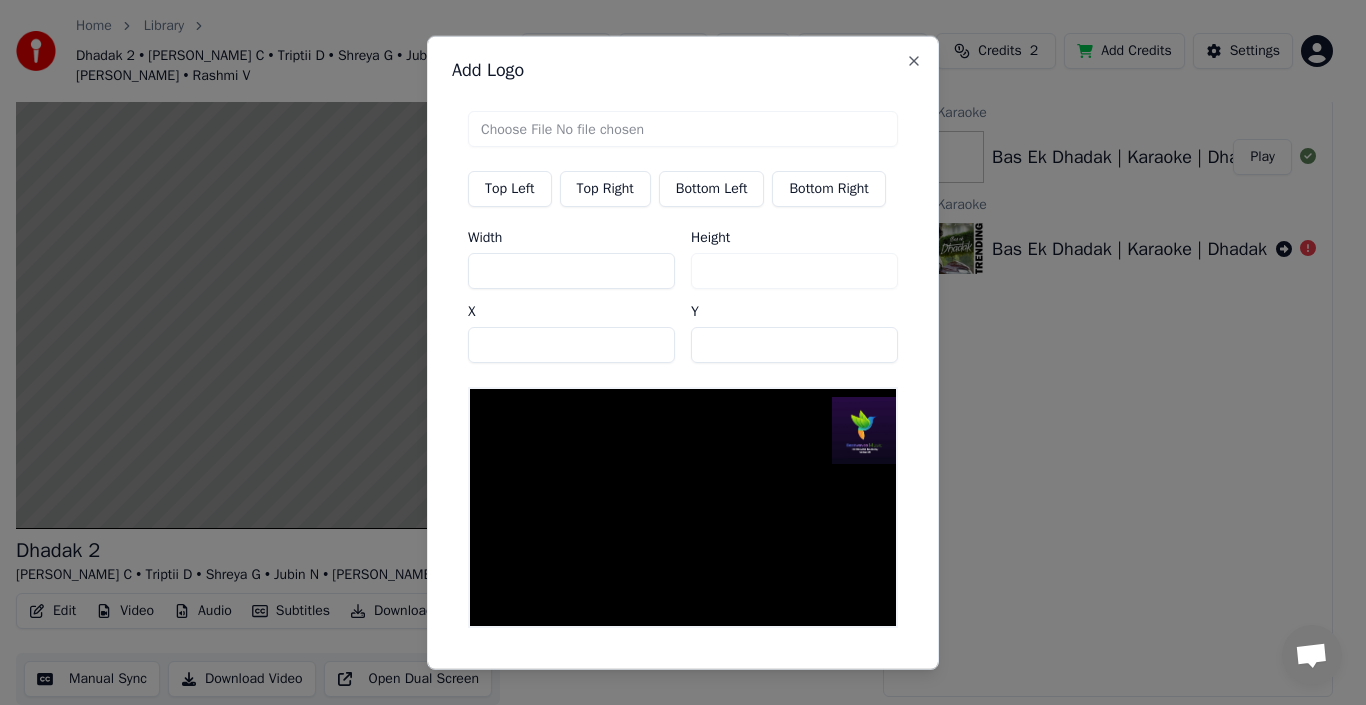 click on "Y" at bounding box center [794, 311] 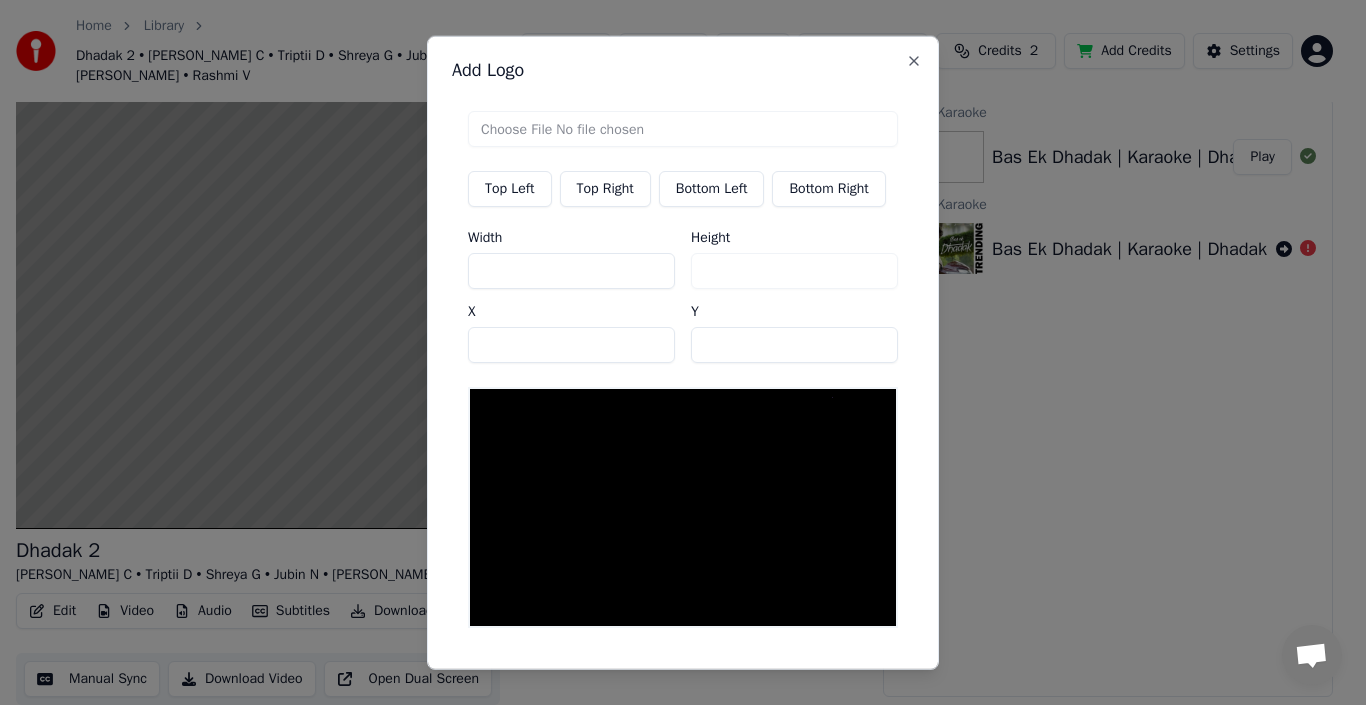 type on "**" 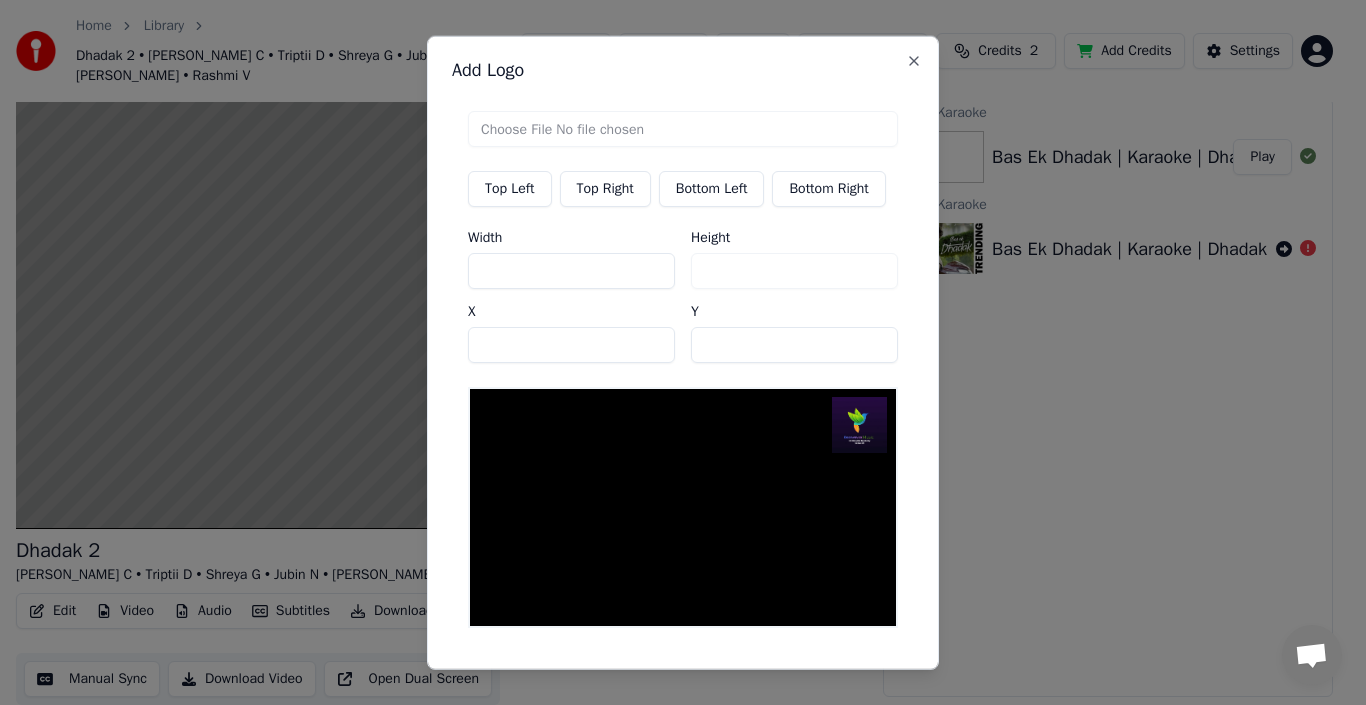 type on "***" 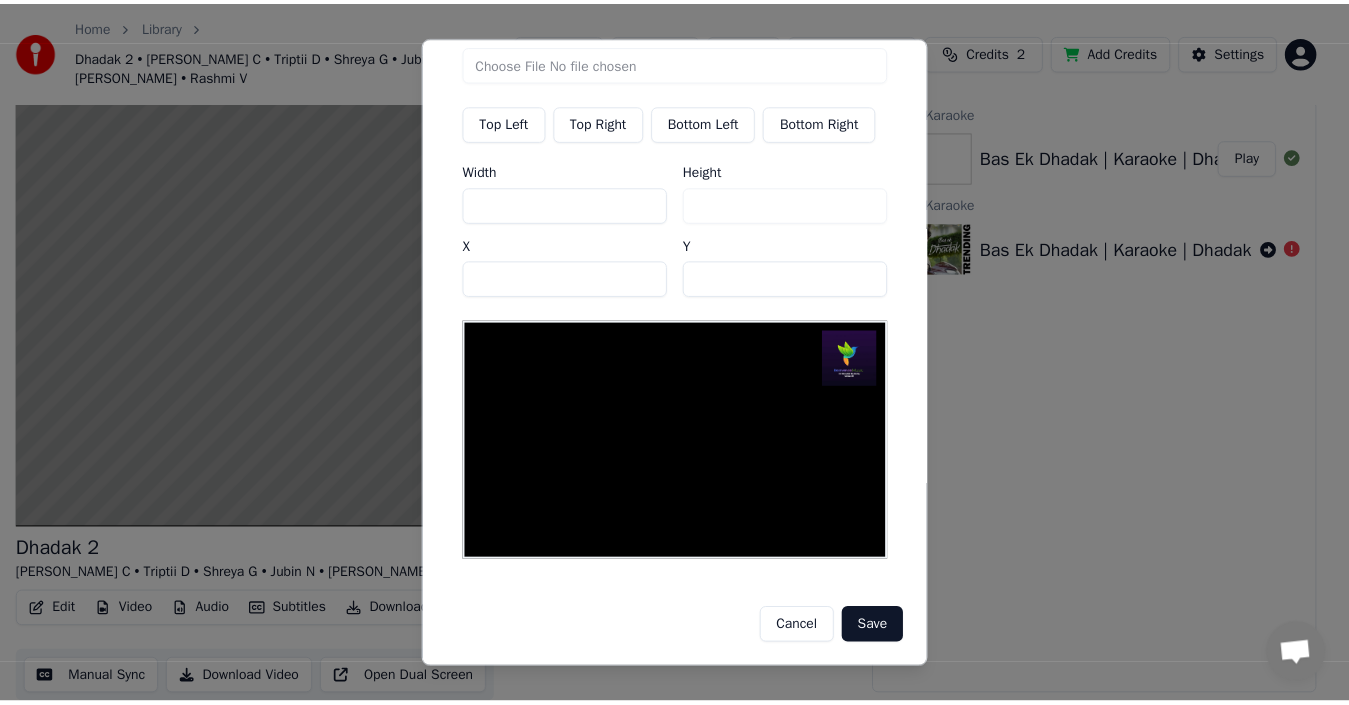 scroll, scrollTop: 69, scrollLeft: 0, axis: vertical 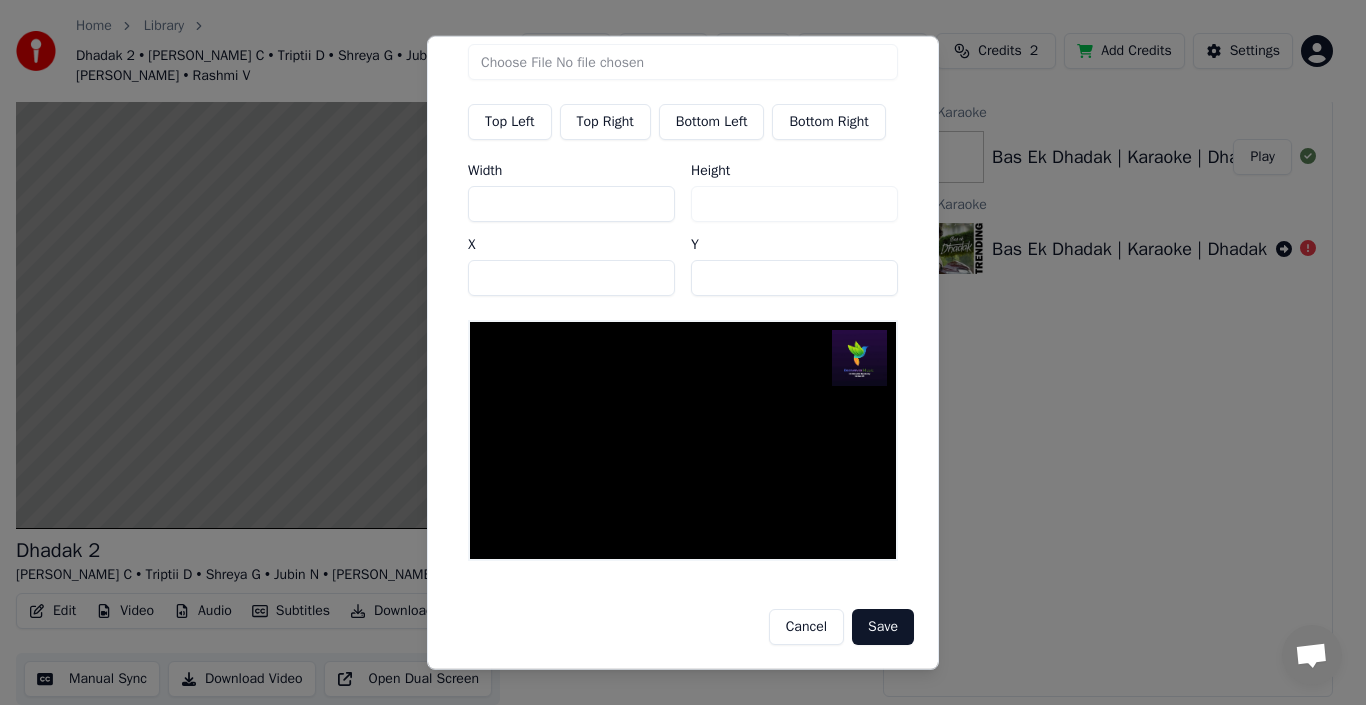 click on "Save" at bounding box center [883, 627] 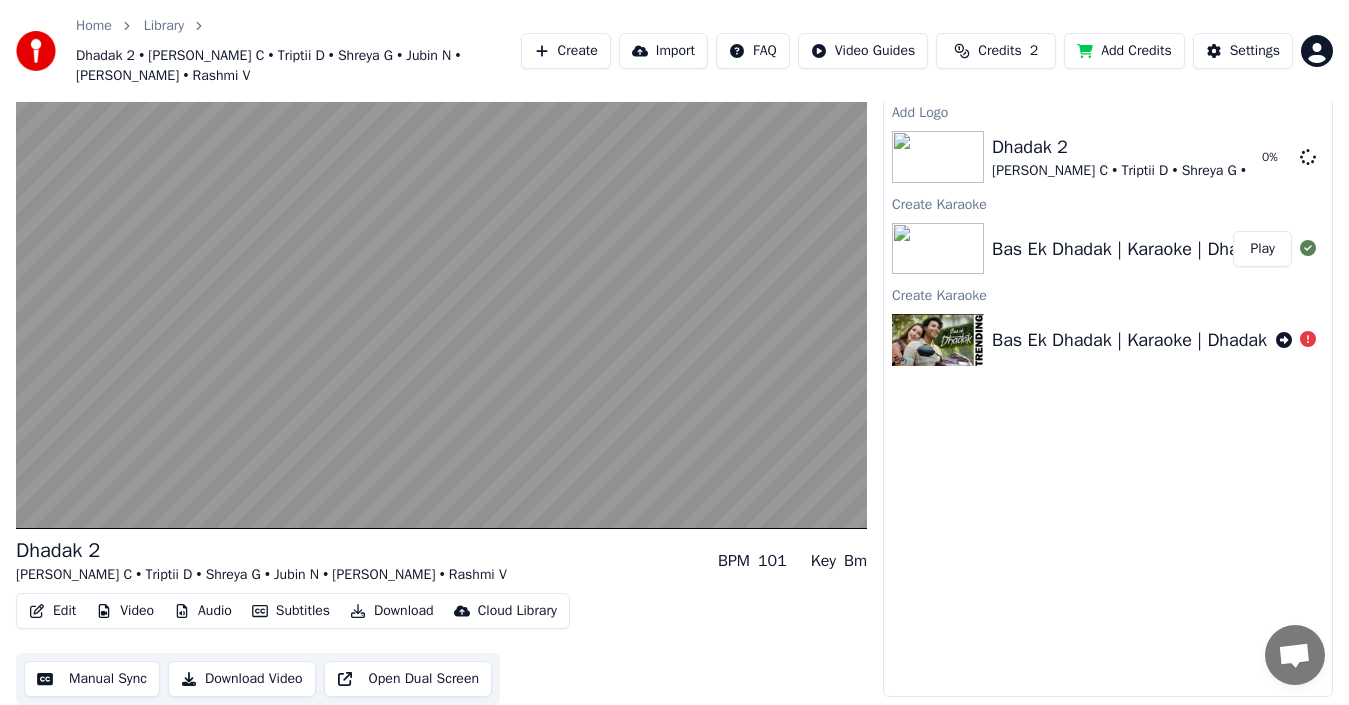 click on "Edit" at bounding box center [52, 611] 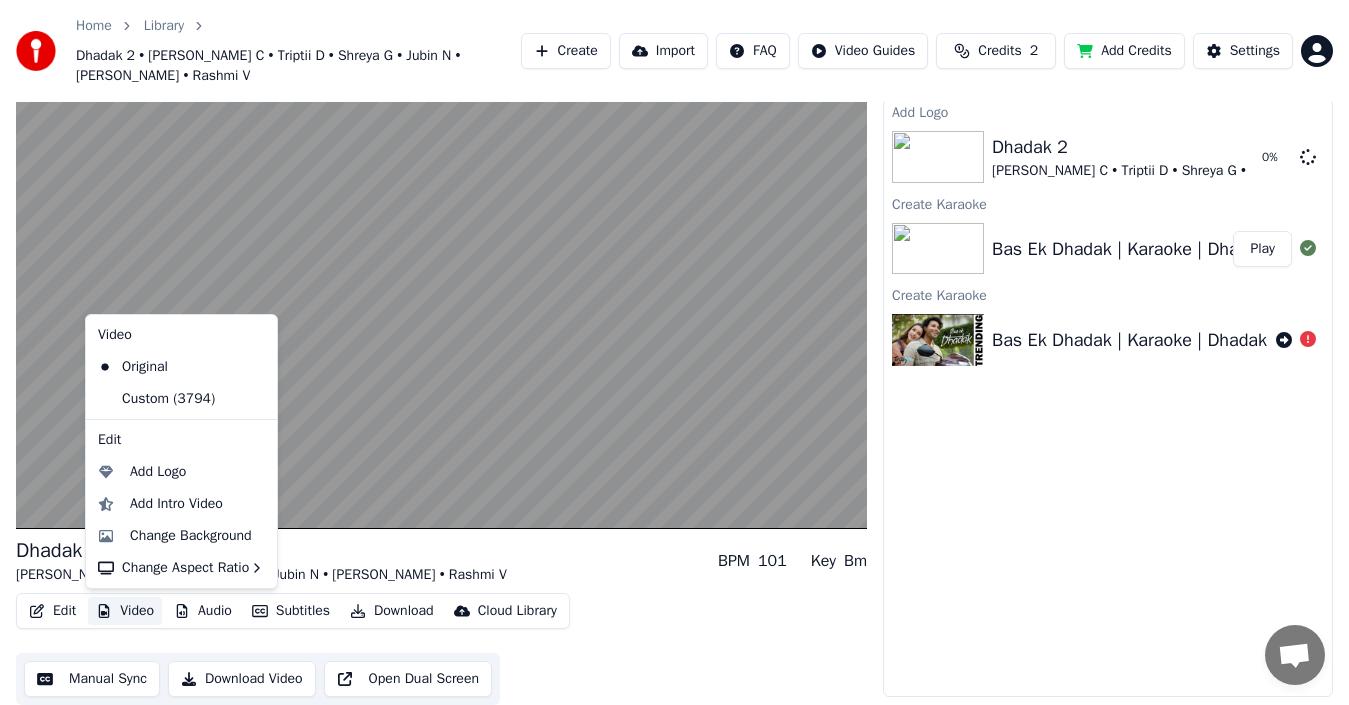 click on "Video" at bounding box center (125, 611) 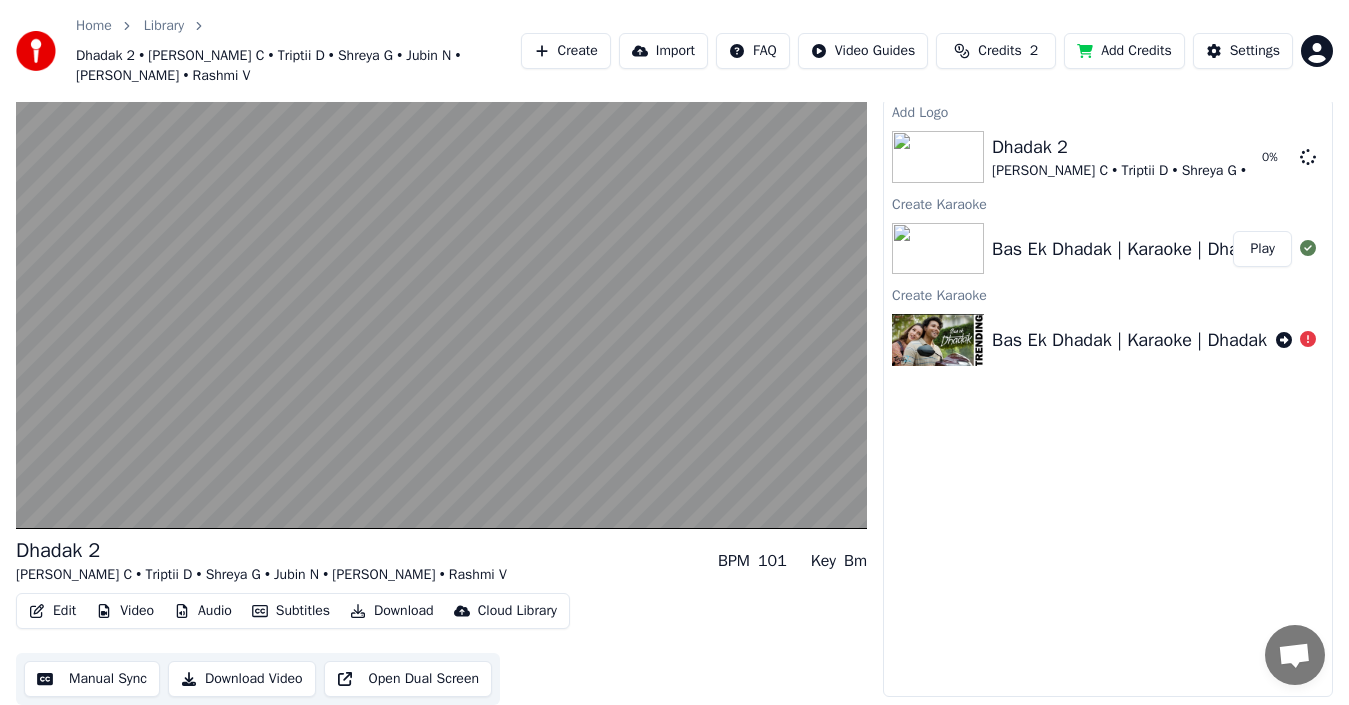 click on "Video" at bounding box center [125, 611] 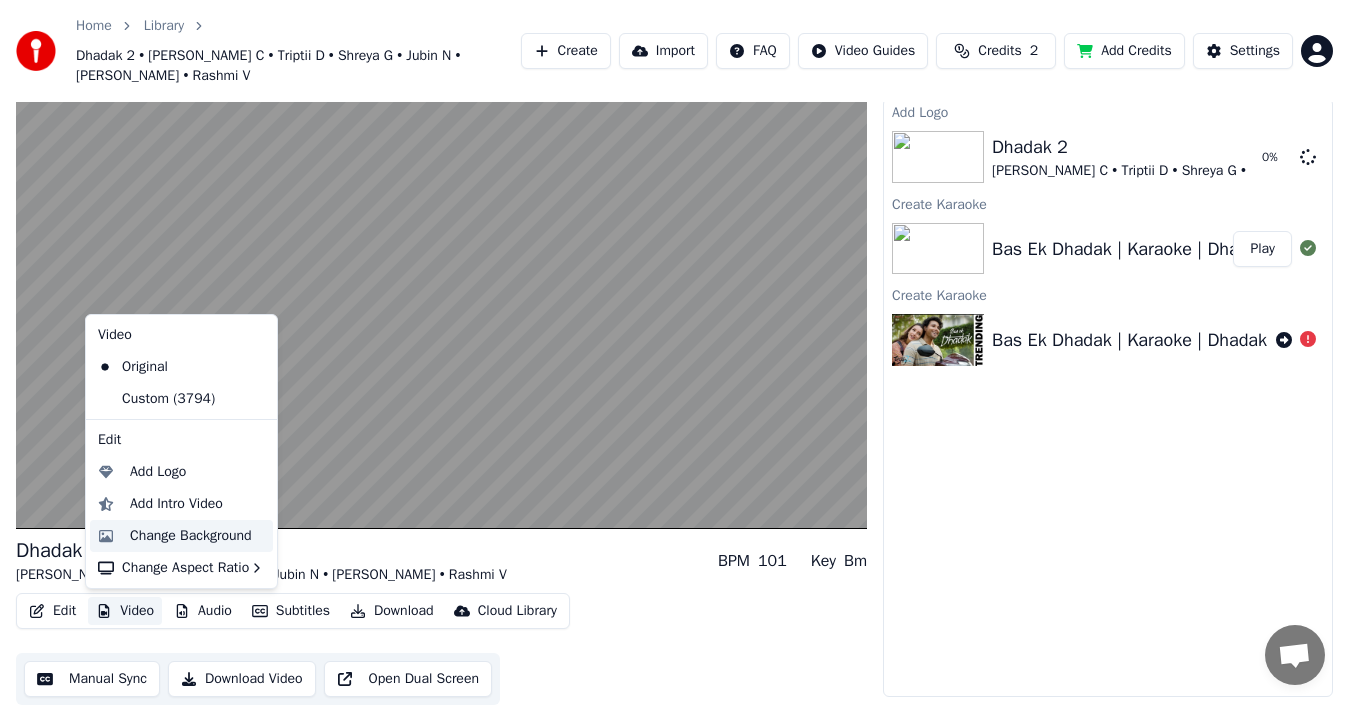 click on "Change Background" at bounding box center (191, 536) 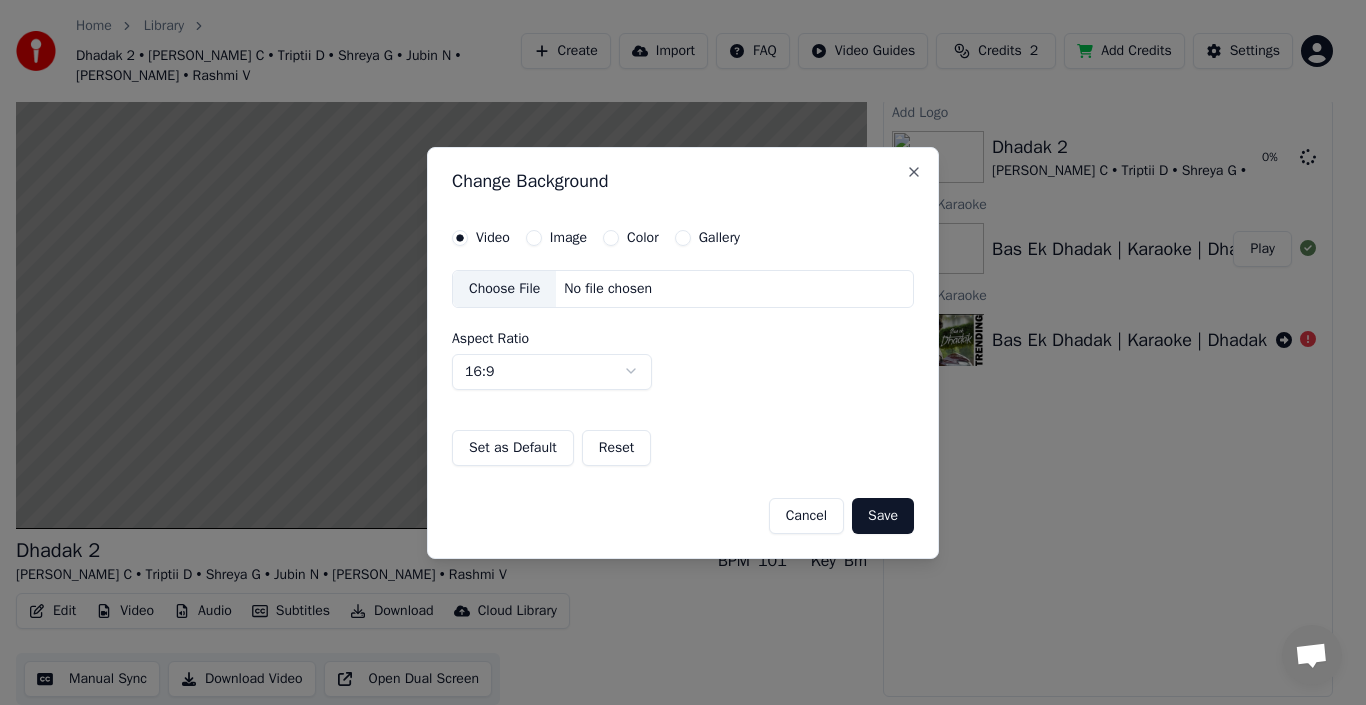 click on "Image" at bounding box center (534, 238) 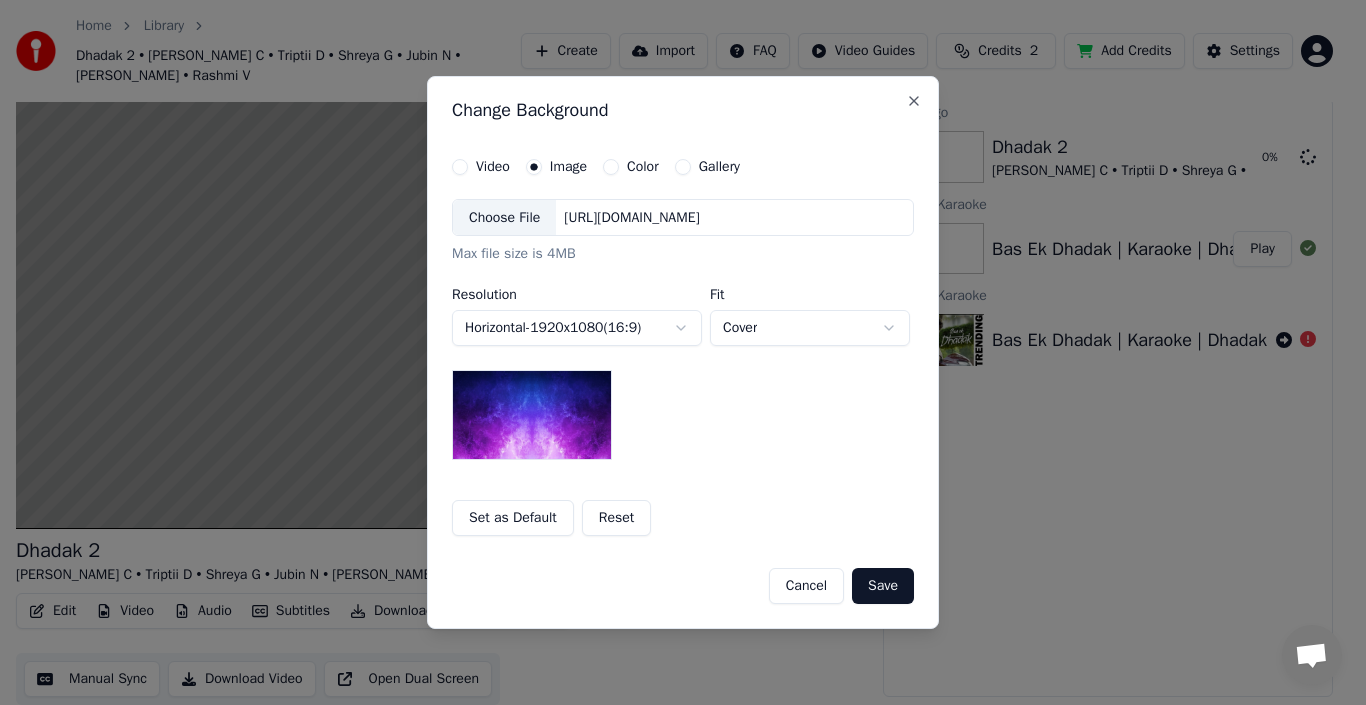 click on "[URL][DOMAIN_NAME]" at bounding box center [631, 218] 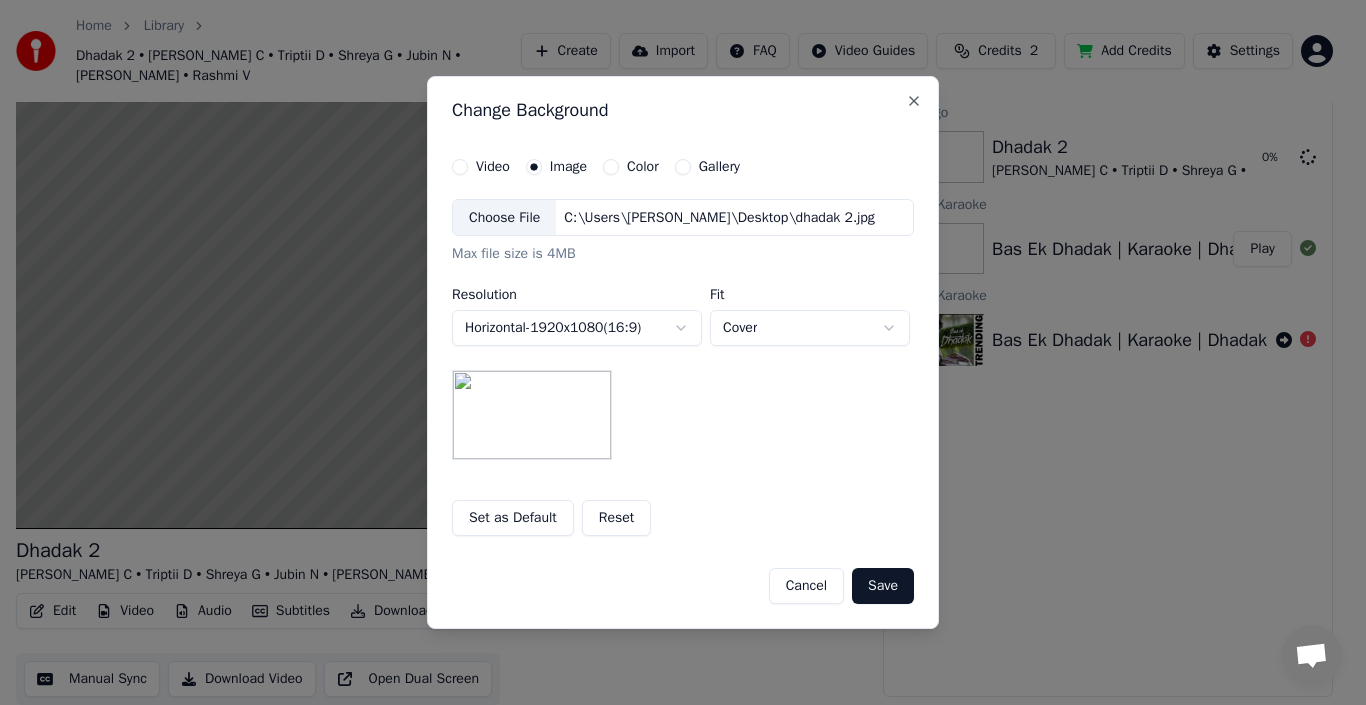 click on "Save" at bounding box center (883, 586) 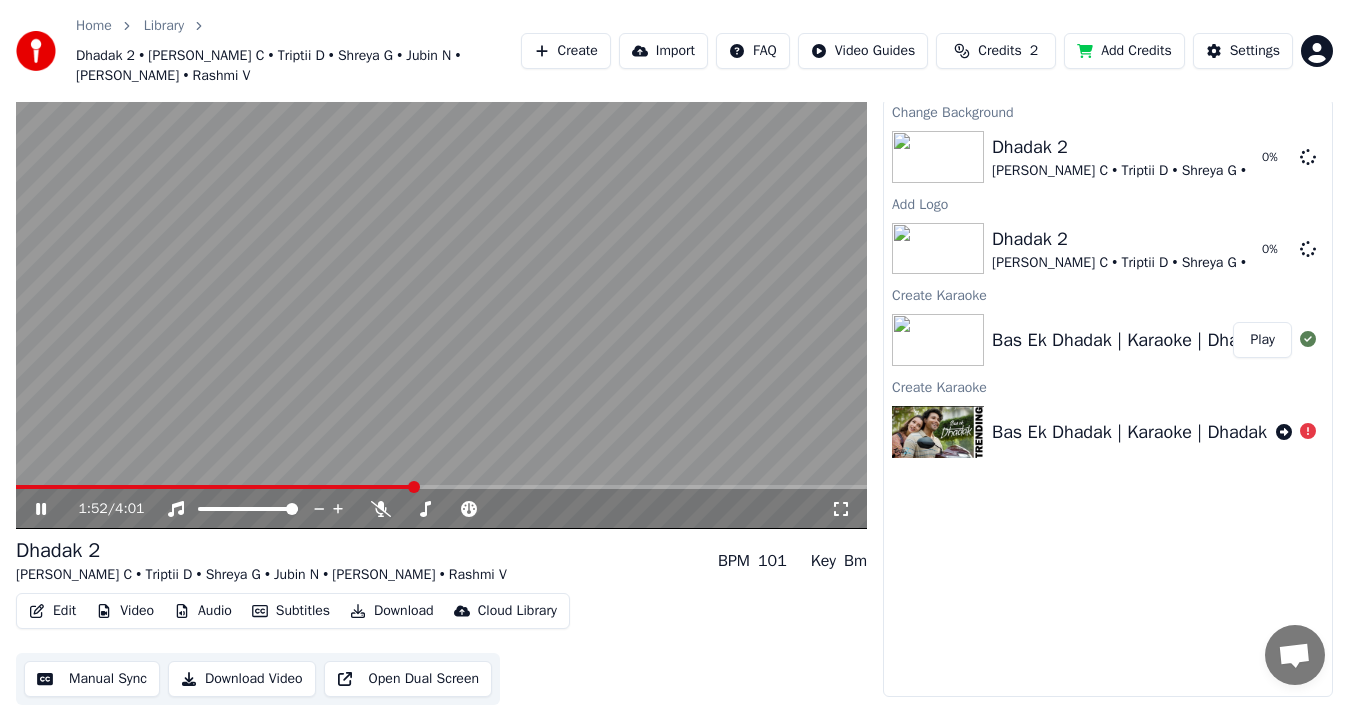 click on "Edit" at bounding box center [52, 611] 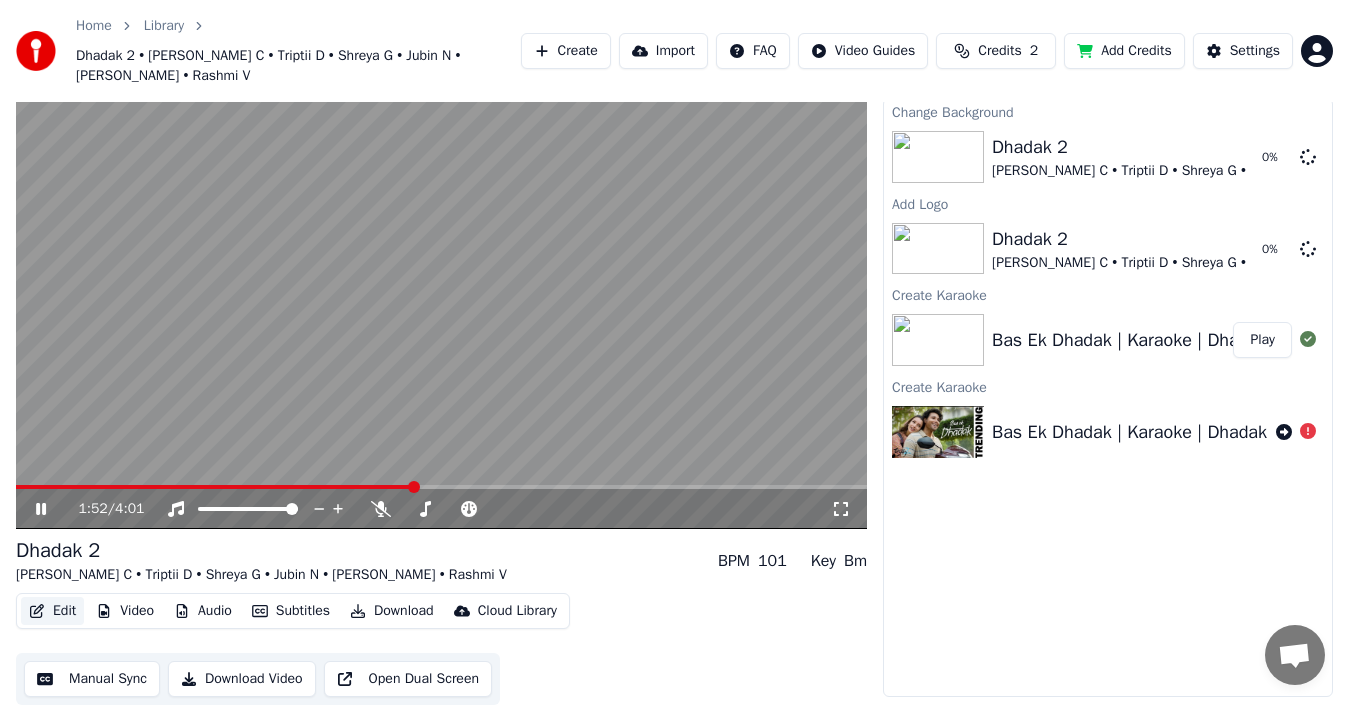 click on "Edit" at bounding box center [52, 611] 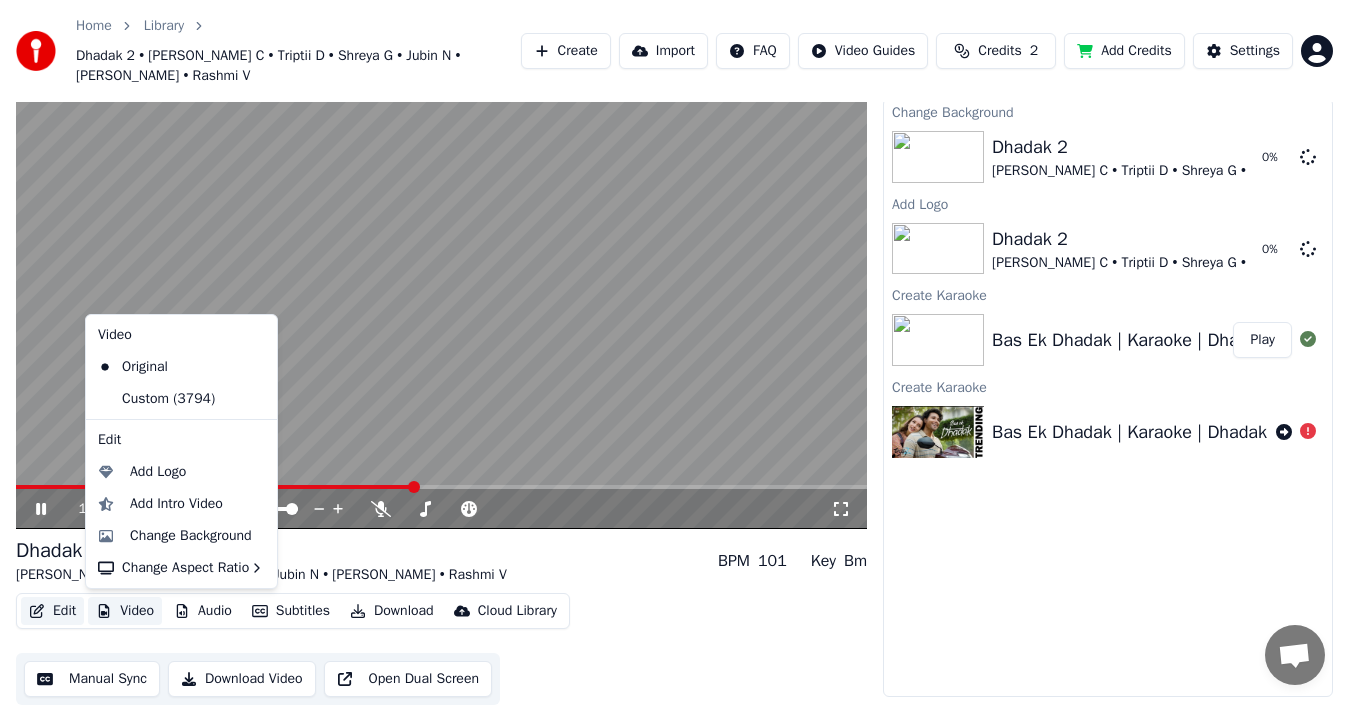 click on "Edit" at bounding box center [52, 611] 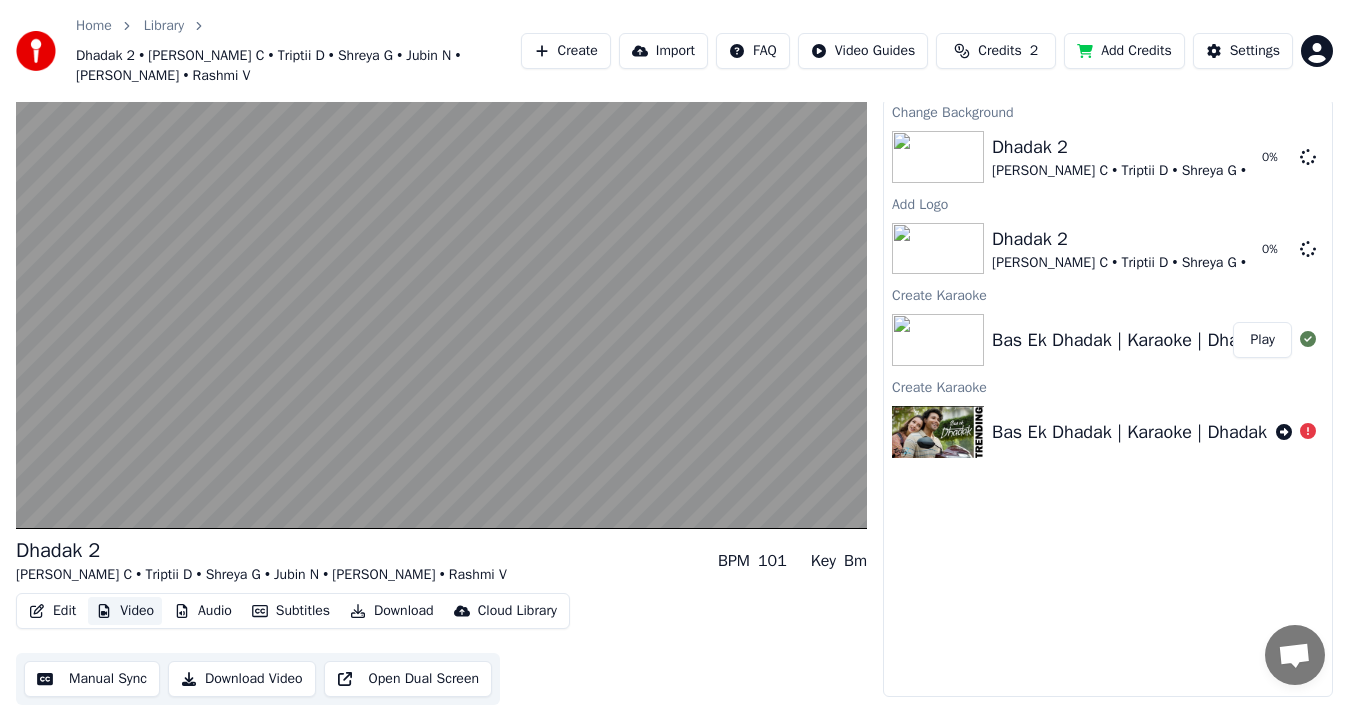 click on "Video" at bounding box center [125, 611] 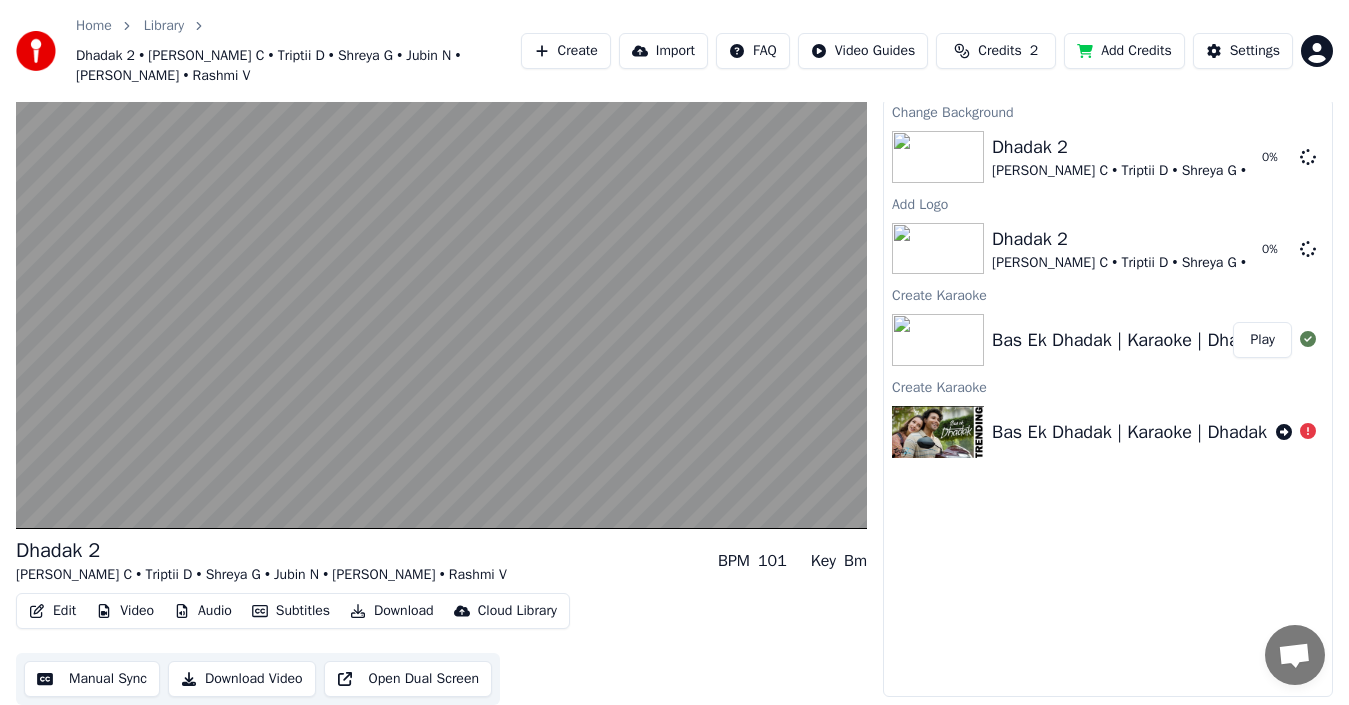 click on "Video" at bounding box center (125, 611) 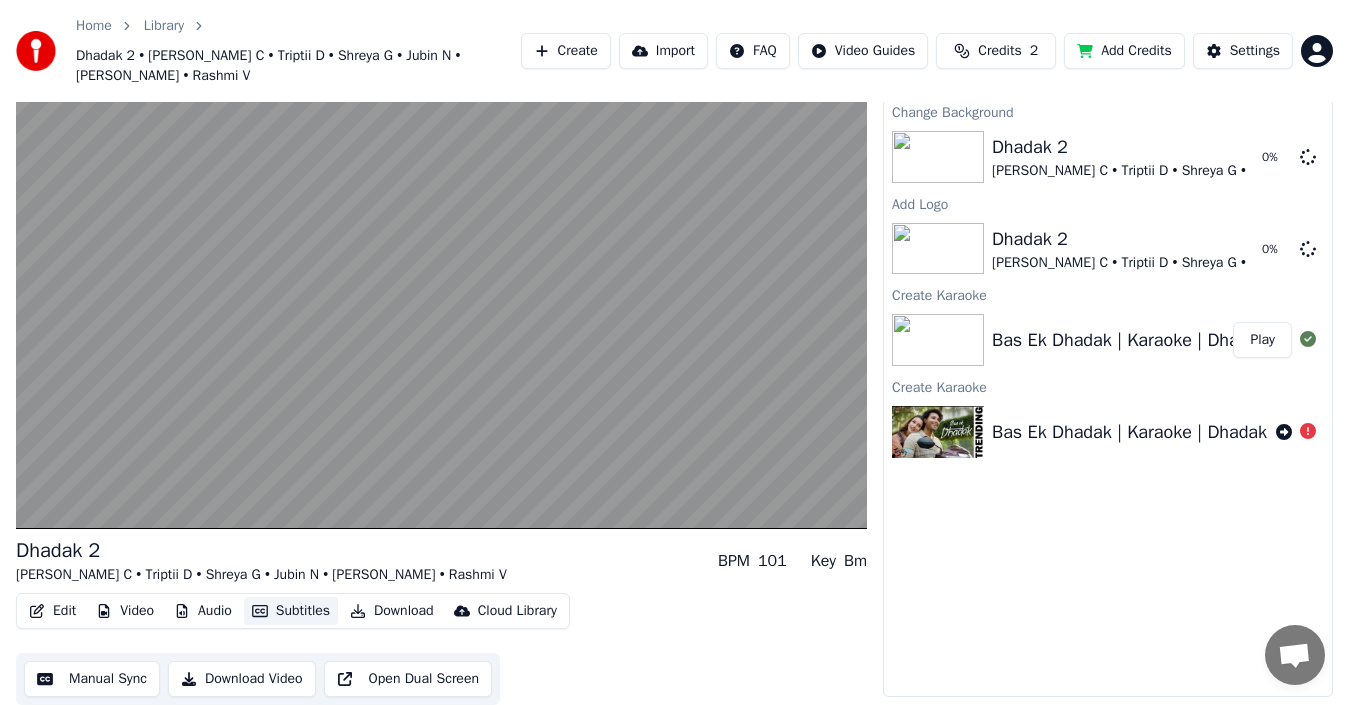 click on "Subtitles" at bounding box center (291, 611) 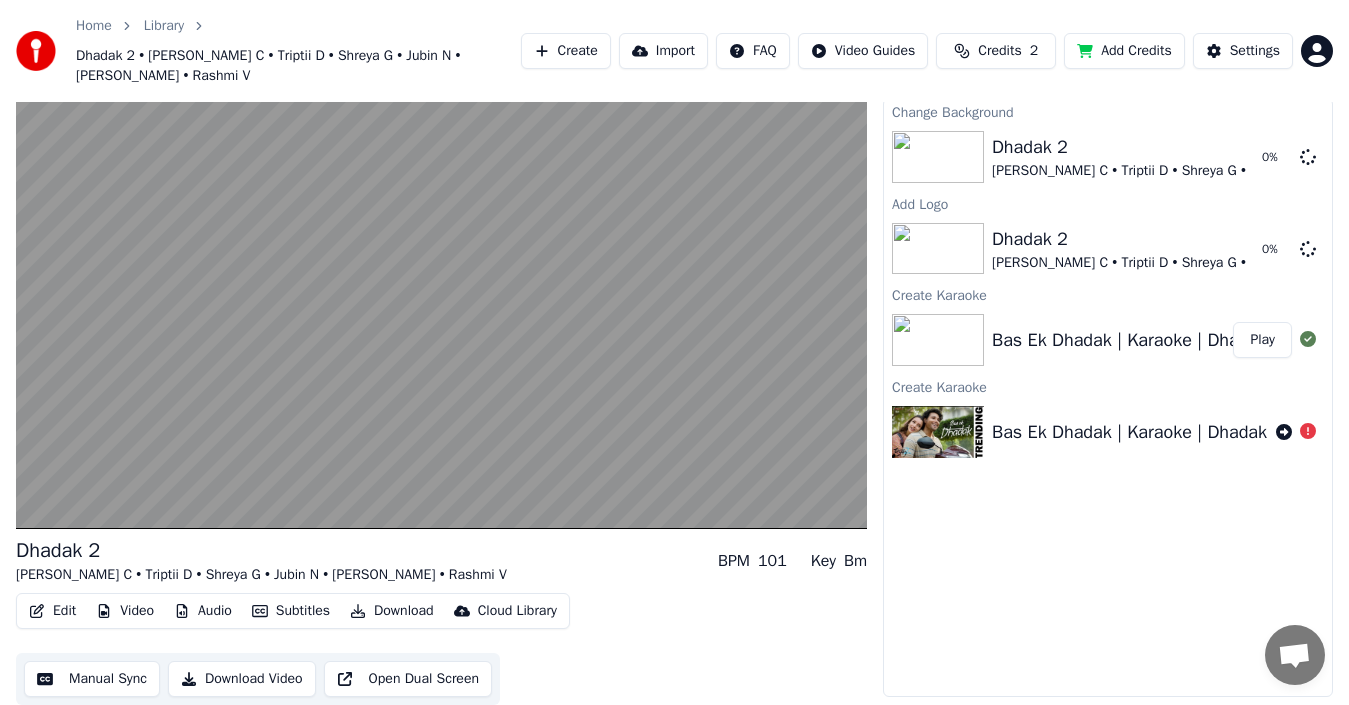 click on "Subtitles" at bounding box center [291, 611] 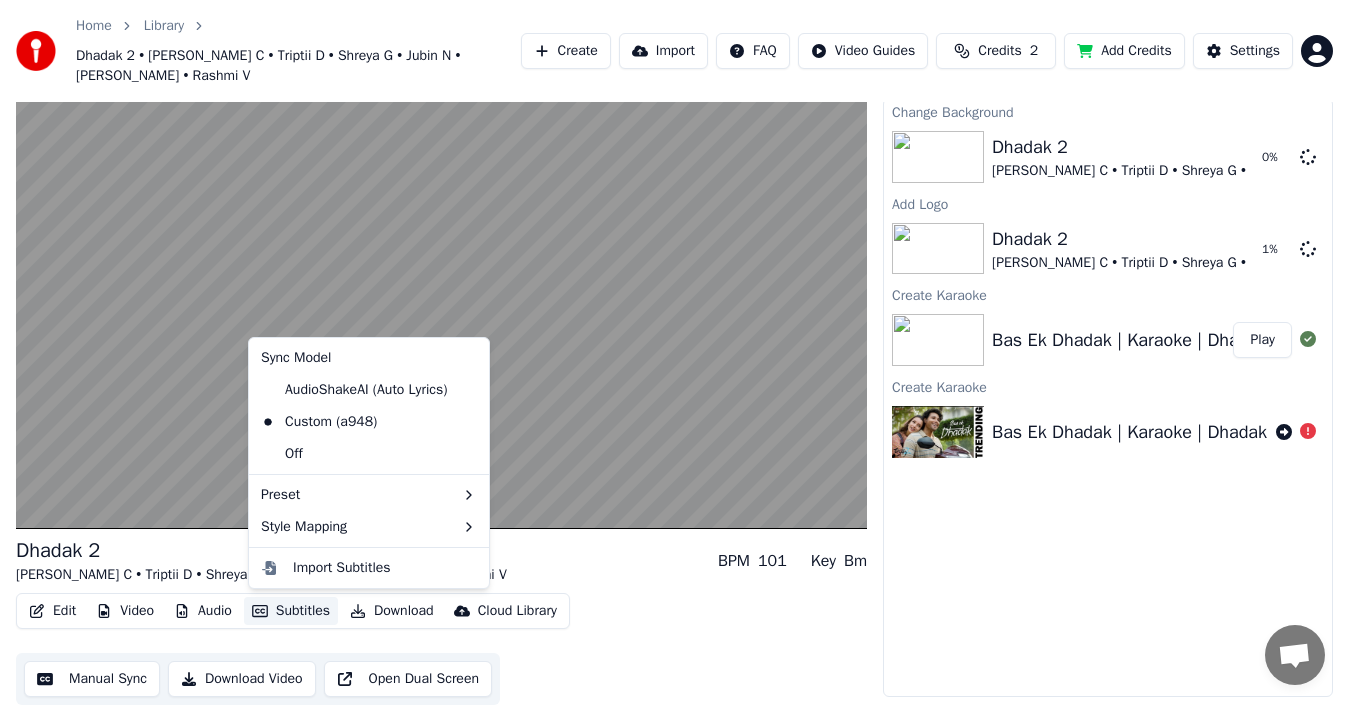 click on "Change Background Dhadak 2 [PERSON_NAME] C • Triptii D • Shreya G • Jubin N • [PERSON_NAME] • Rashmi V 0 % Add Logo Dhadak 2 [PERSON_NAME] C • Triptii D • Shreya G • Jubin N • [PERSON_NAME] • Rashmi V 1 % Create Karaoke Bas Ek Dhadak | Karaoke | Dhadak 2 | [PERSON_NAME] & [PERSON_NAME] | [PERSON_NAME]. Play Create Karaoke Bas Ek Dhadak | Karaoke | Dhadak 2 | [PERSON_NAME] & [PERSON_NAME] | [PERSON_NAME]." at bounding box center [1108, 397] 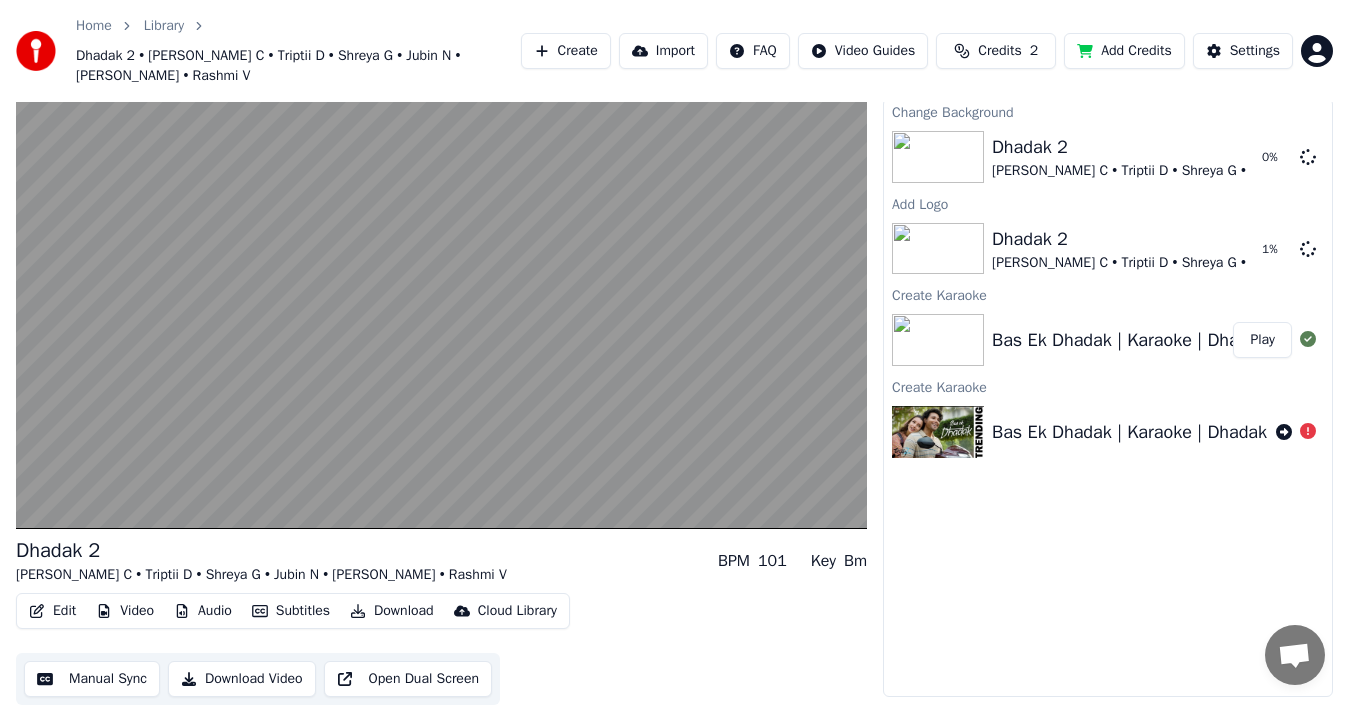 click on "Edit" at bounding box center (52, 611) 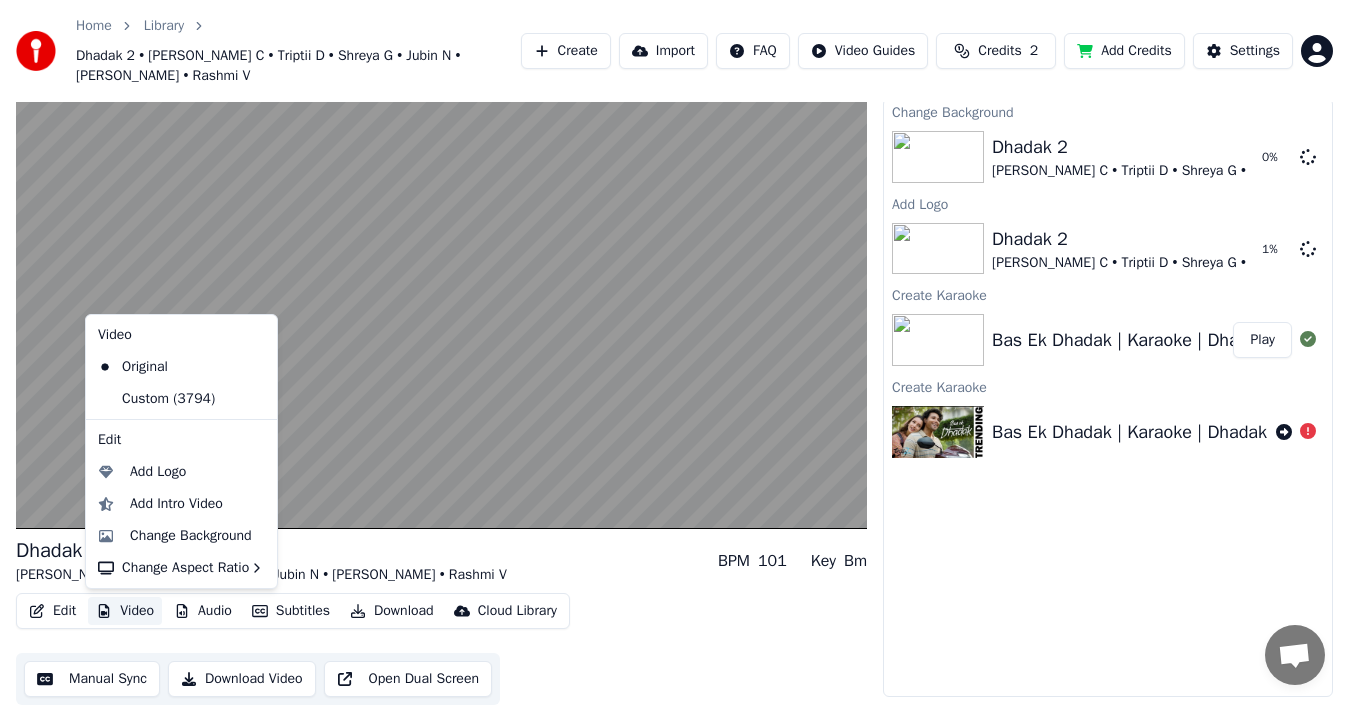 click on "Video" at bounding box center [125, 611] 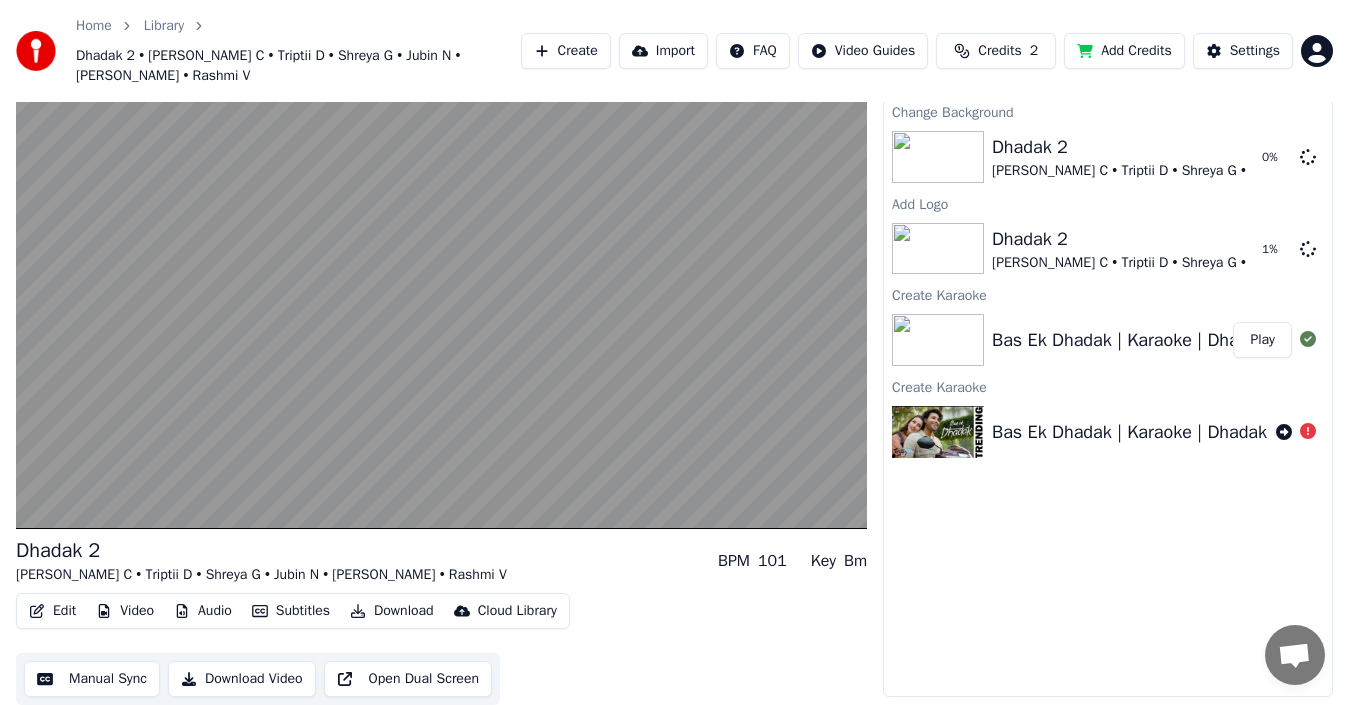 click on "Video" at bounding box center (125, 611) 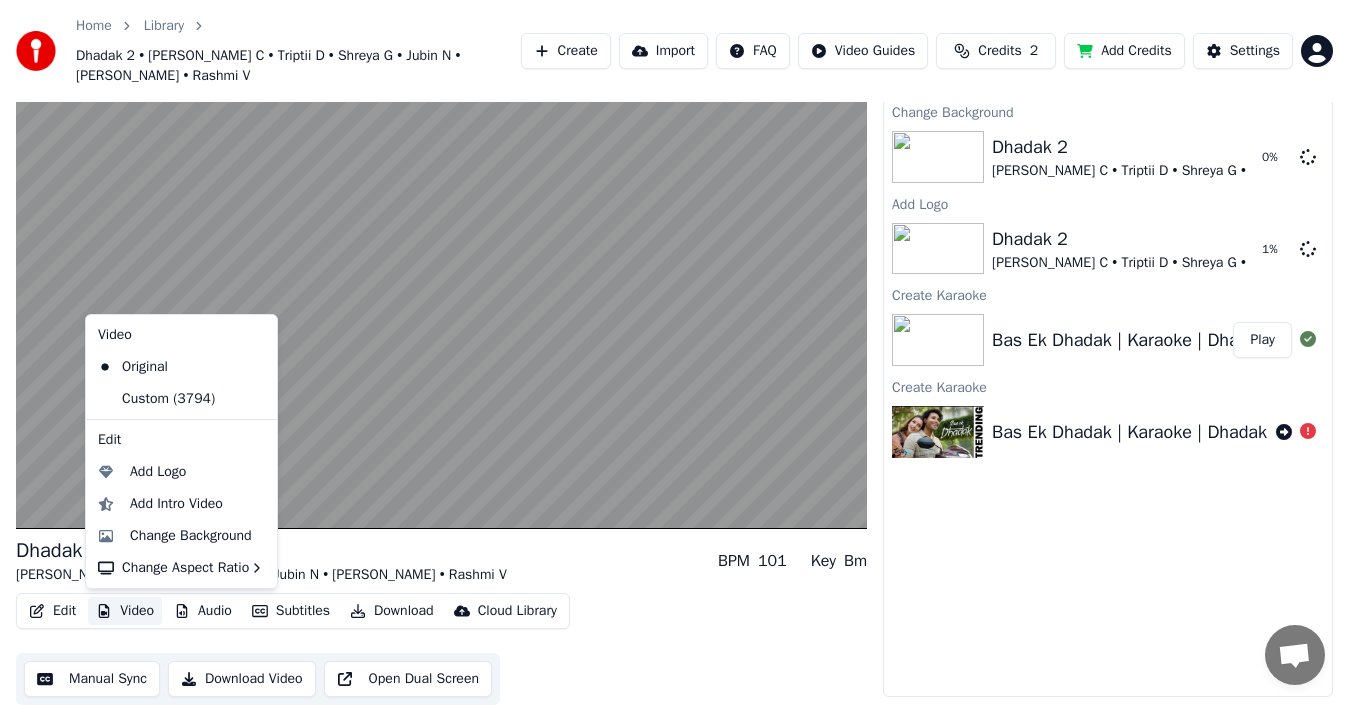 click on "Change Background Dhadak 2 [PERSON_NAME] C • Triptii D • Shreya G • Jubin N • [PERSON_NAME] • Rashmi V 0 % Add Logo Dhadak 2 [PERSON_NAME] C • Triptii D • Shreya G • Jubin N • [PERSON_NAME] • Rashmi V 1 % Create Karaoke Bas Ek Dhadak | Karaoke | Dhadak 2 | [PERSON_NAME] & [PERSON_NAME] | [PERSON_NAME]. Play Create Karaoke Bas Ek Dhadak | Karaoke | Dhadak 2 | [PERSON_NAME] & [PERSON_NAME] | [PERSON_NAME]." at bounding box center (1108, 397) 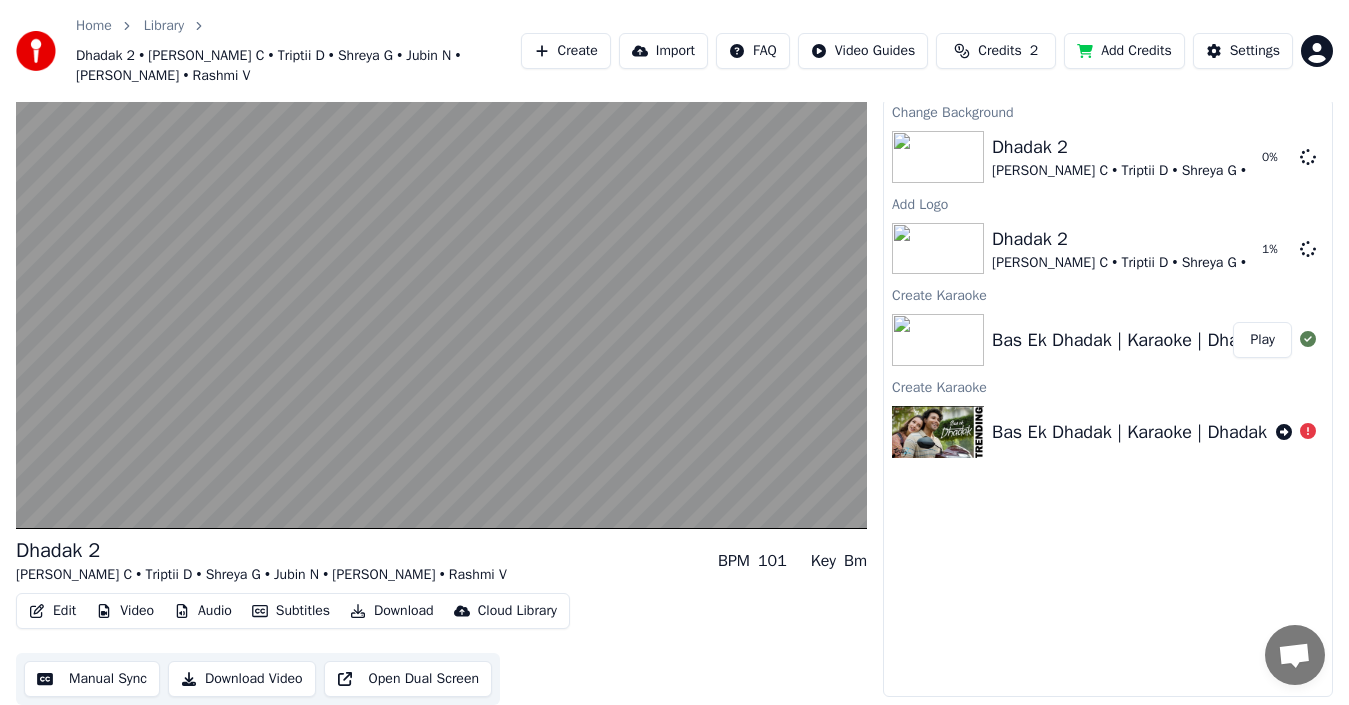 click on "Audio" at bounding box center (203, 611) 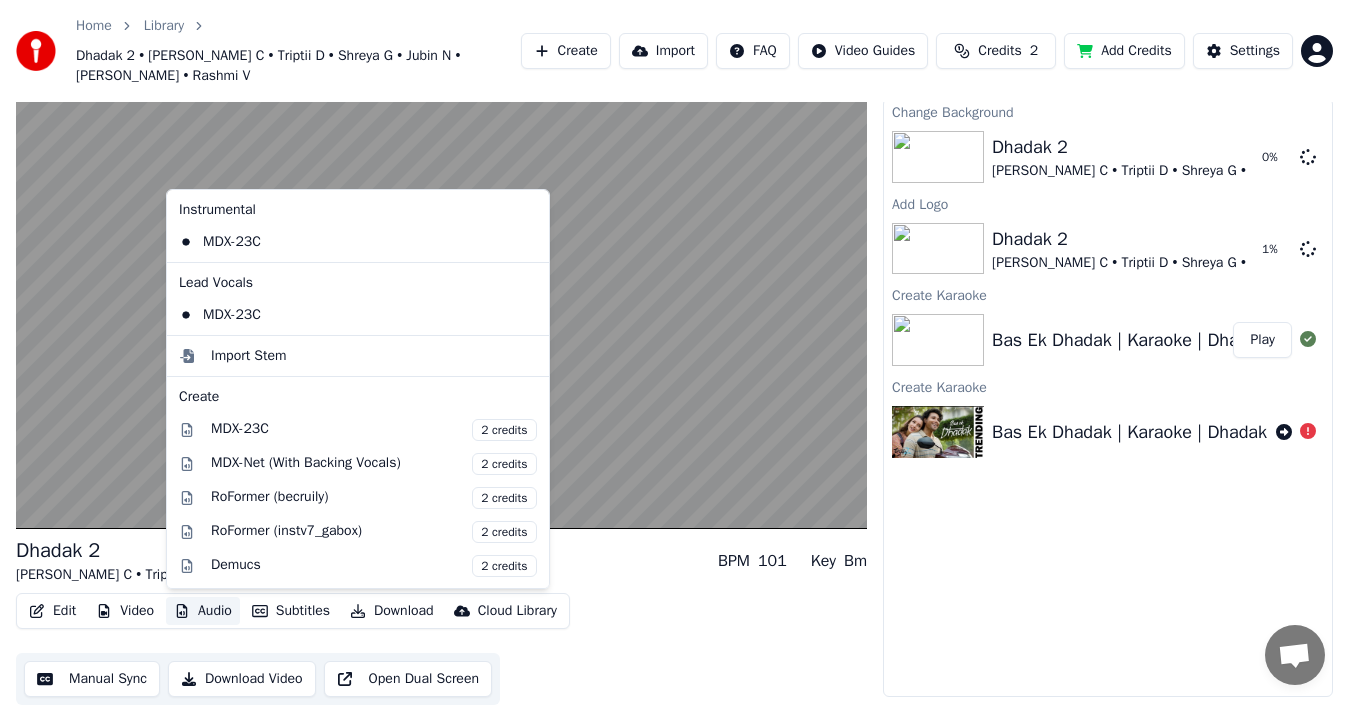 click on "Manual Sync" at bounding box center [92, 679] 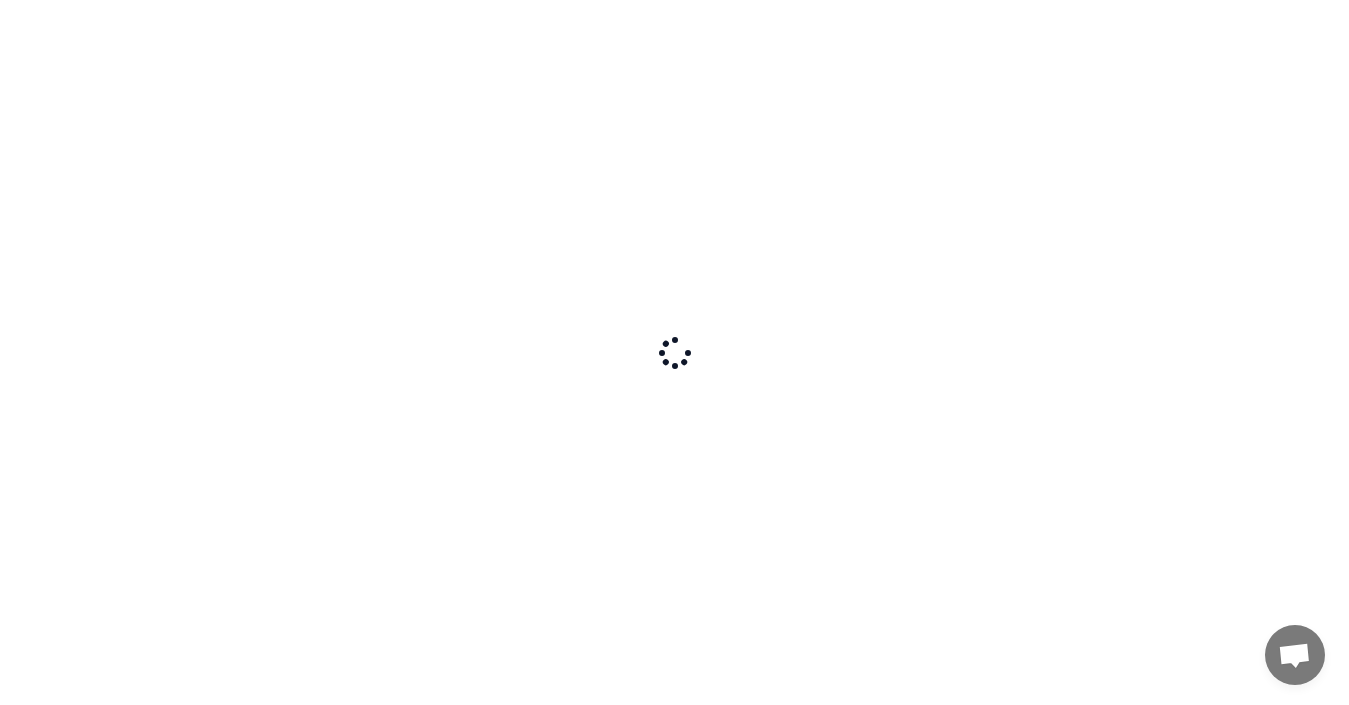scroll, scrollTop: 0, scrollLeft: 0, axis: both 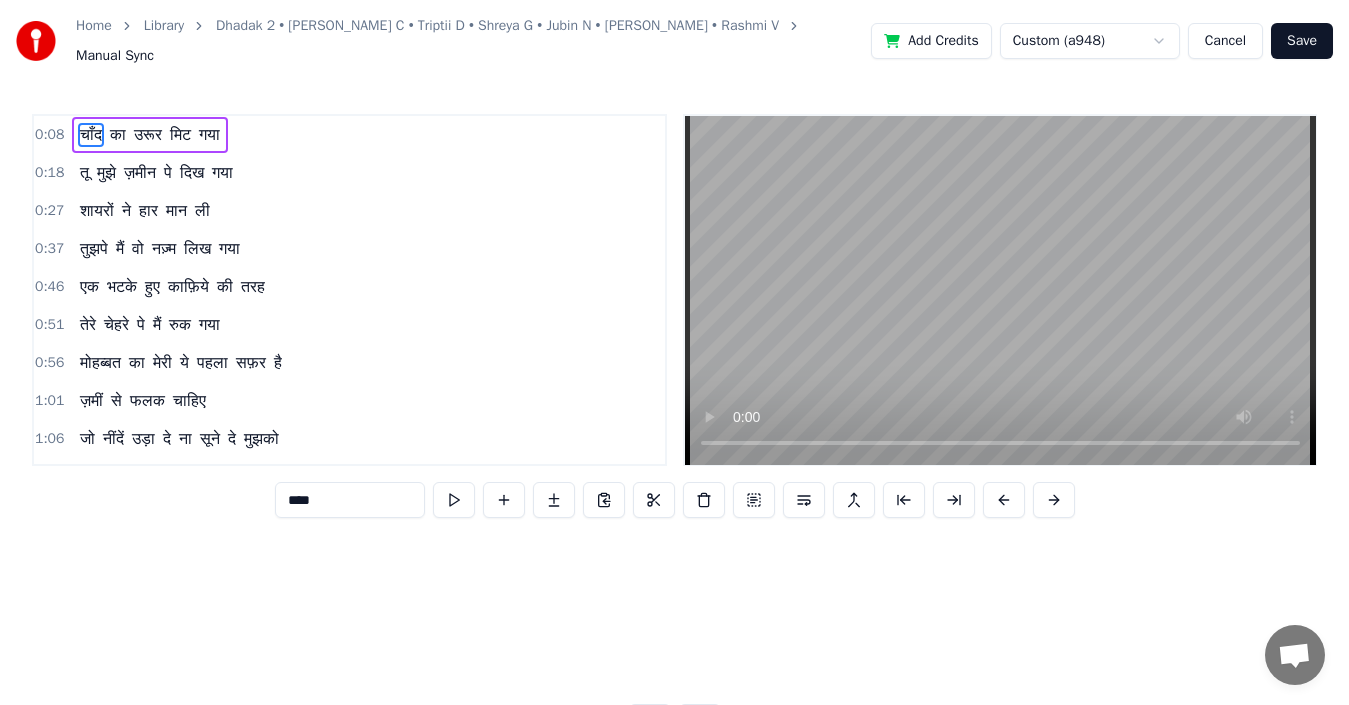 click on "Library" at bounding box center (164, 26) 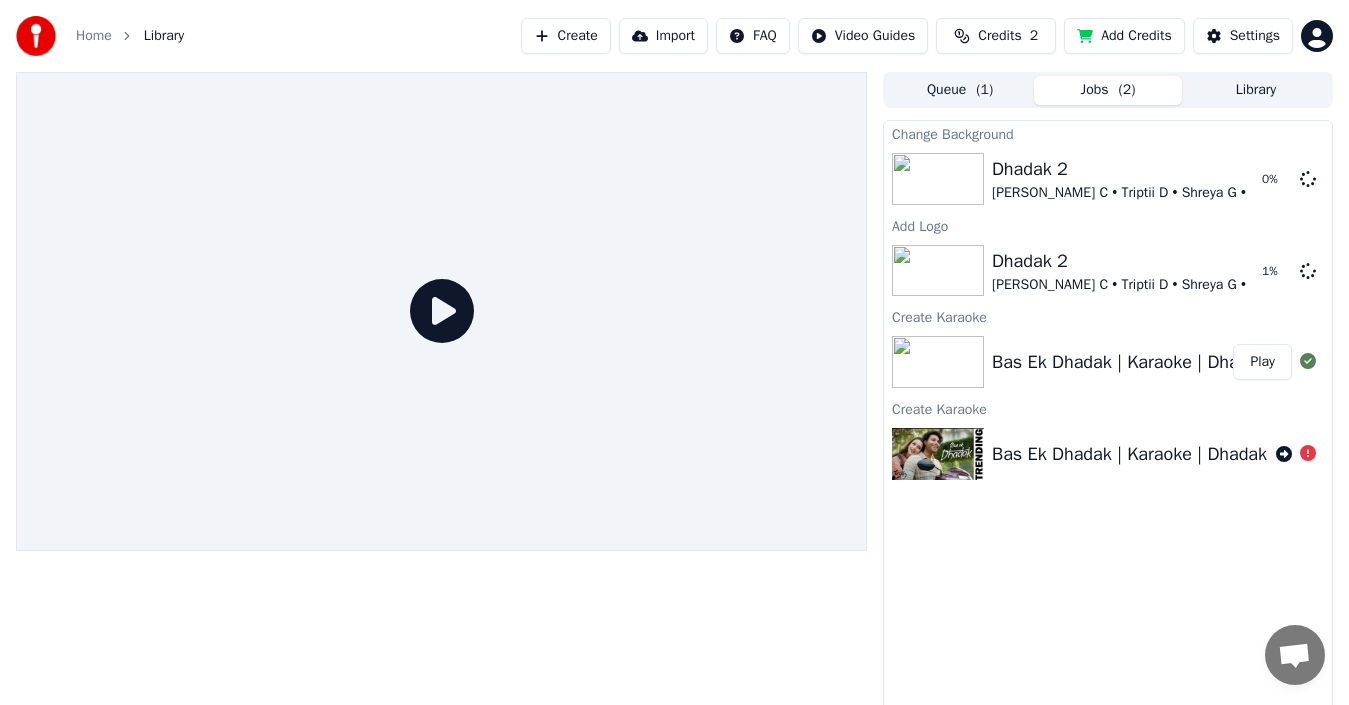 click 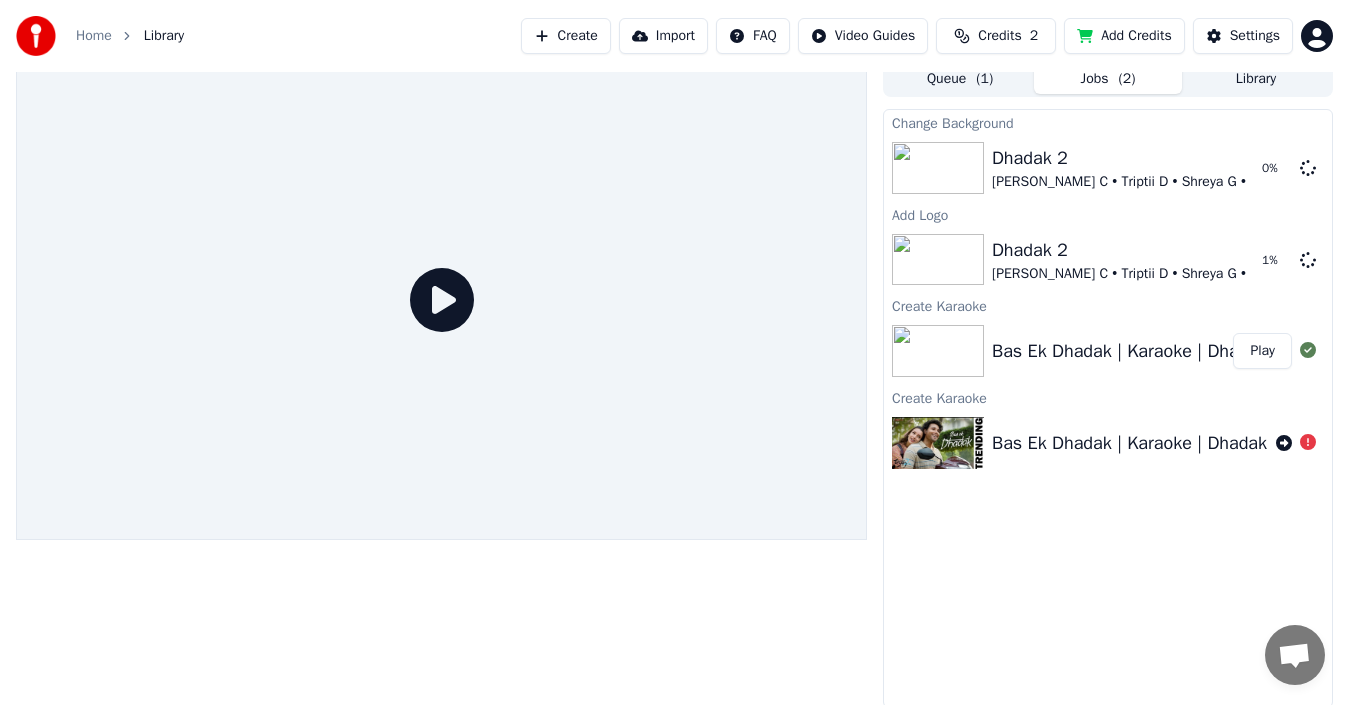 scroll, scrollTop: 14, scrollLeft: 0, axis: vertical 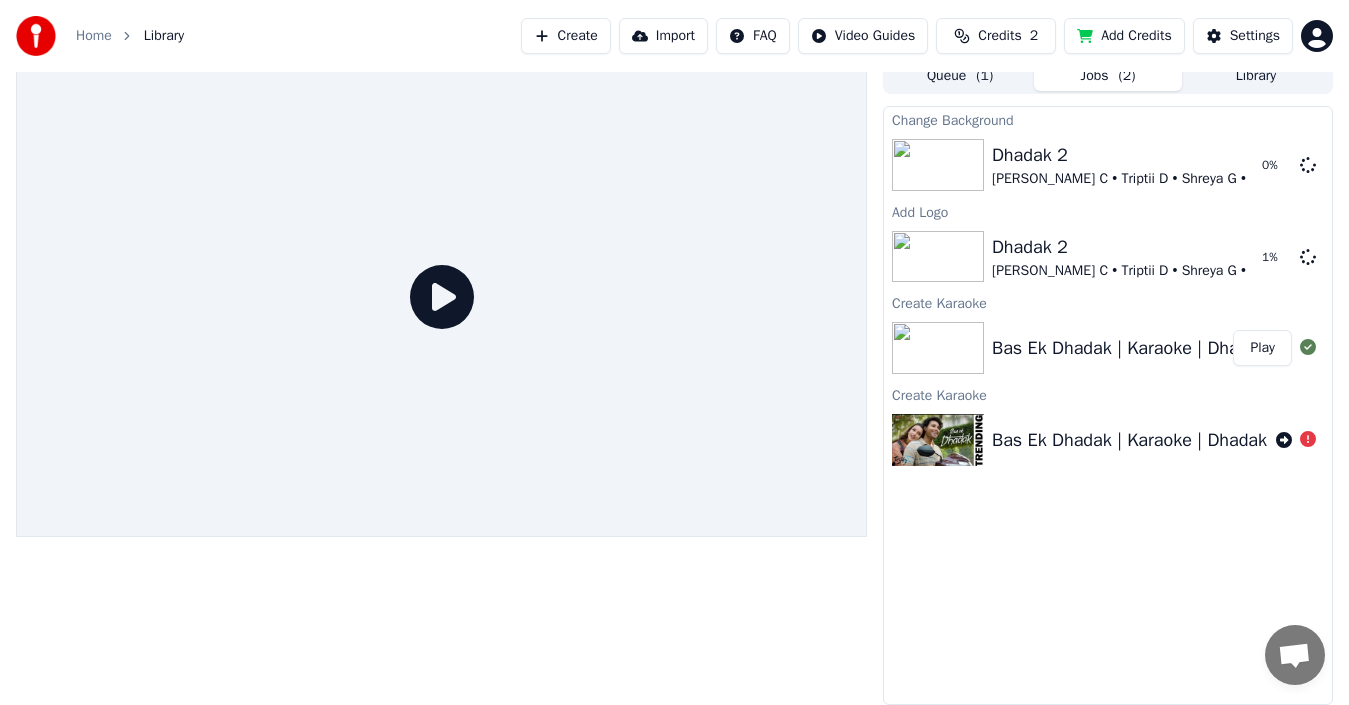 click on "Play" at bounding box center [1262, 348] 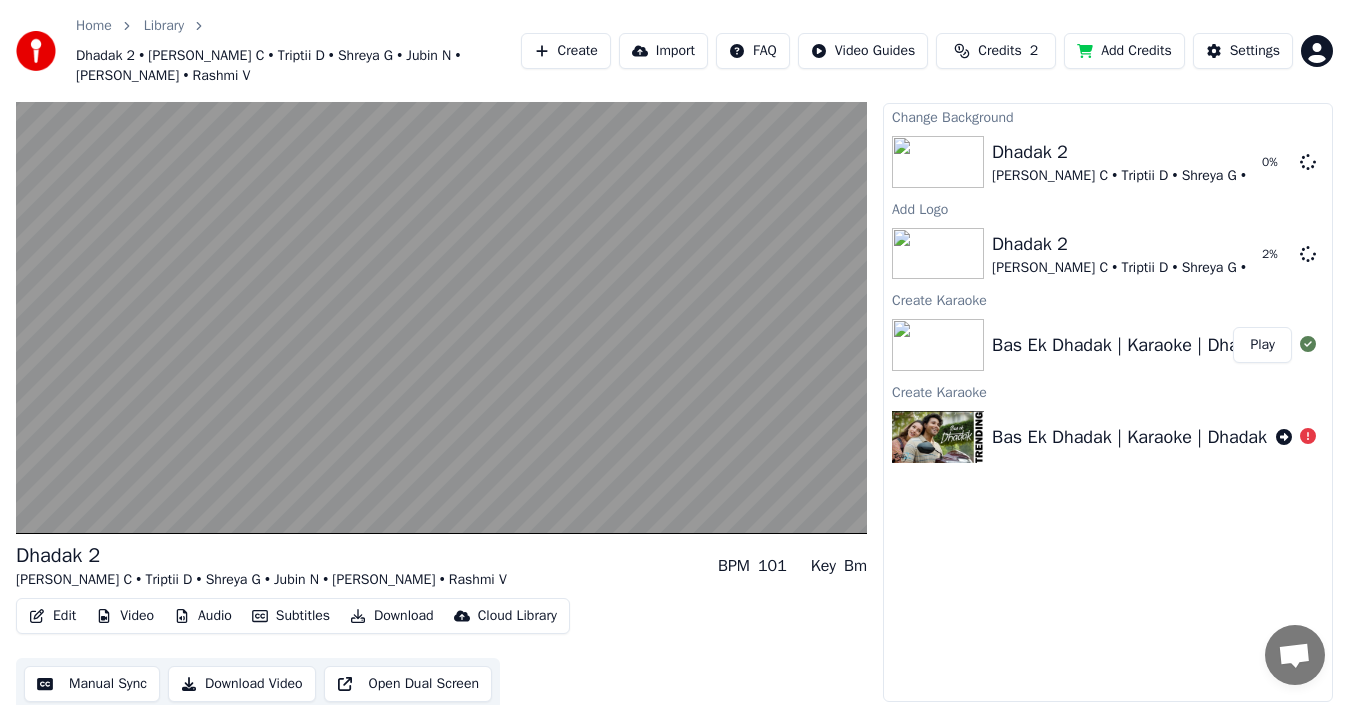 scroll, scrollTop: 52, scrollLeft: 0, axis: vertical 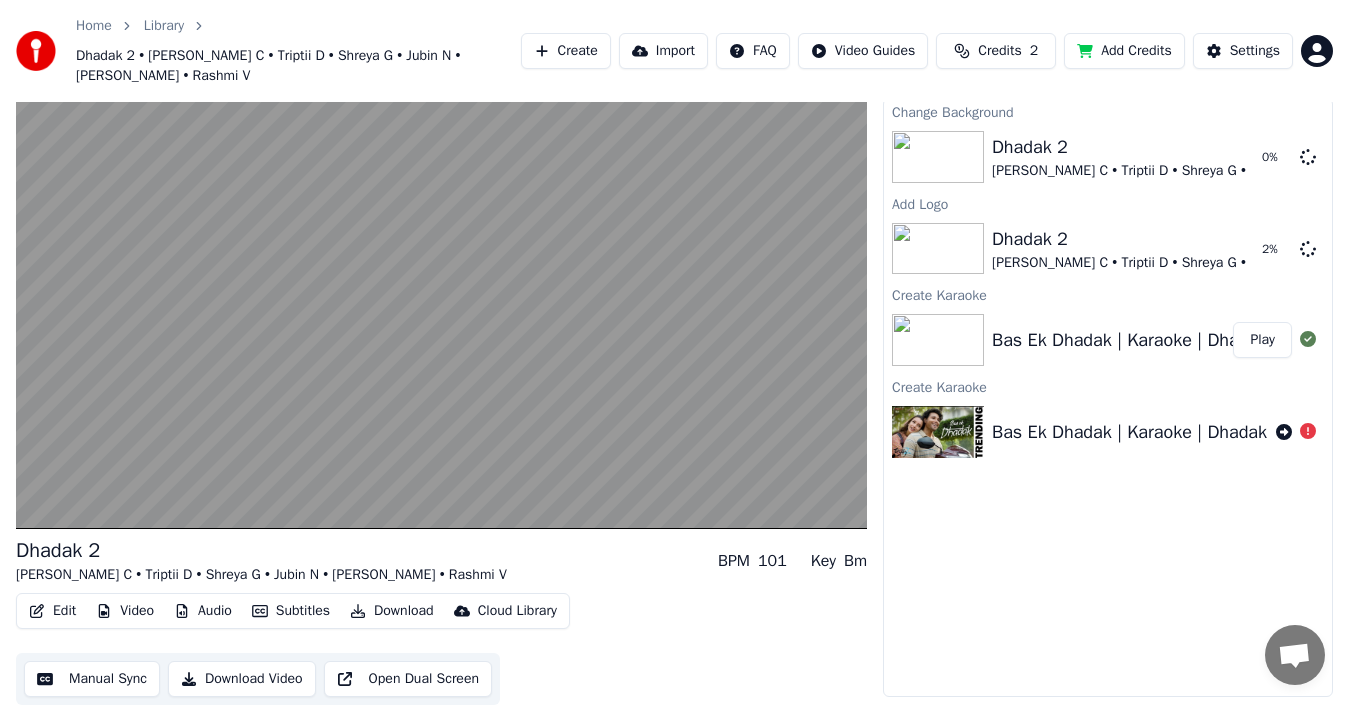 click on "Download Video" at bounding box center (242, 679) 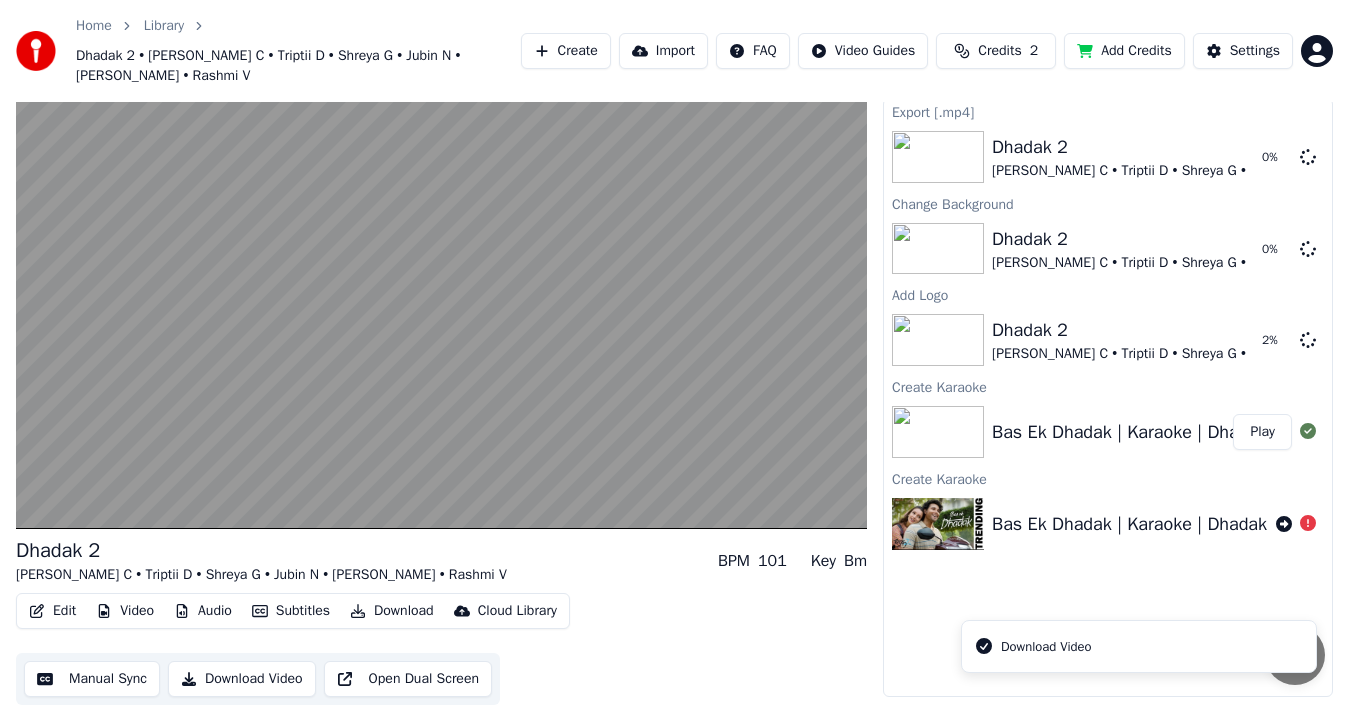 click on "Open Dual Screen" at bounding box center [408, 679] 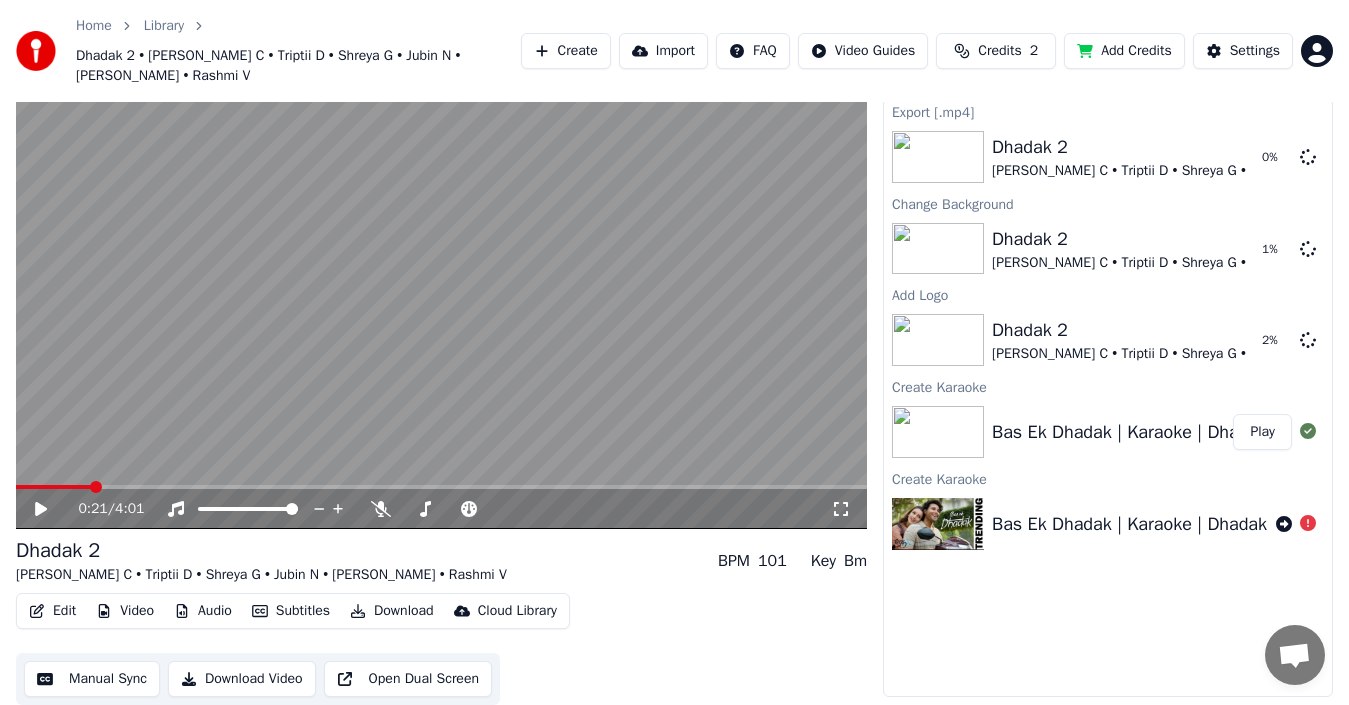 click on "Subtitles" at bounding box center [291, 611] 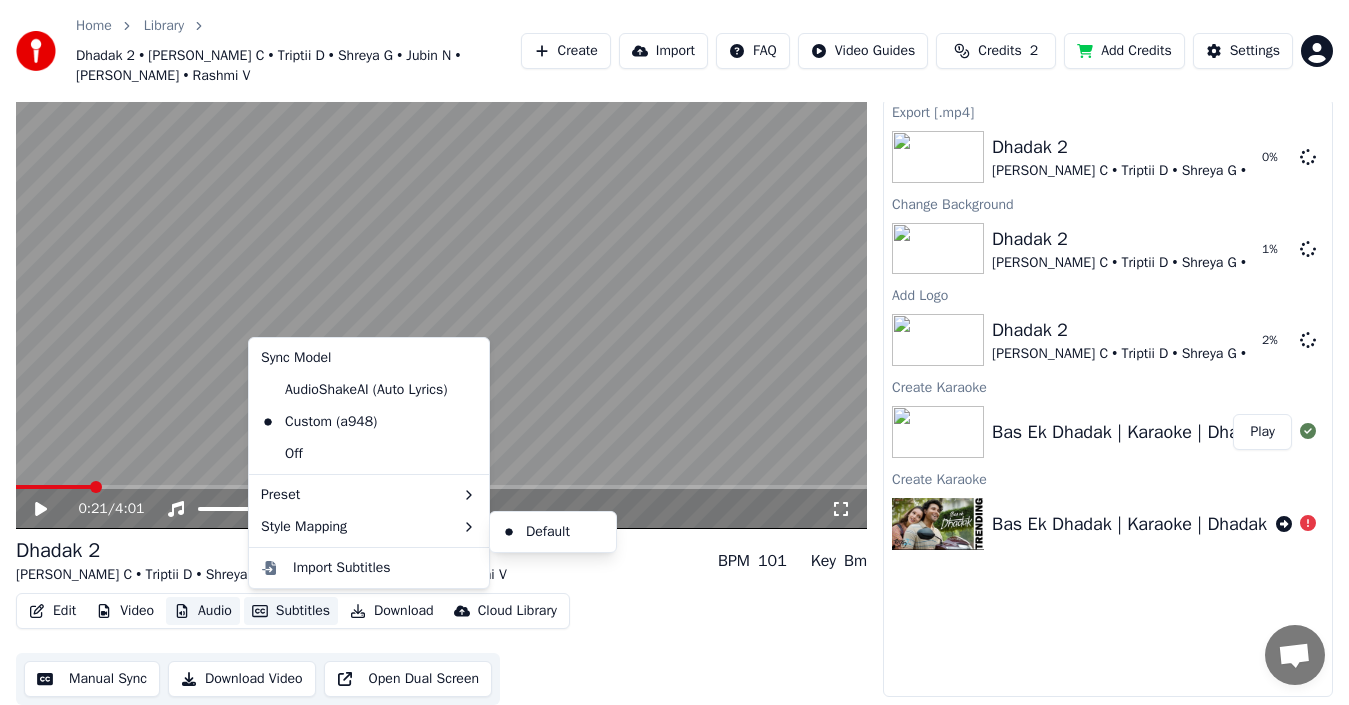 click 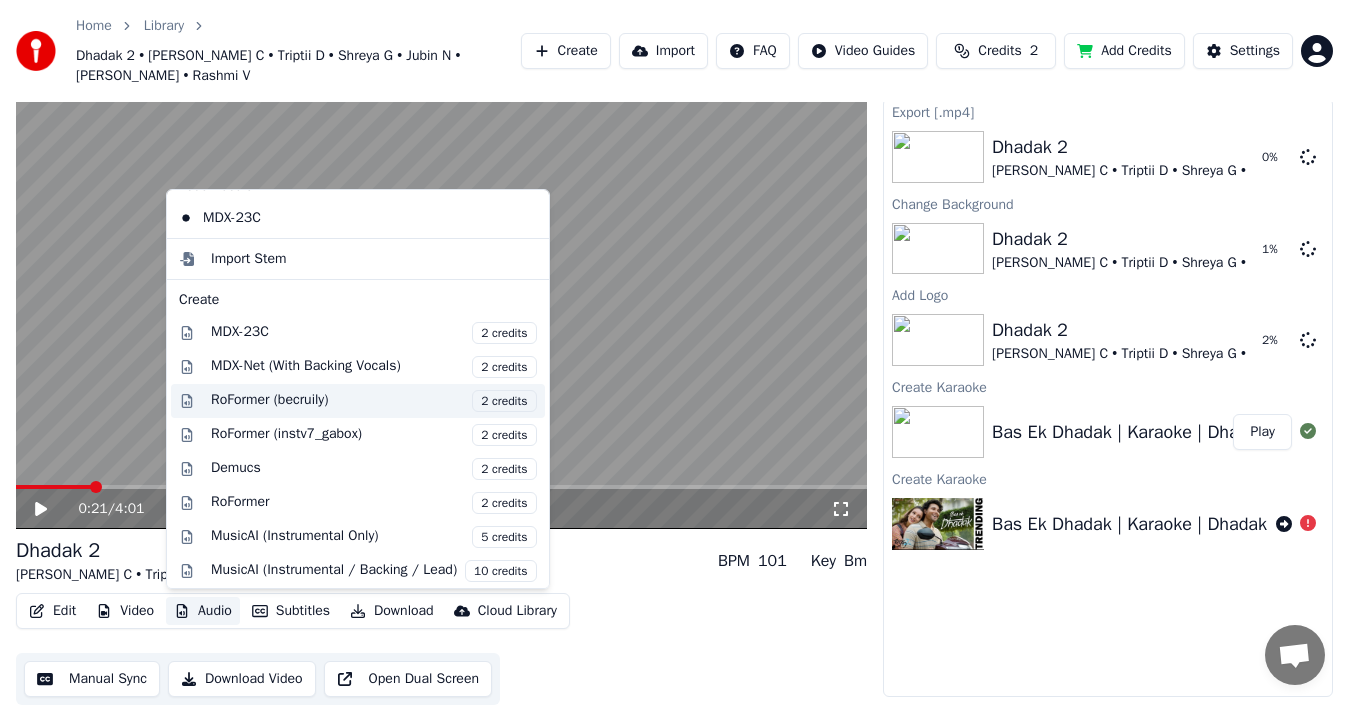 scroll, scrollTop: 203, scrollLeft: 0, axis: vertical 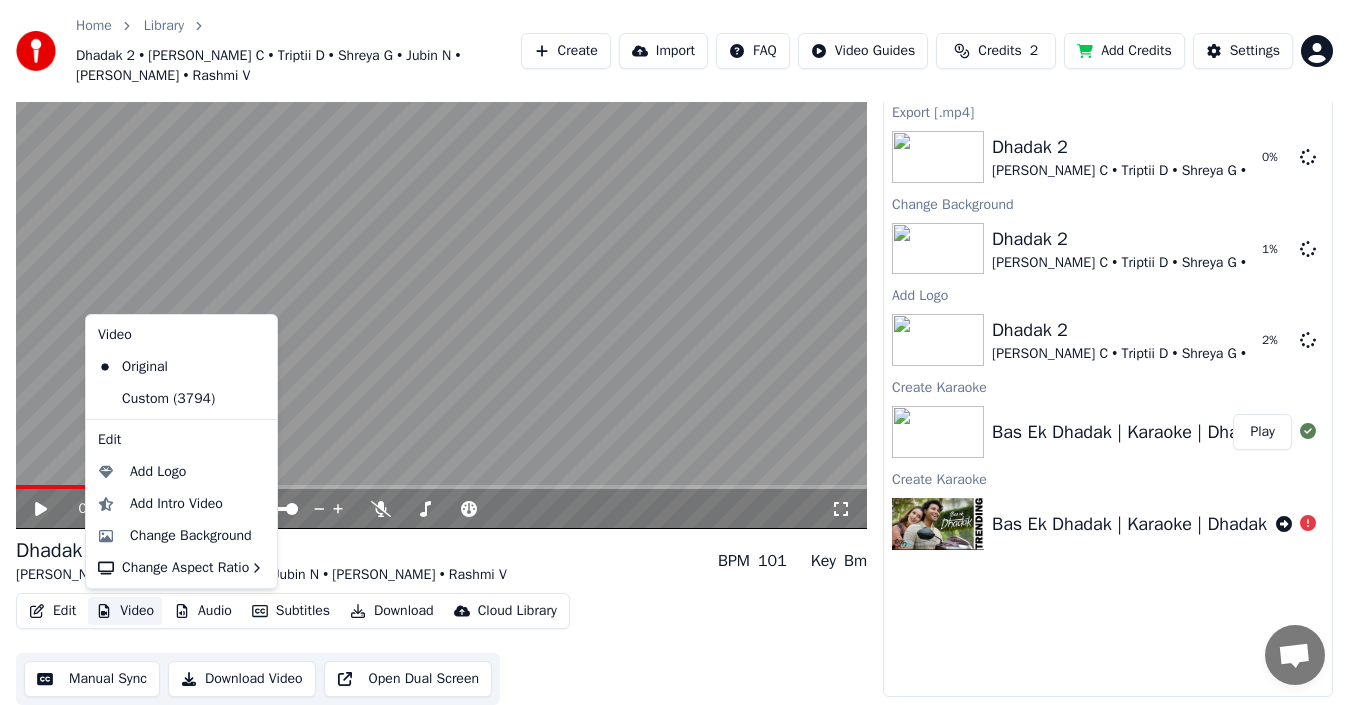 click on "Video" at bounding box center (125, 611) 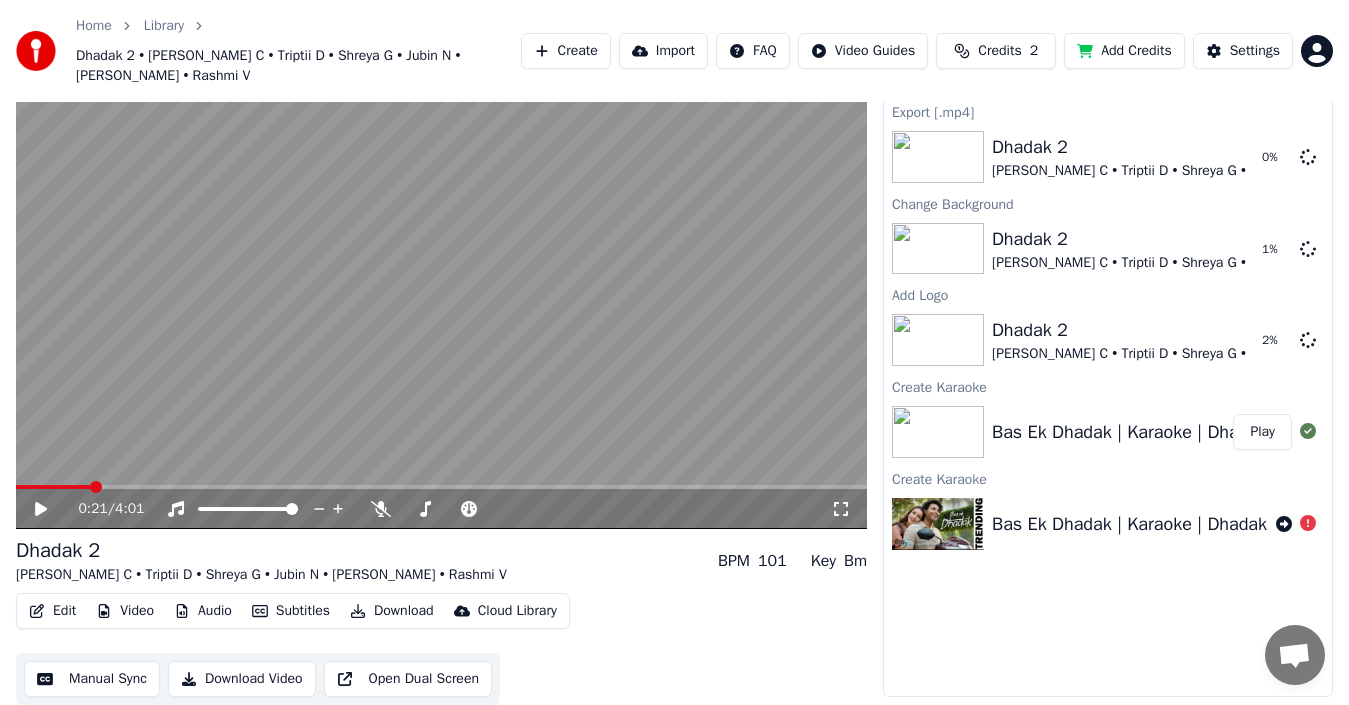 click on "Video" at bounding box center (125, 611) 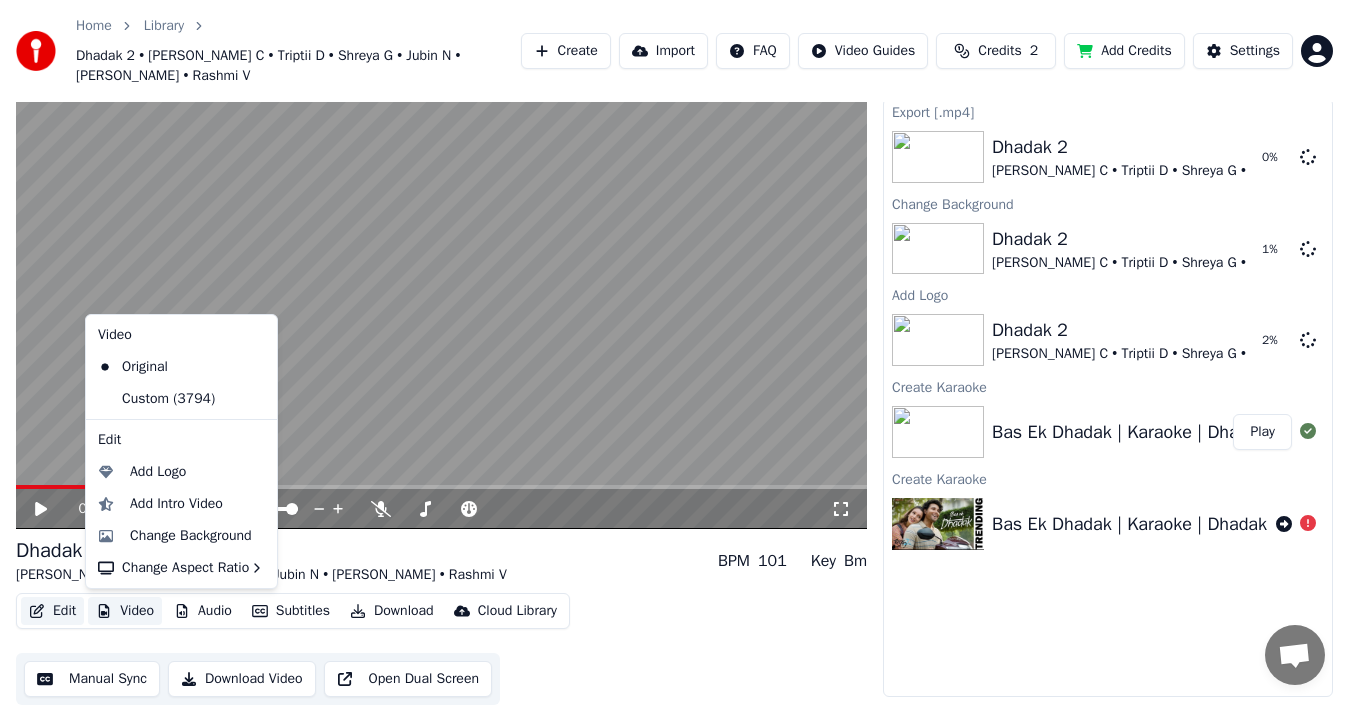 click on "Edit" at bounding box center (52, 611) 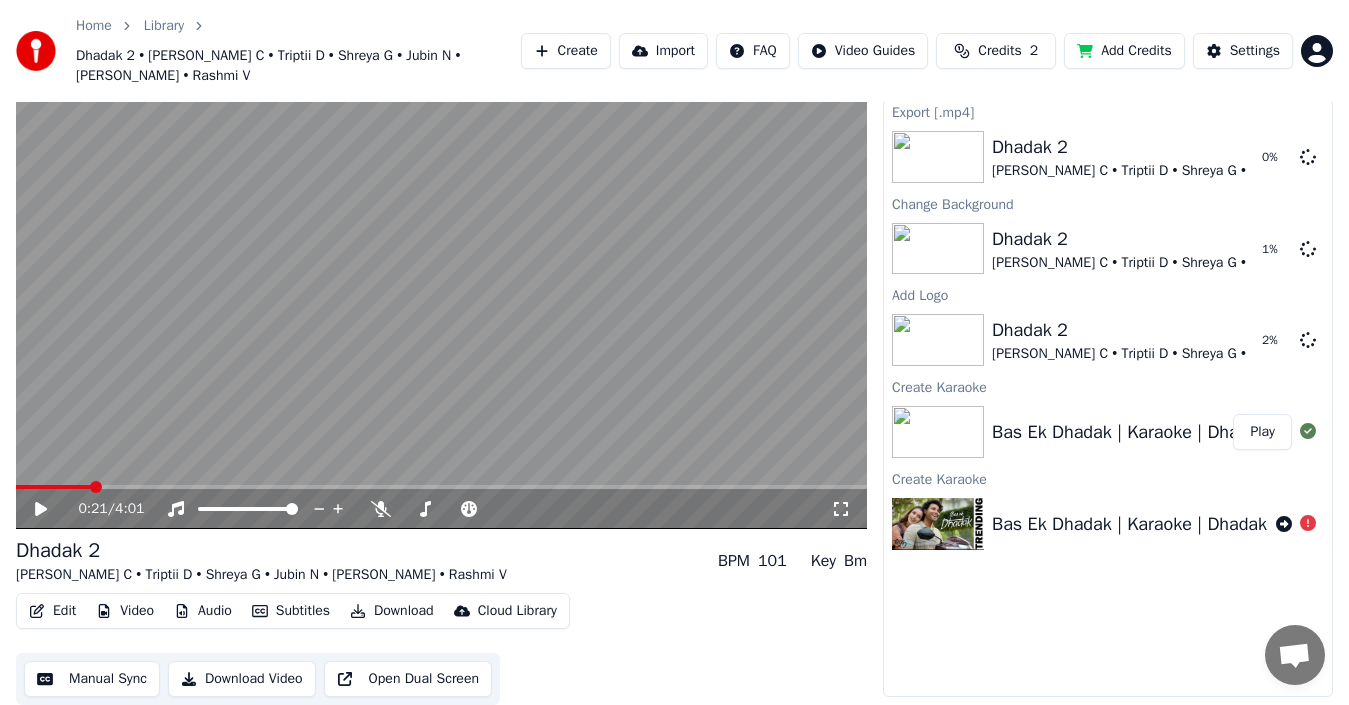 click on "Edit" at bounding box center (52, 611) 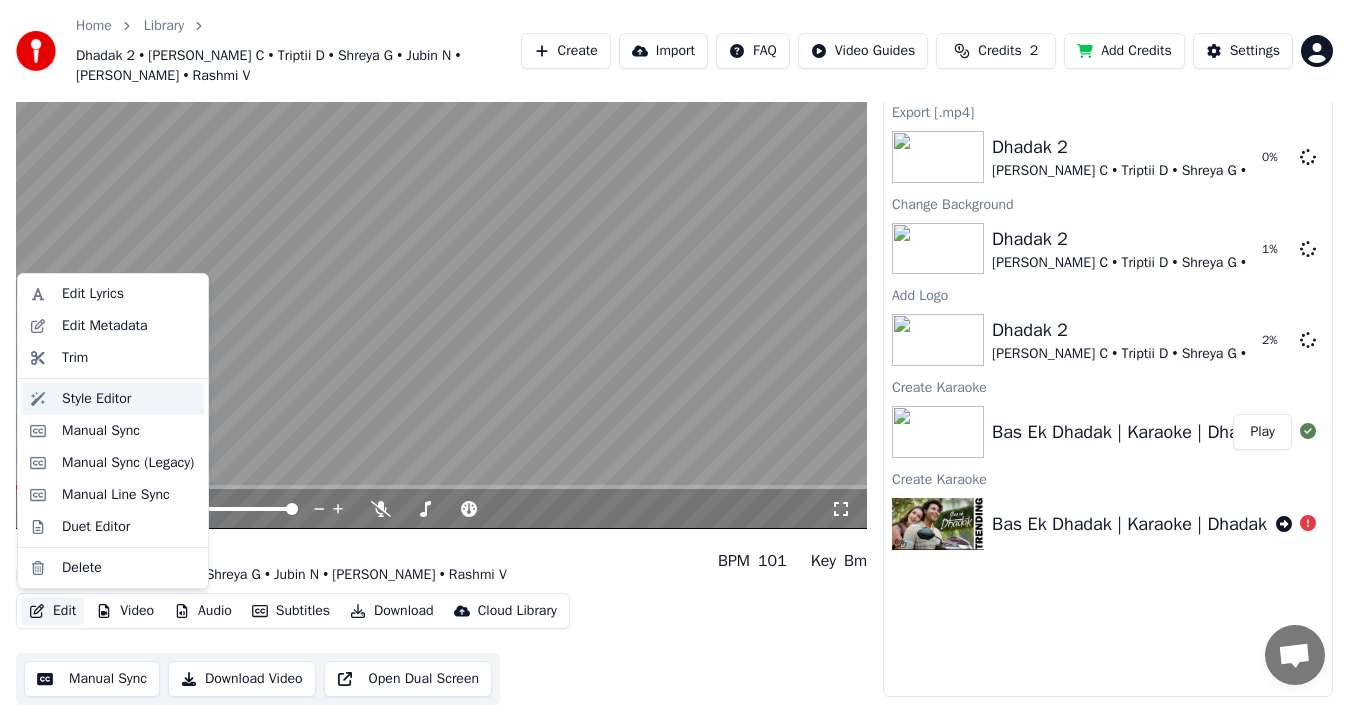 click on "Style Editor" at bounding box center (96, 399) 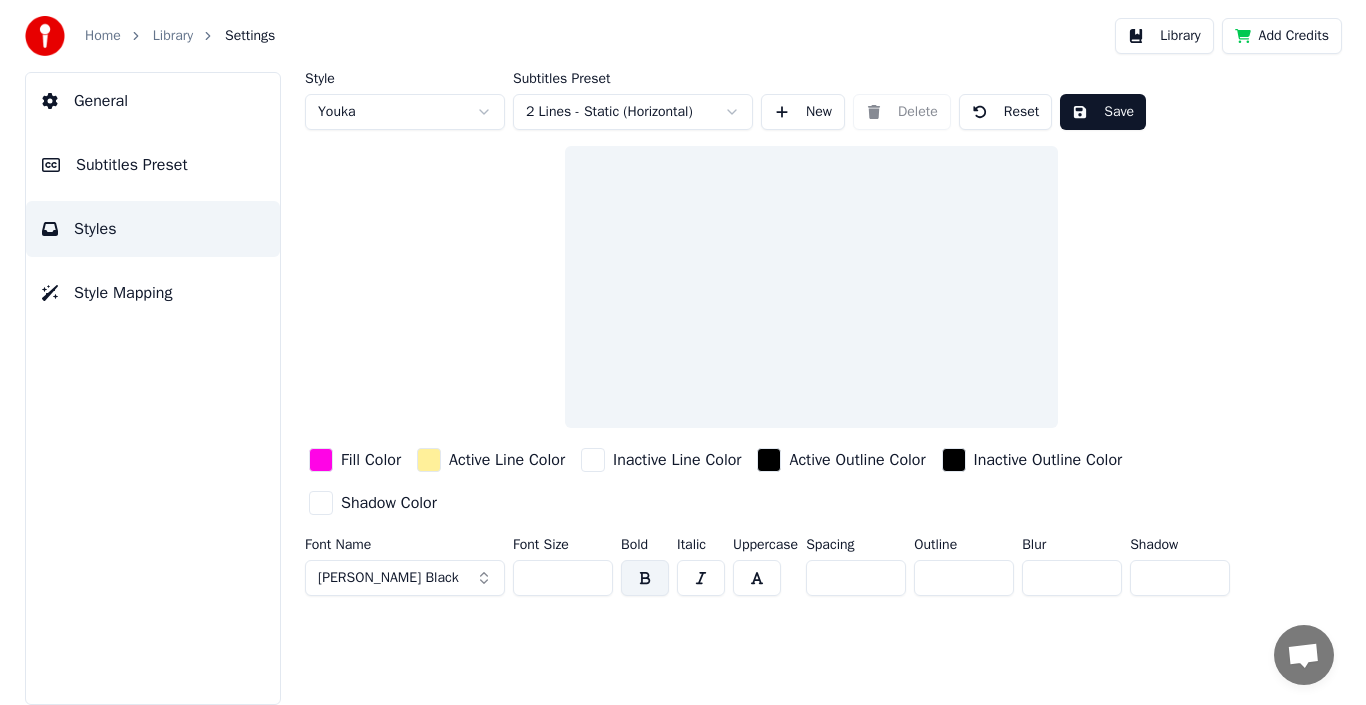 scroll, scrollTop: 0, scrollLeft: 0, axis: both 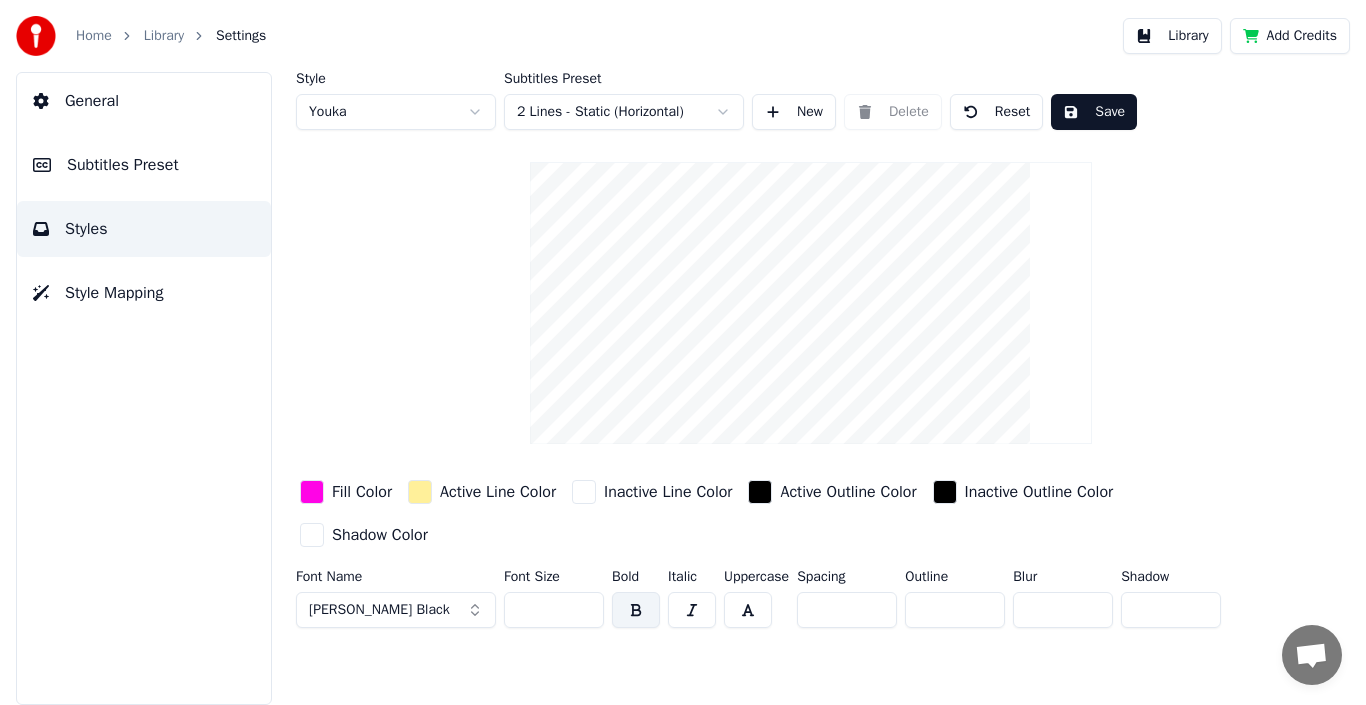 click on "Subtitles Preset" at bounding box center (123, 165) 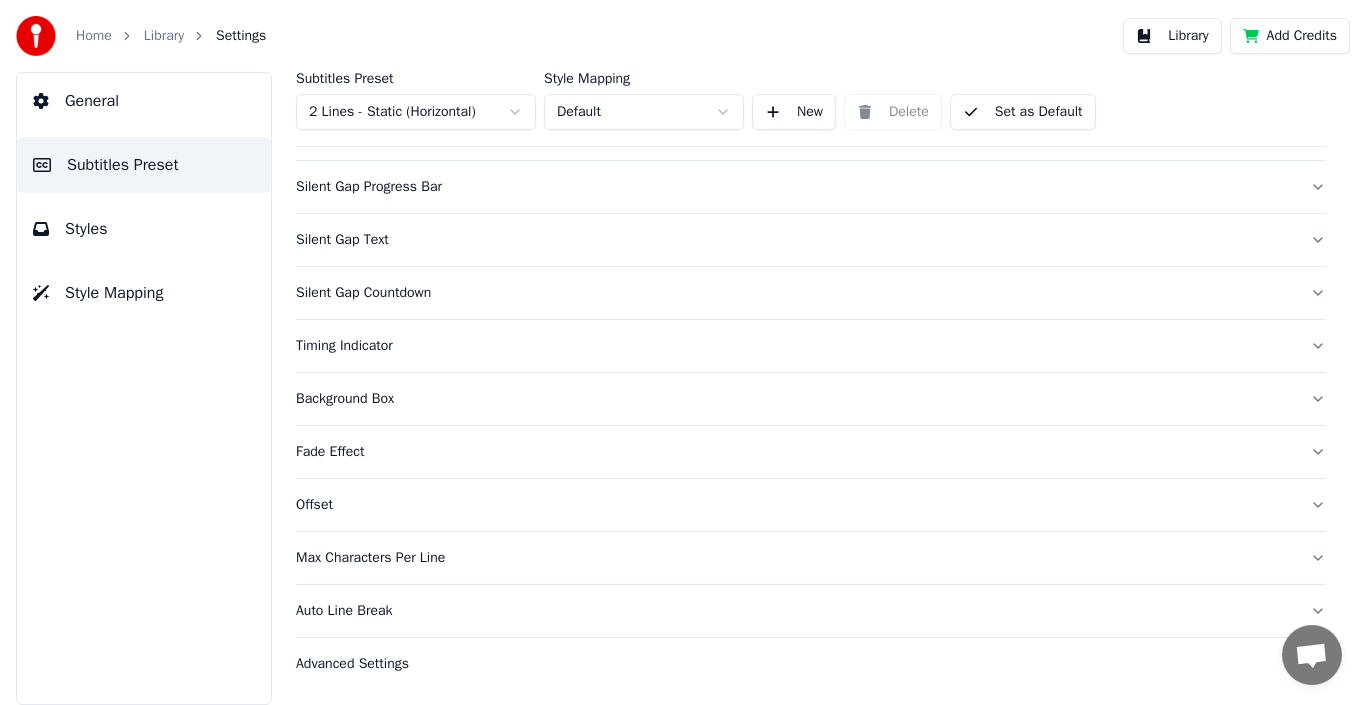 scroll, scrollTop: 186, scrollLeft: 0, axis: vertical 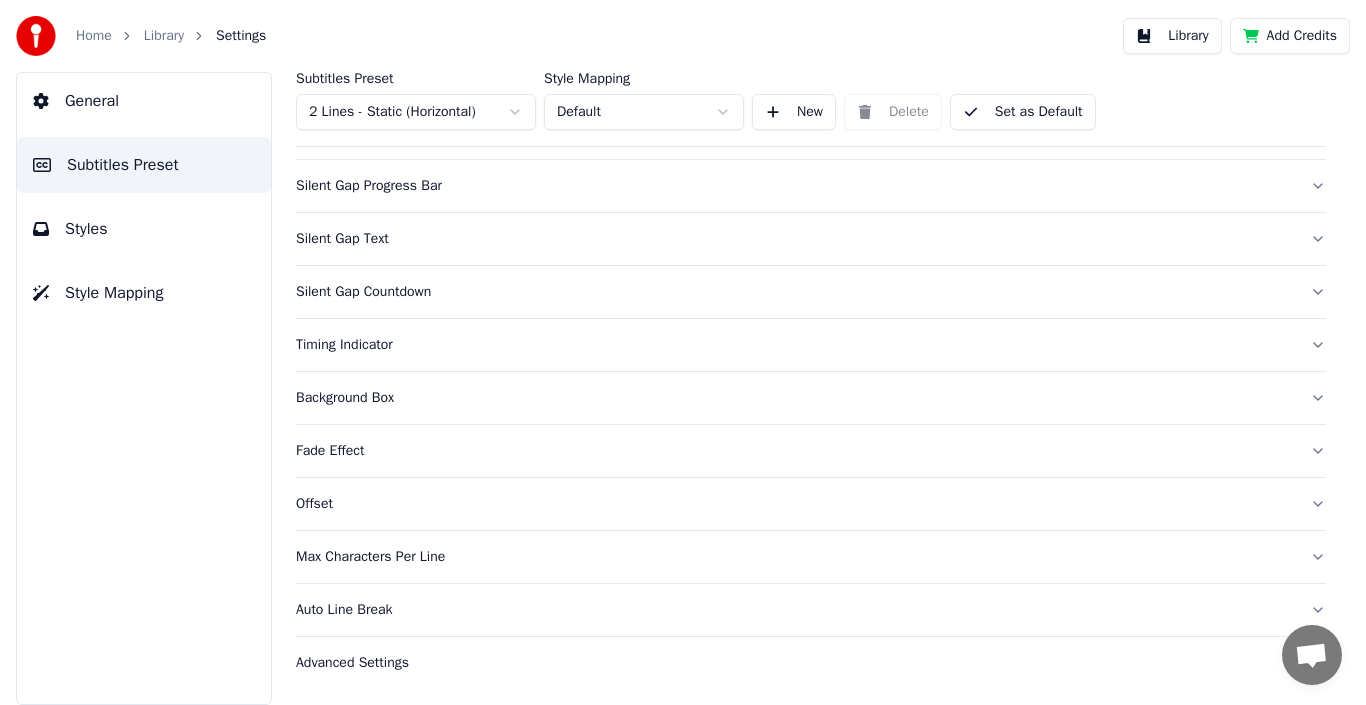 click on "Background Box" at bounding box center [795, 398] 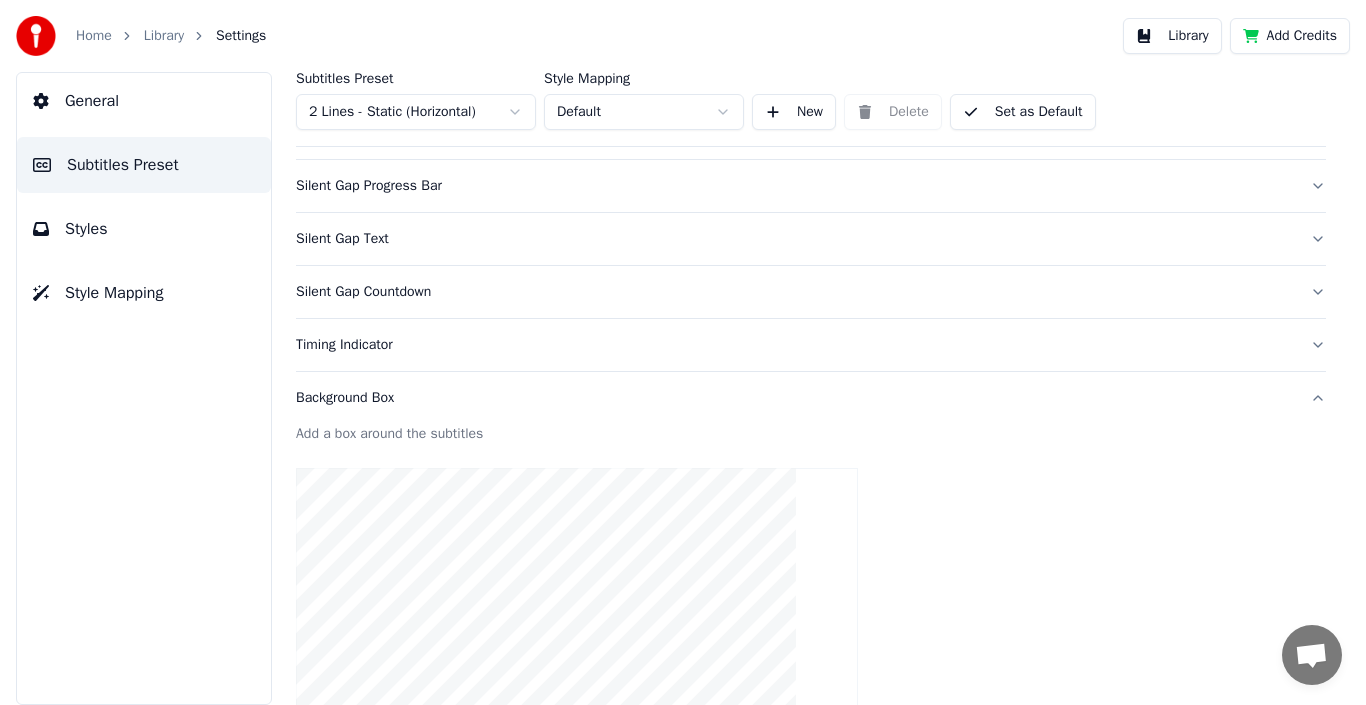 click on "Timing Indicator" at bounding box center [795, 345] 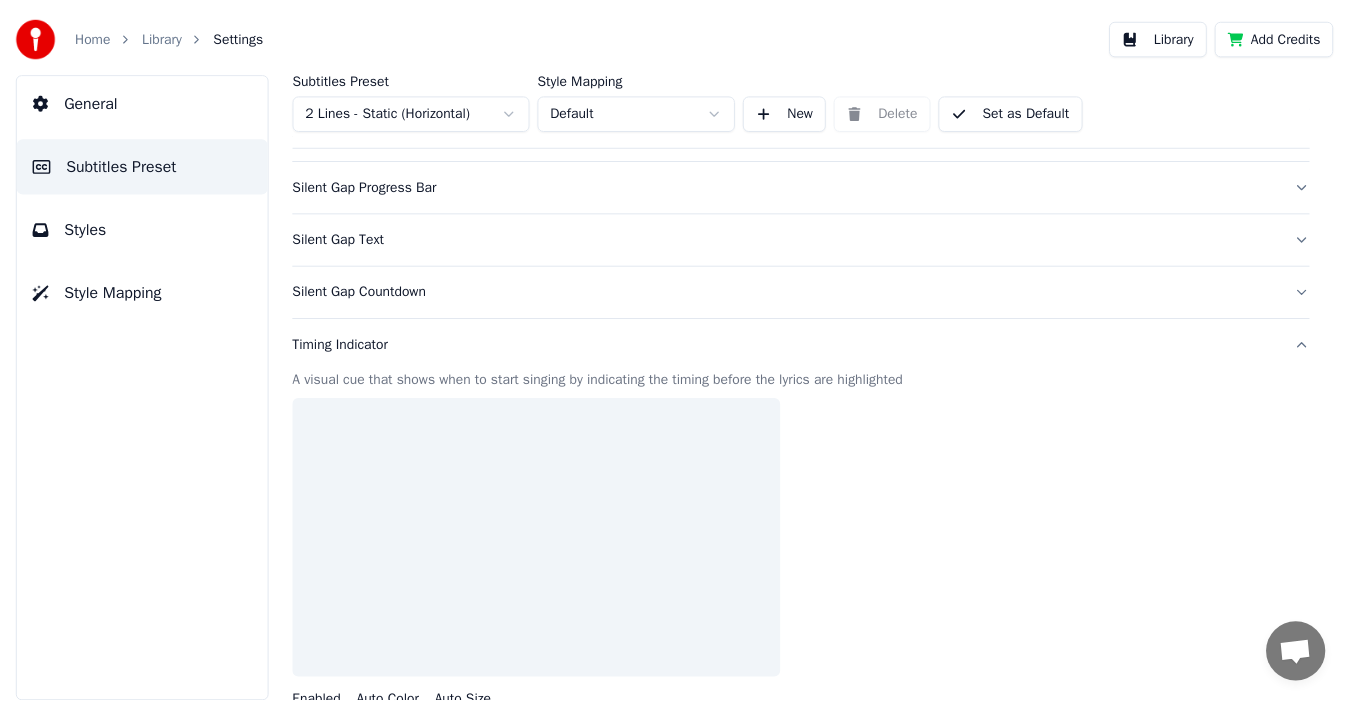 scroll, scrollTop: 386, scrollLeft: 0, axis: vertical 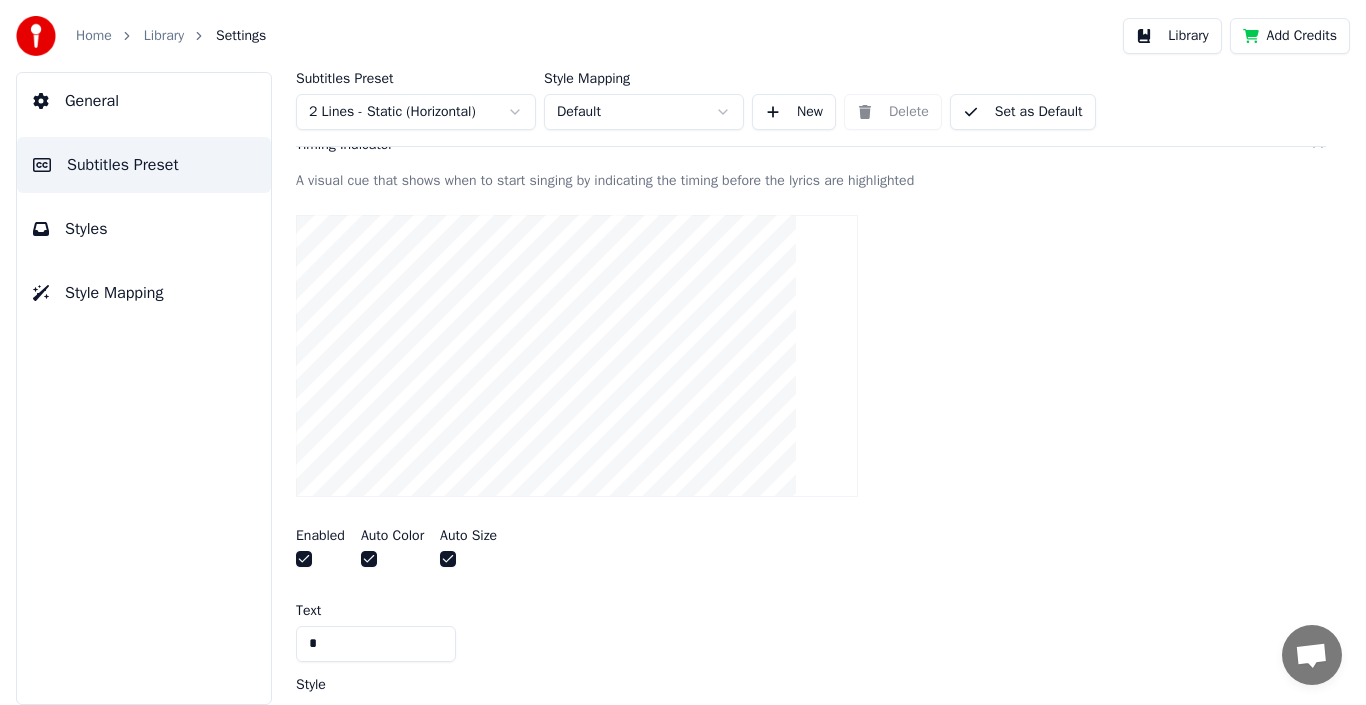 click on "Library" at bounding box center [164, 36] 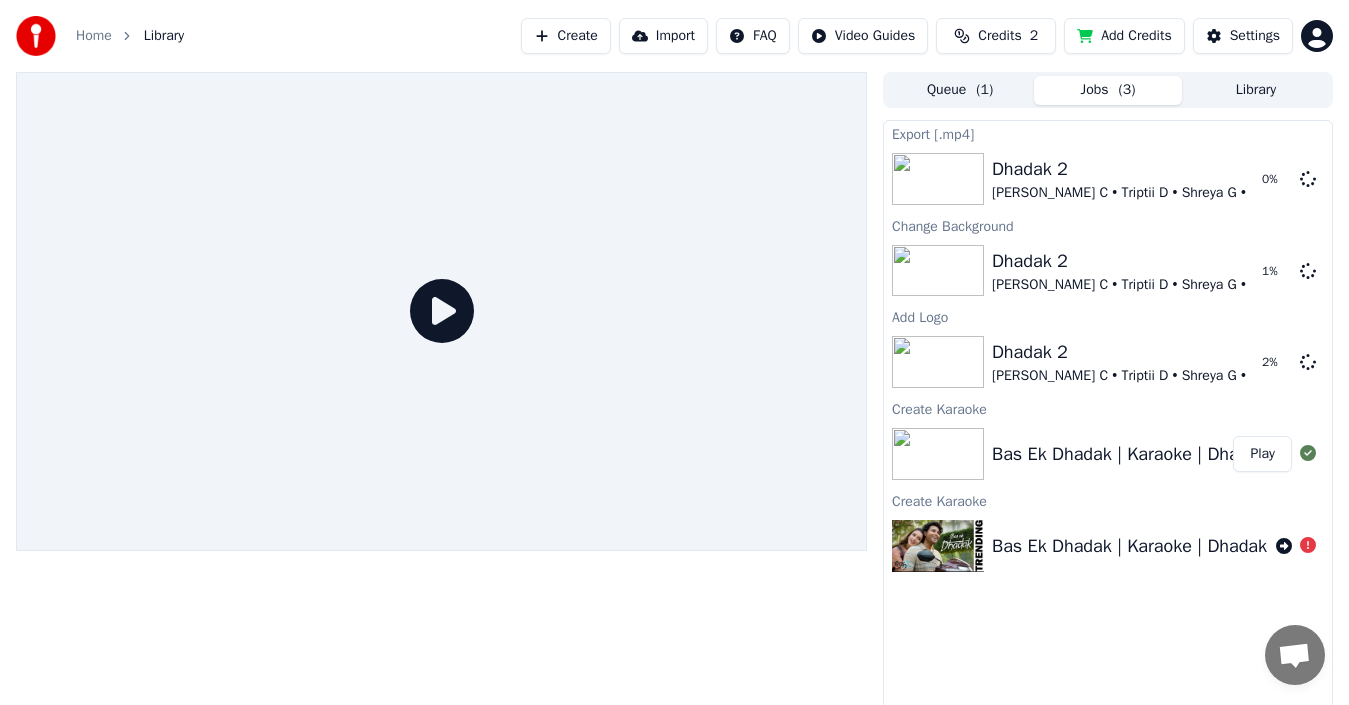 click on "Queue ( 1 )" at bounding box center [960, 90] 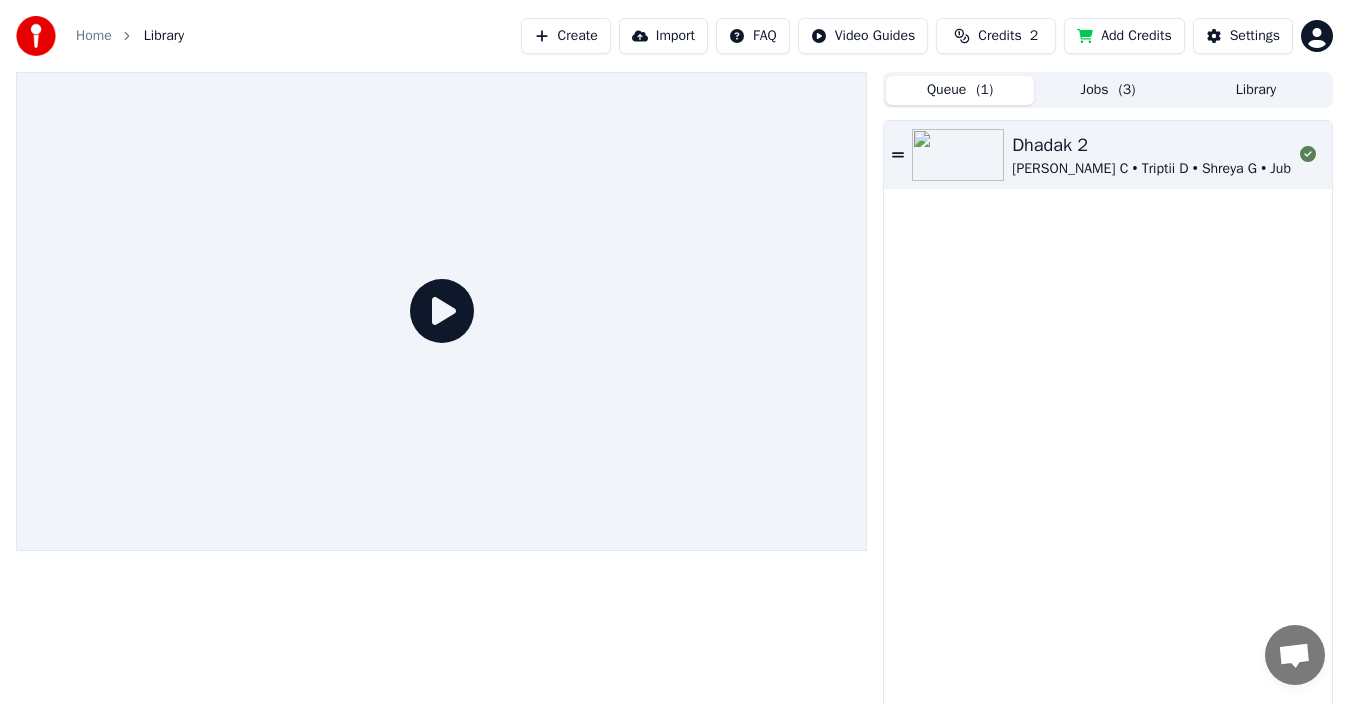 click on "Dhadak 2" at bounding box center [1257, 145] 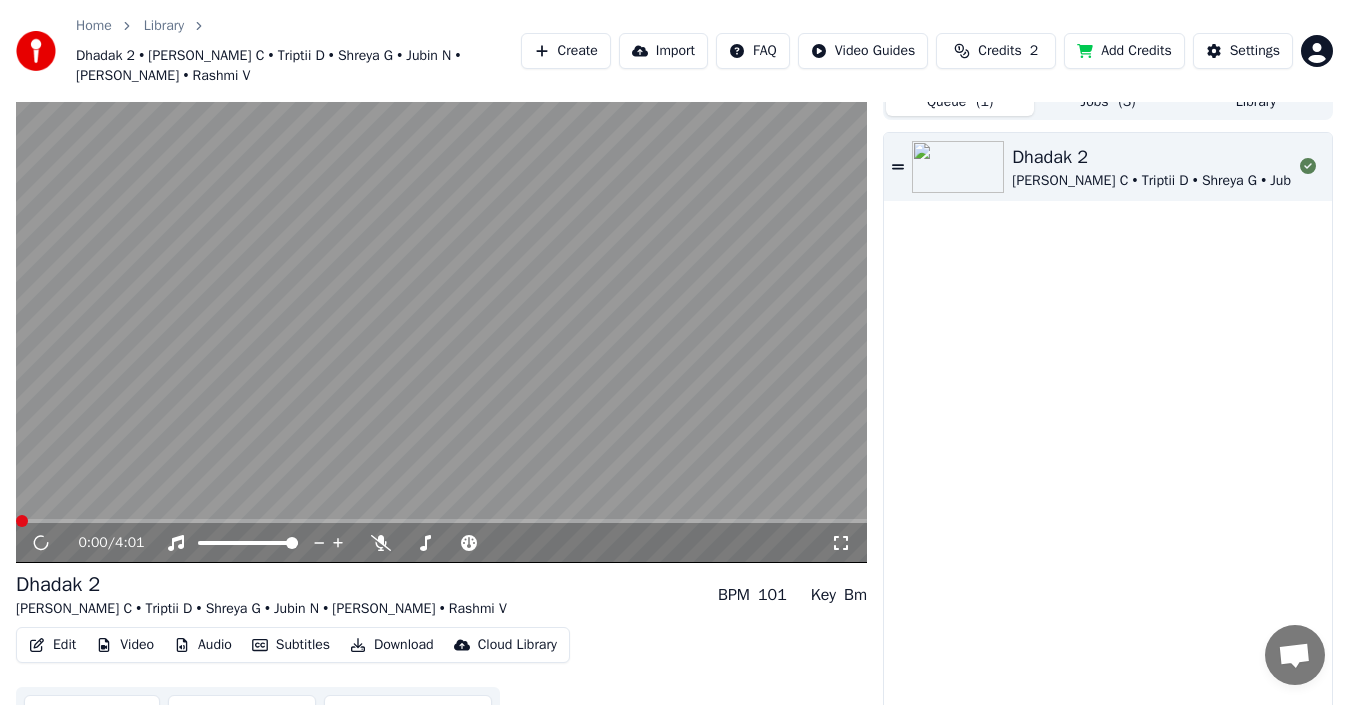 scroll, scrollTop: 0, scrollLeft: 0, axis: both 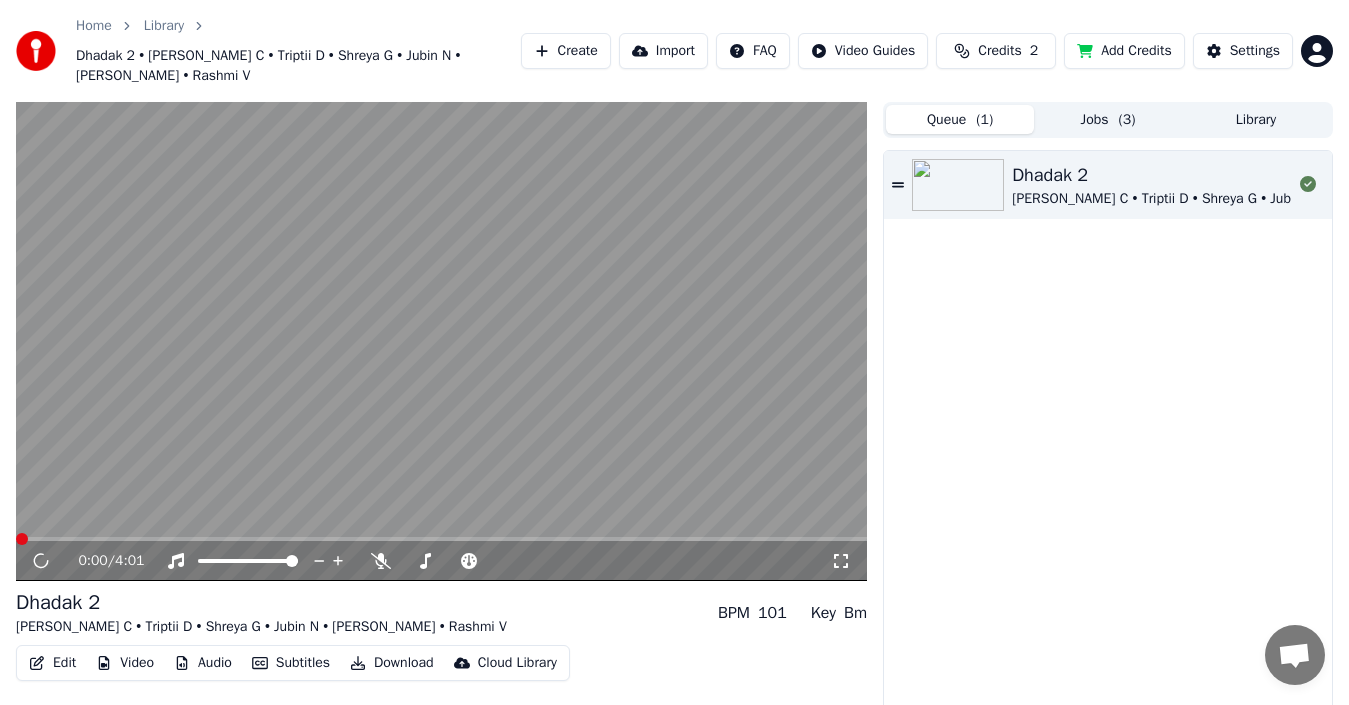 click on "( 3 )" at bounding box center [1127, 120] 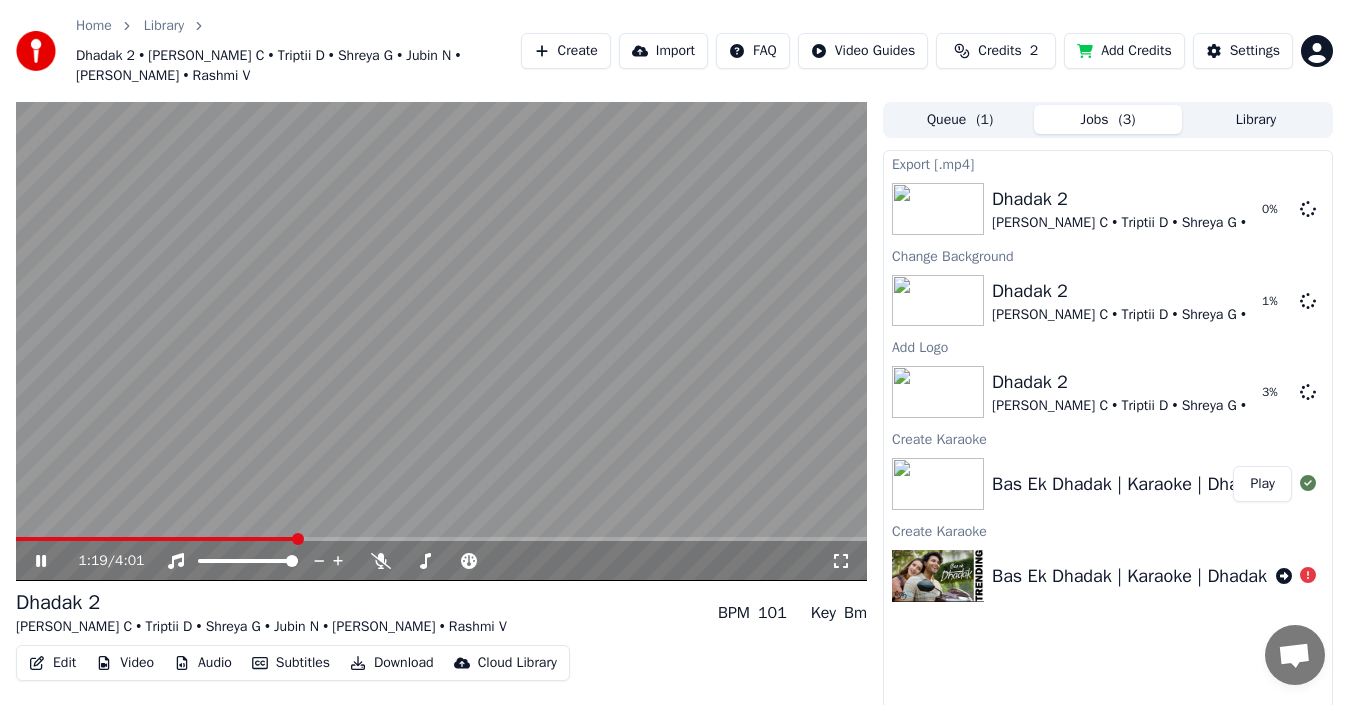 scroll, scrollTop: 52, scrollLeft: 0, axis: vertical 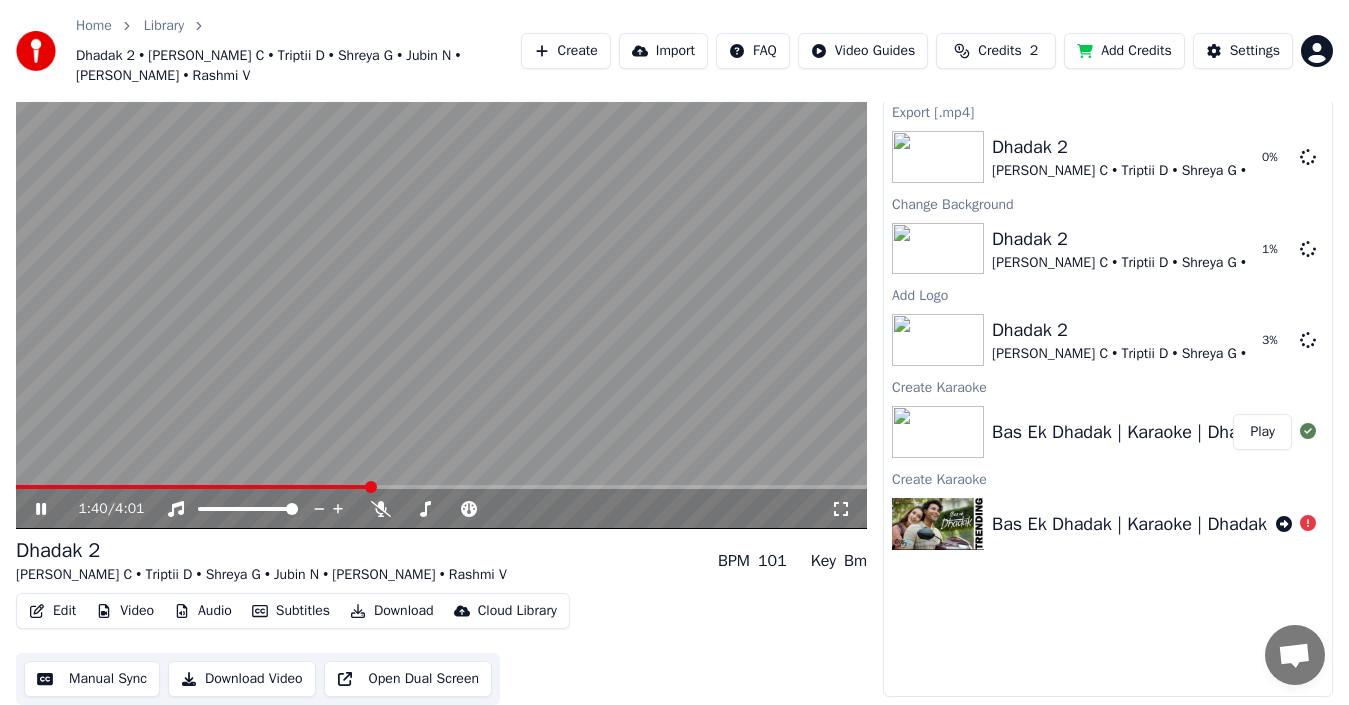 click on "Download Video" at bounding box center [242, 679] 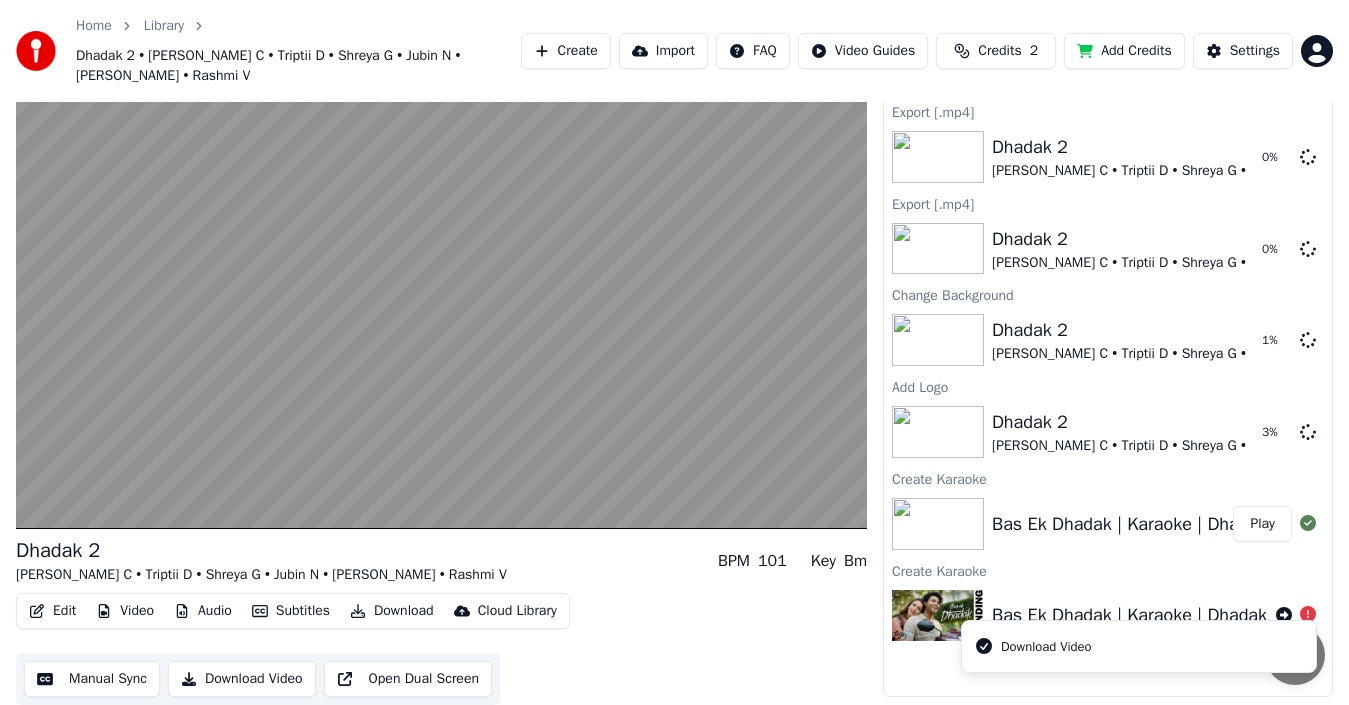 click on "Download Video" at bounding box center [1046, 647] 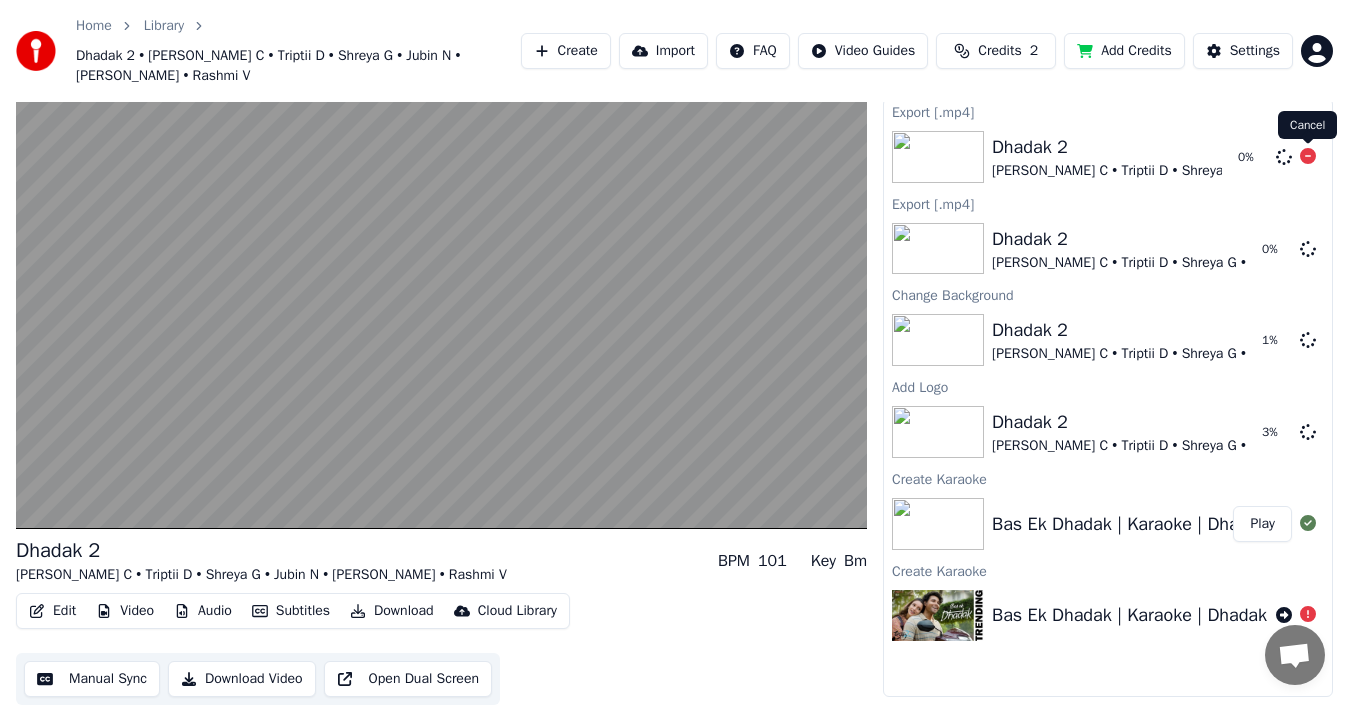 click 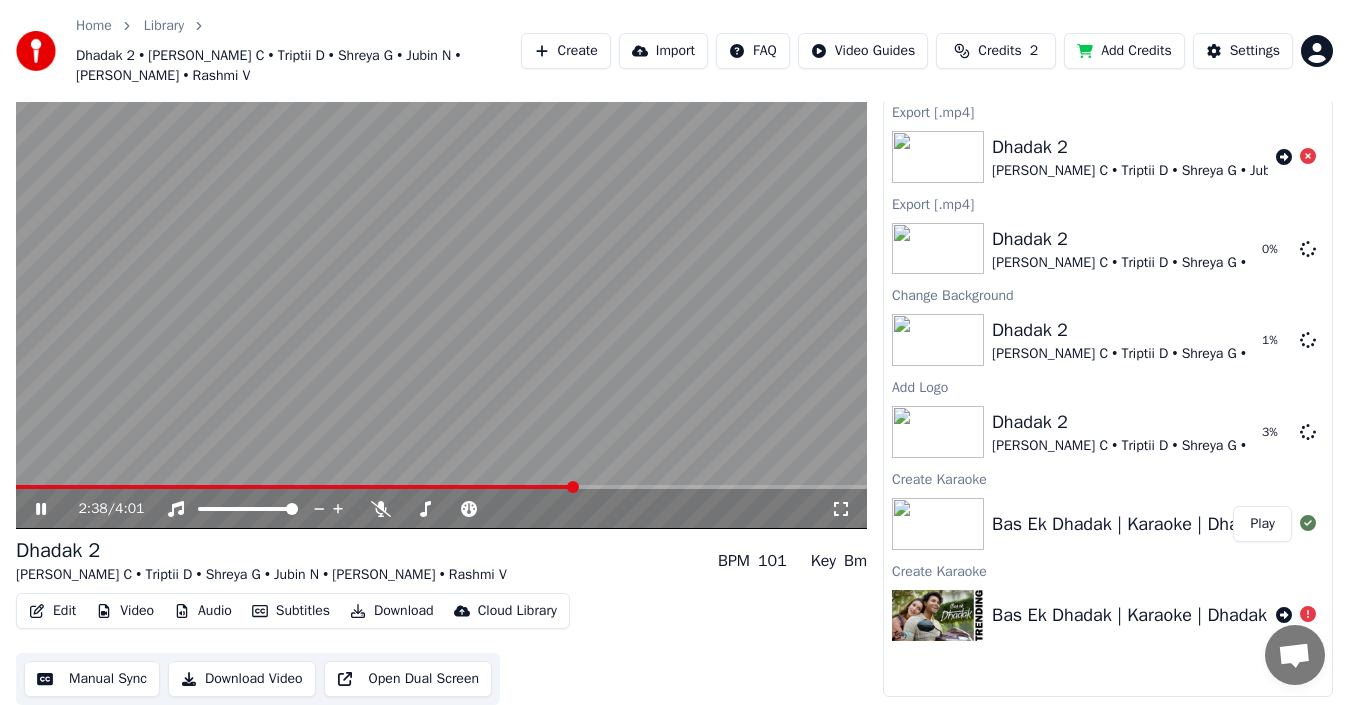 click 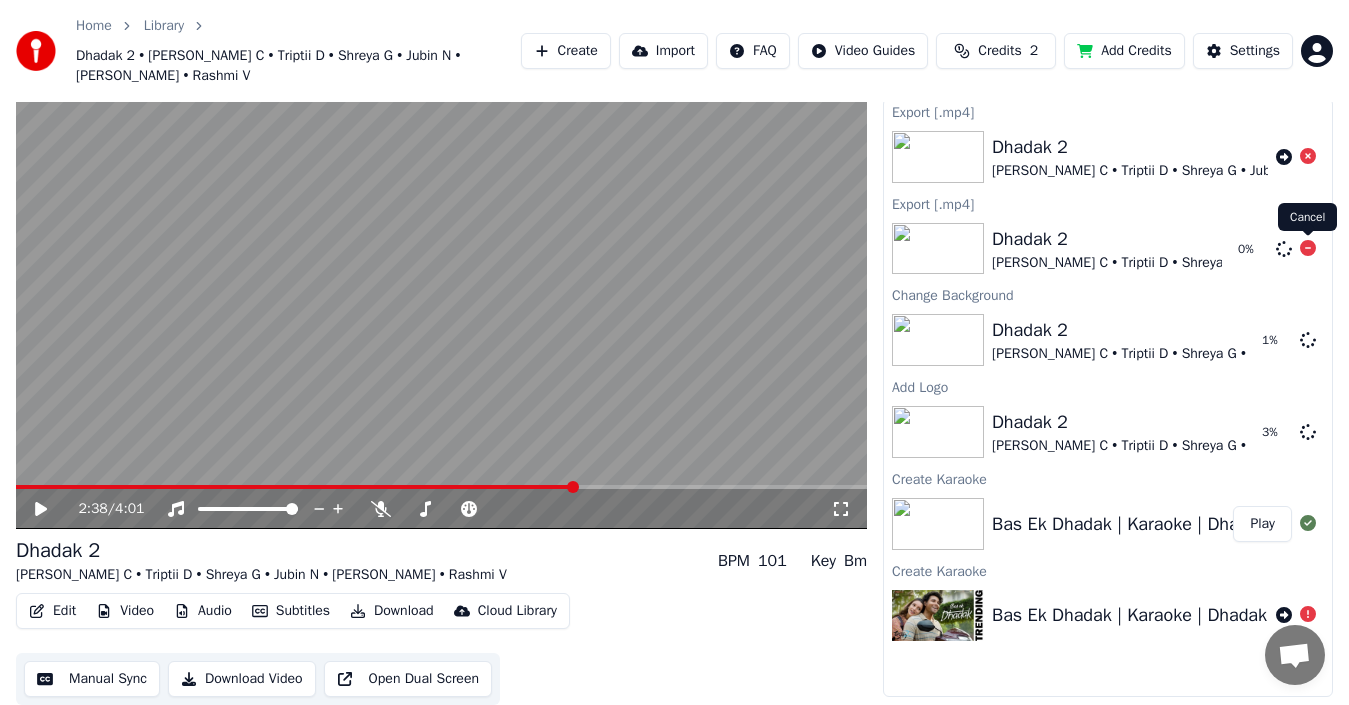 click 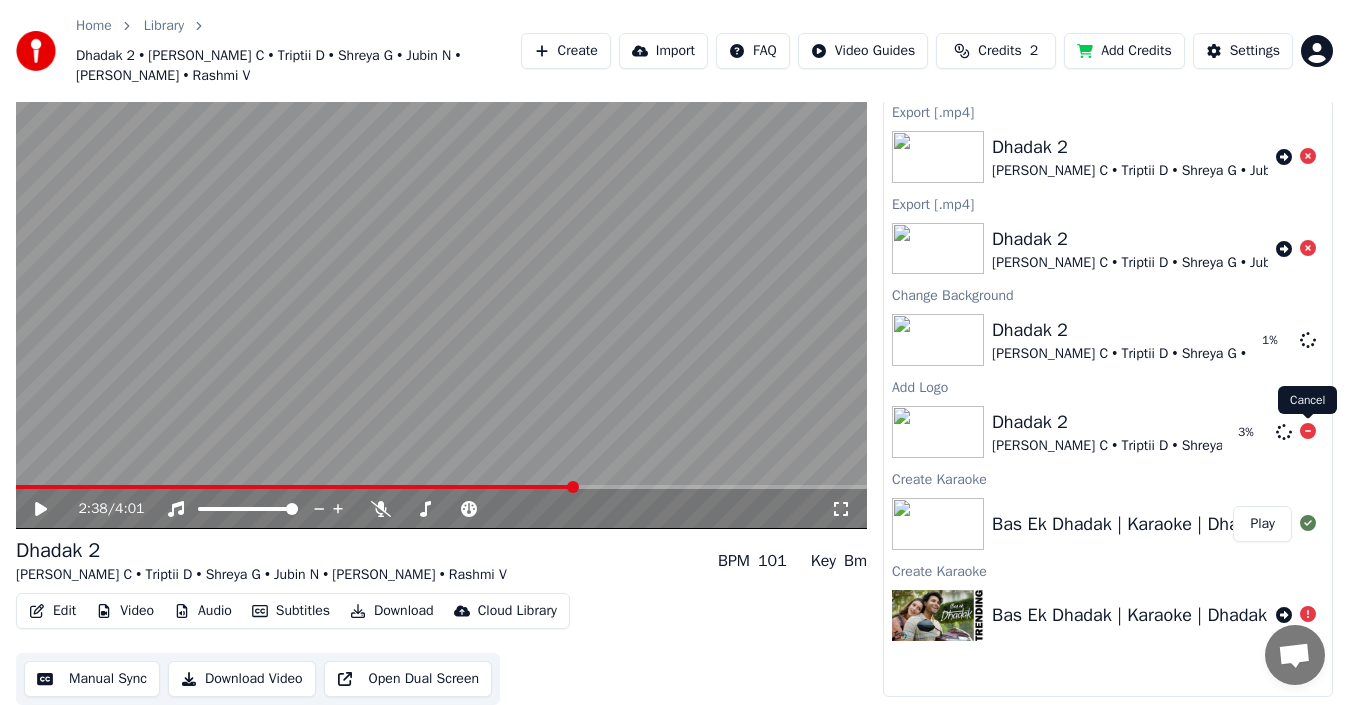 click 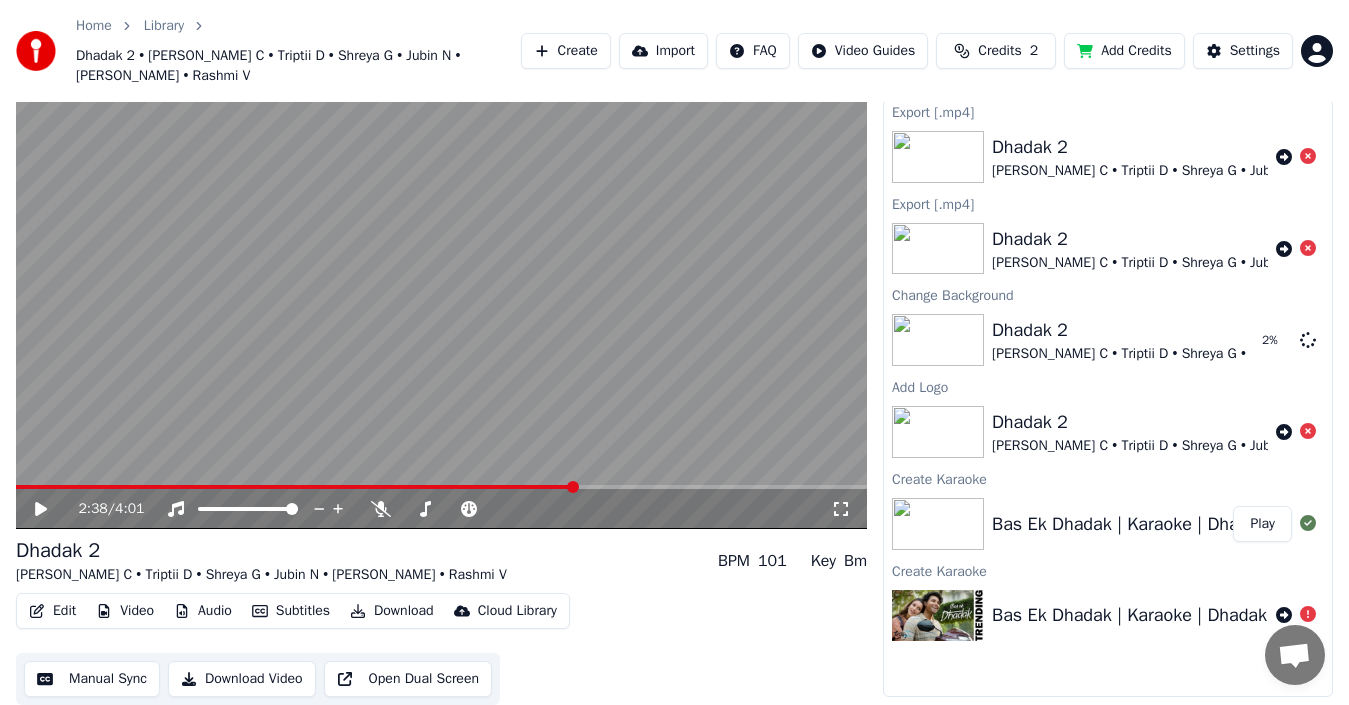click on "Home" at bounding box center (94, 26) 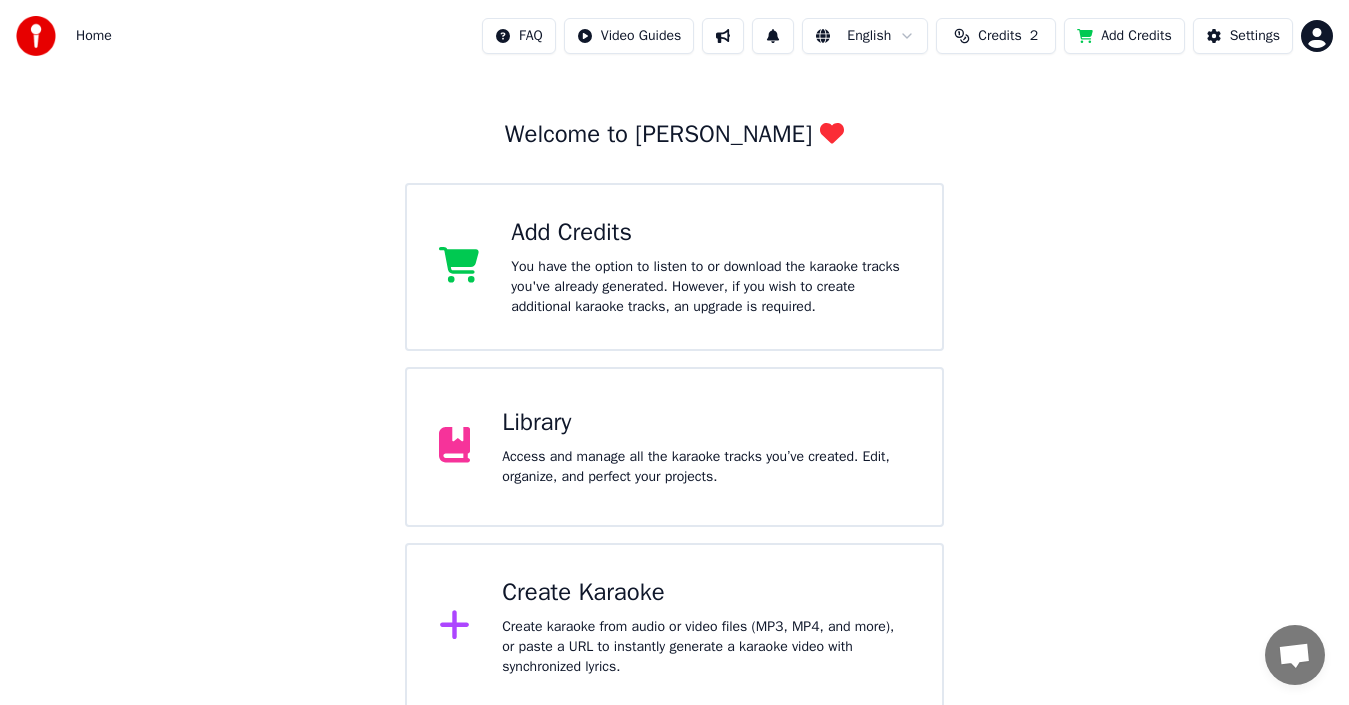 scroll, scrollTop: 79, scrollLeft: 0, axis: vertical 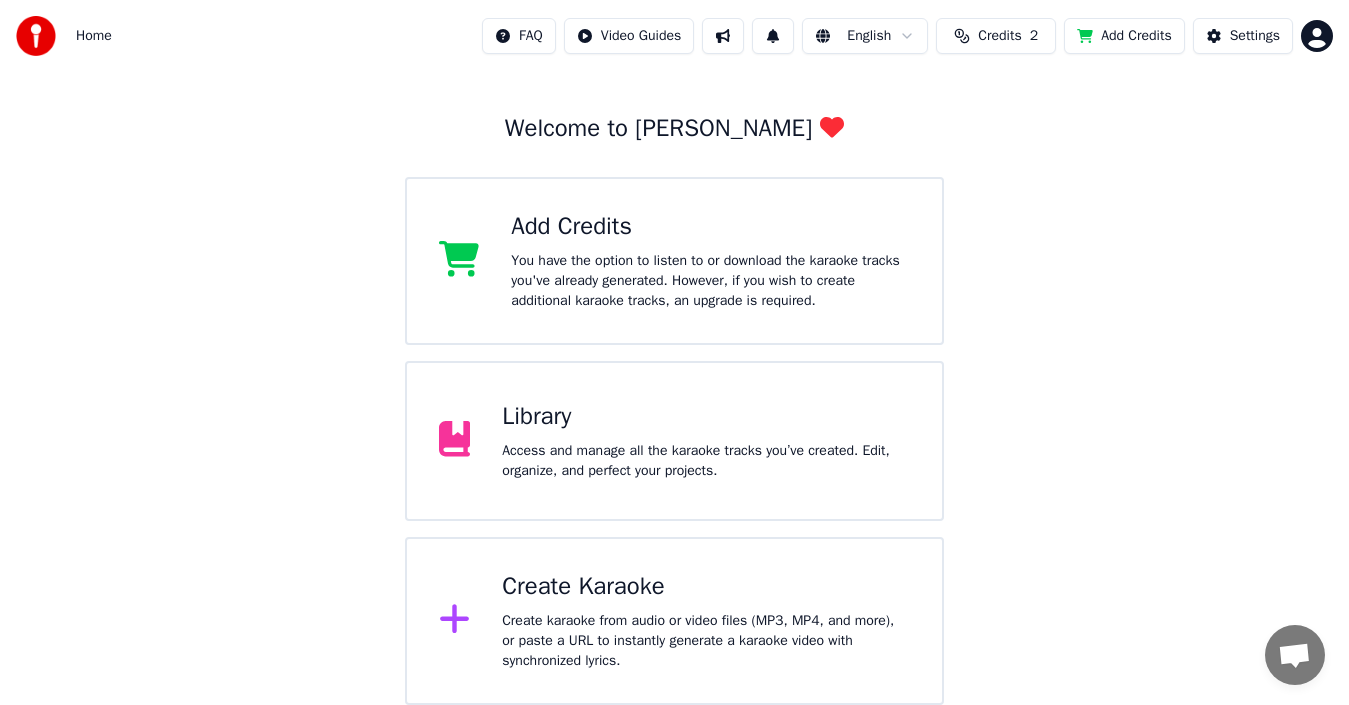 click on "Access and manage all the karaoke tracks you’ve created. Edit, organize, and perfect your projects." at bounding box center (706, 461) 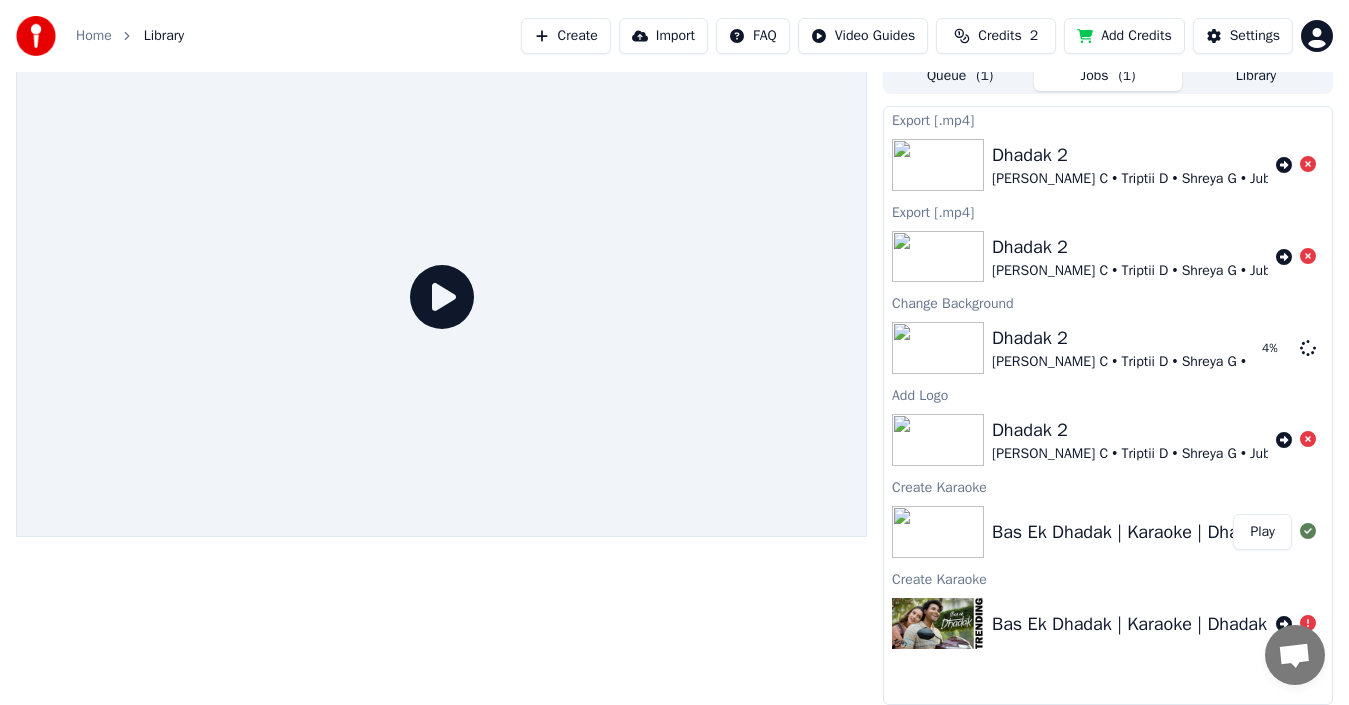 scroll, scrollTop: 14, scrollLeft: 0, axis: vertical 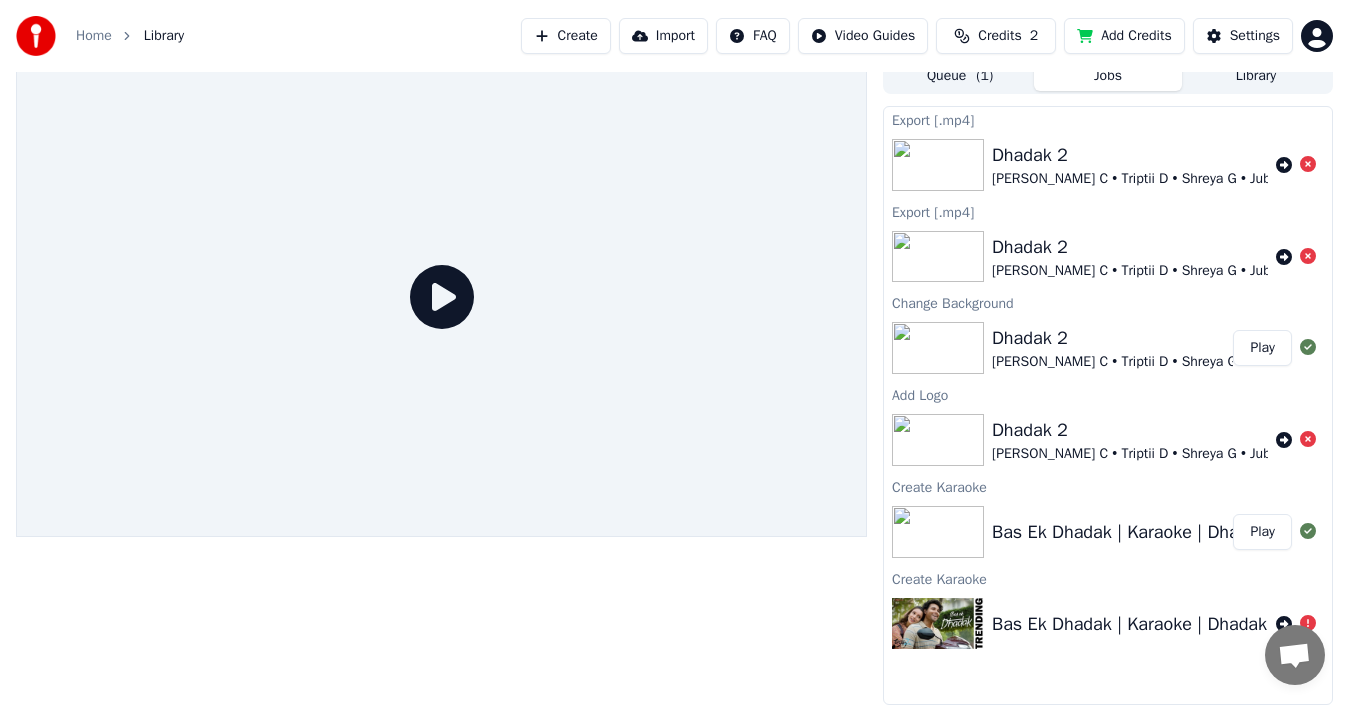 click on "Play" at bounding box center (1262, 348) 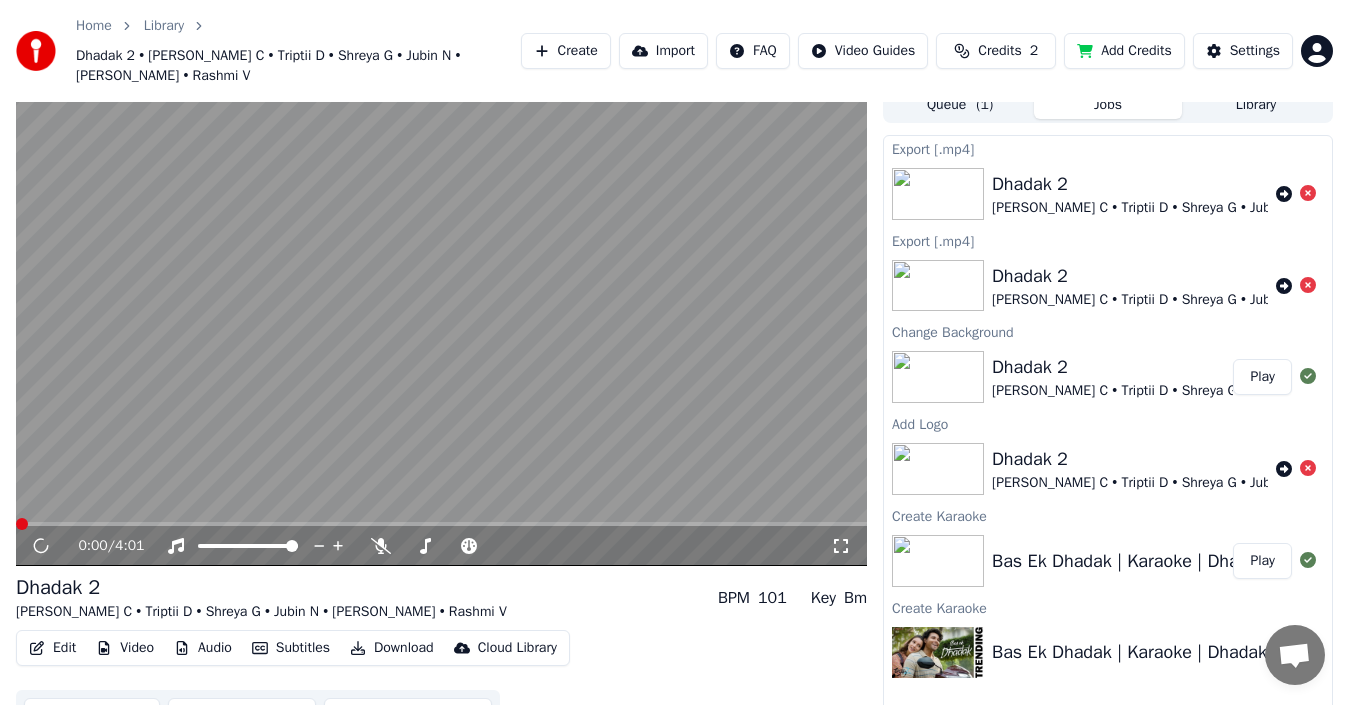 scroll, scrollTop: 0, scrollLeft: 0, axis: both 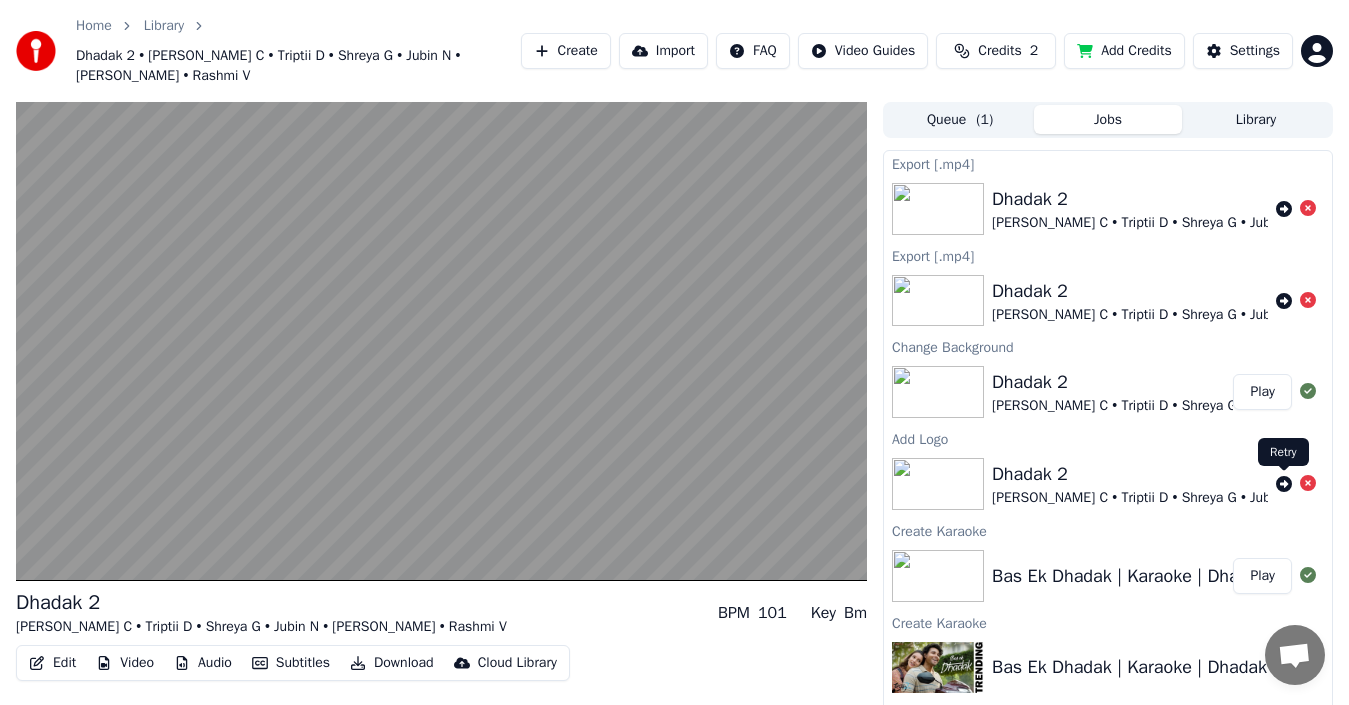 click 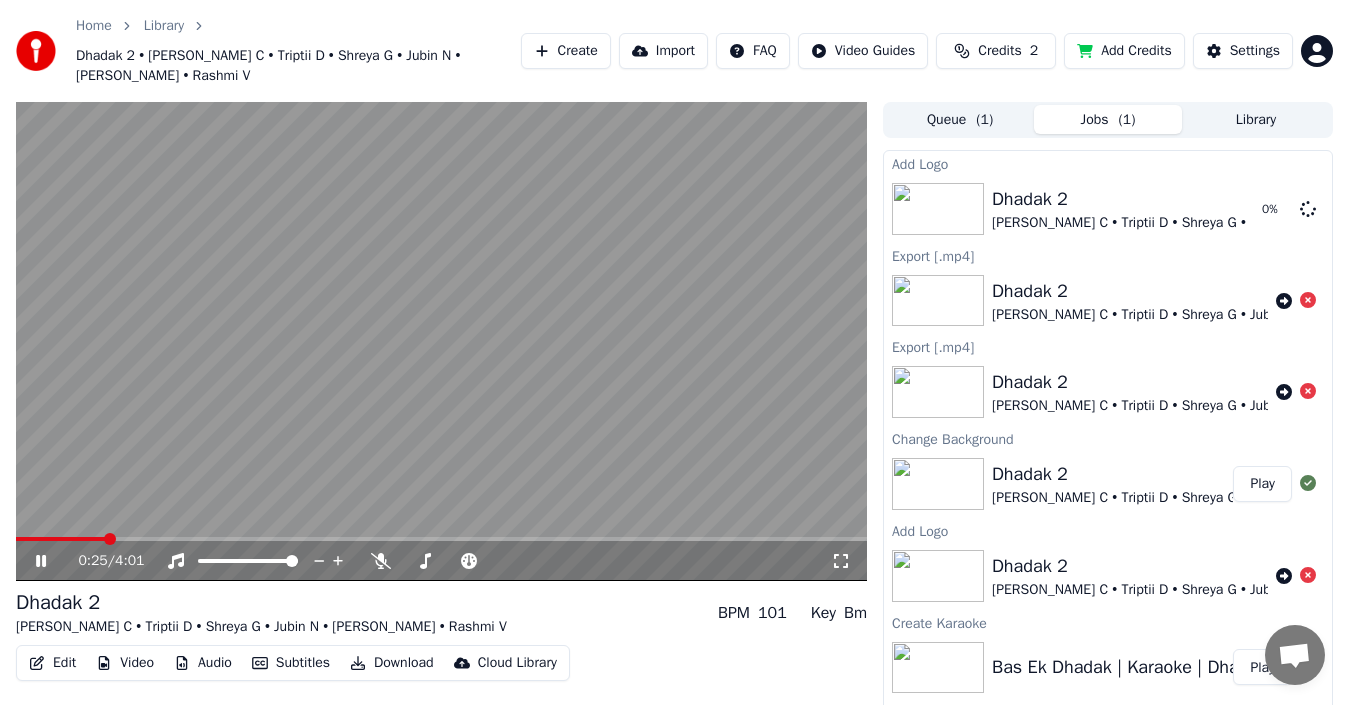 scroll, scrollTop: 45, scrollLeft: 0, axis: vertical 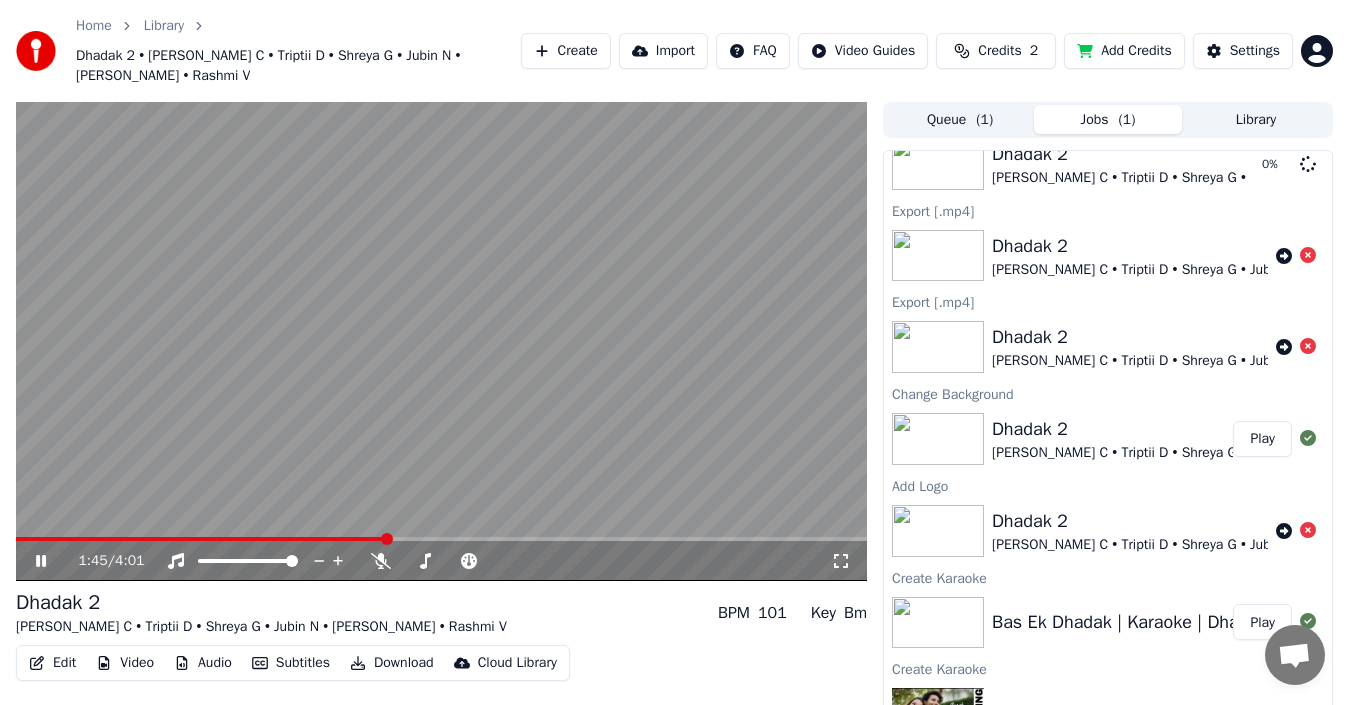 click at bounding box center [387, 539] 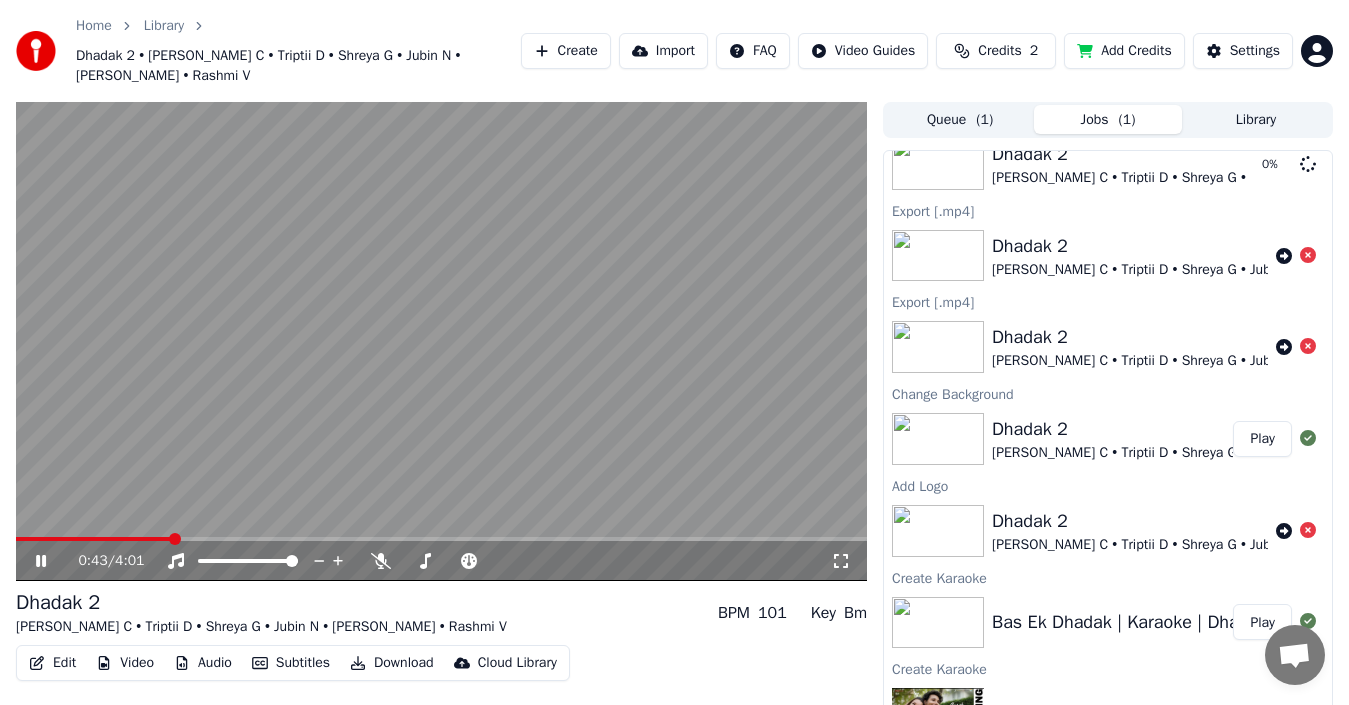 click 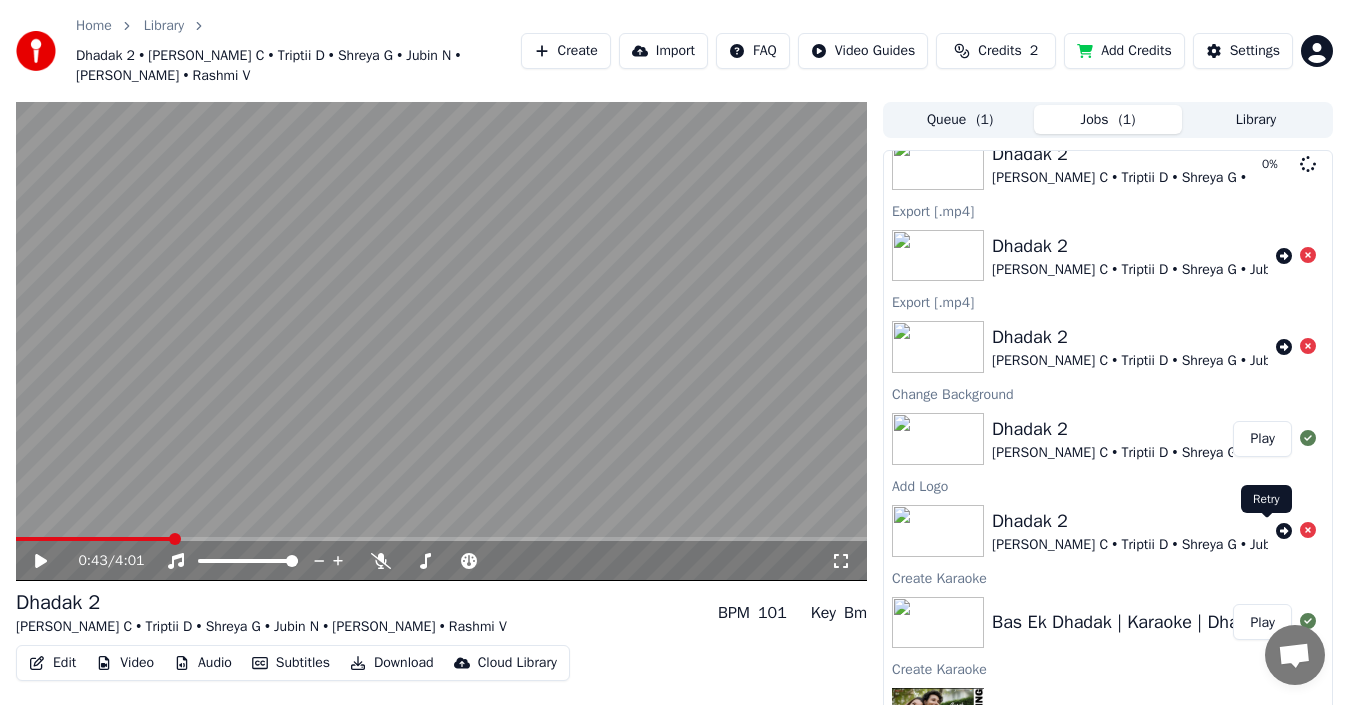 click 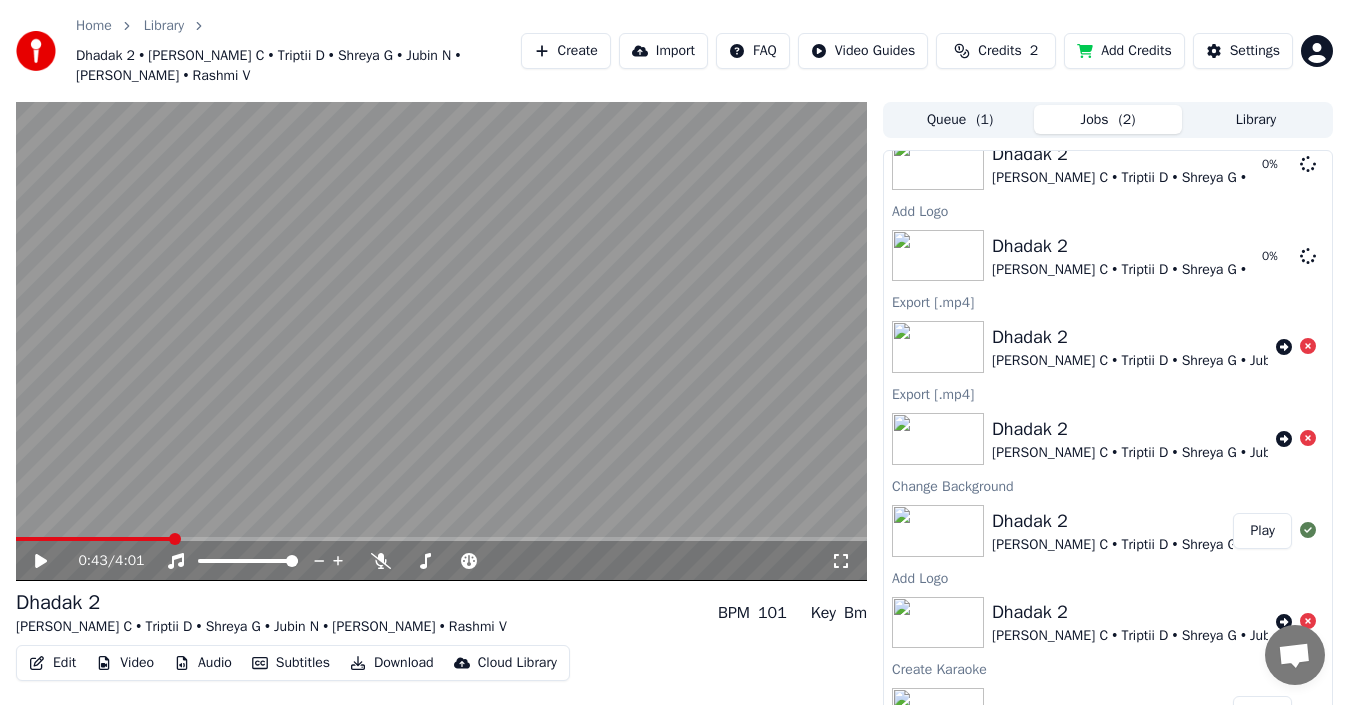 scroll, scrollTop: 137, scrollLeft: 0, axis: vertical 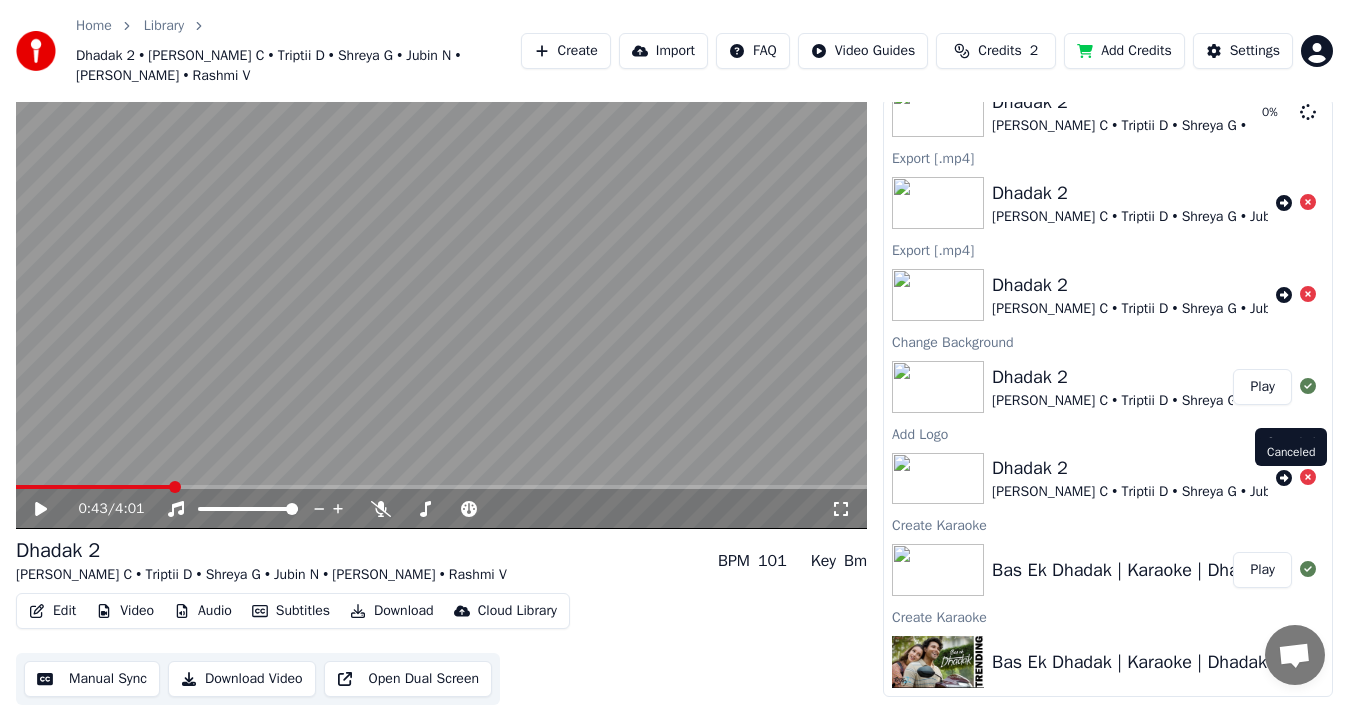 click 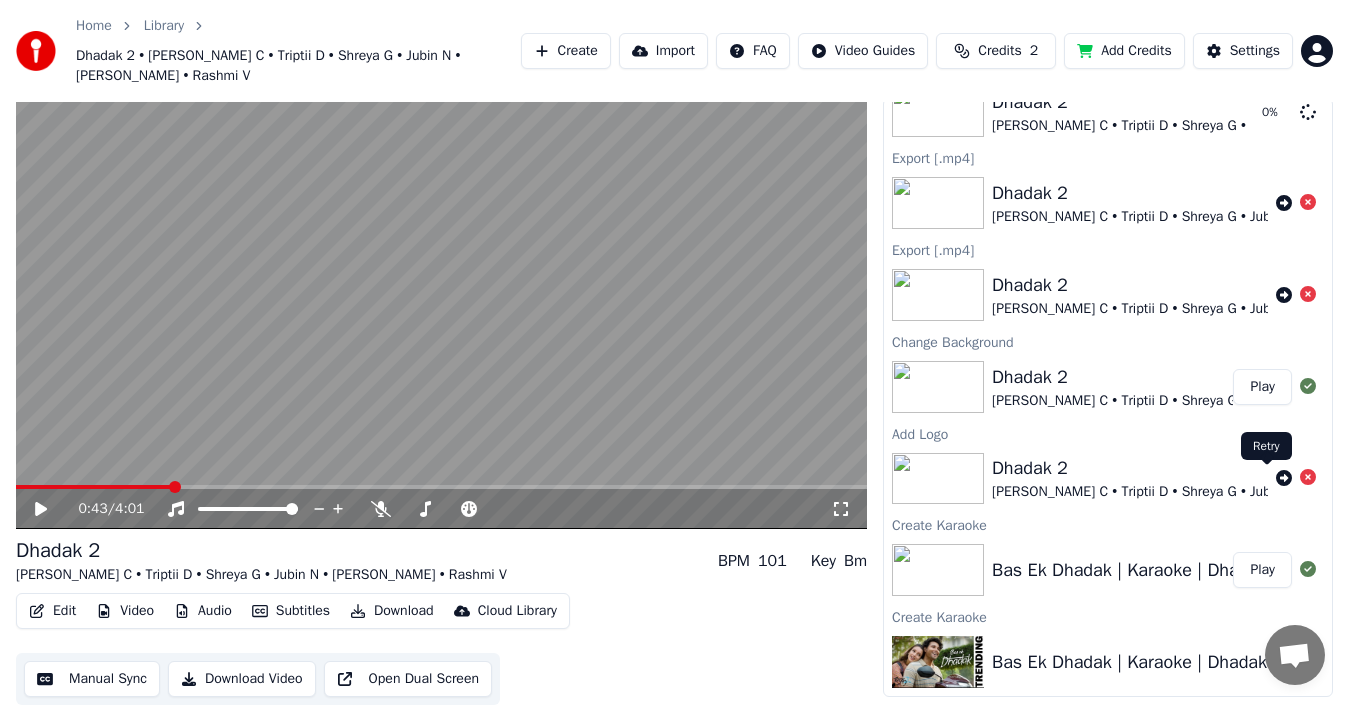 click 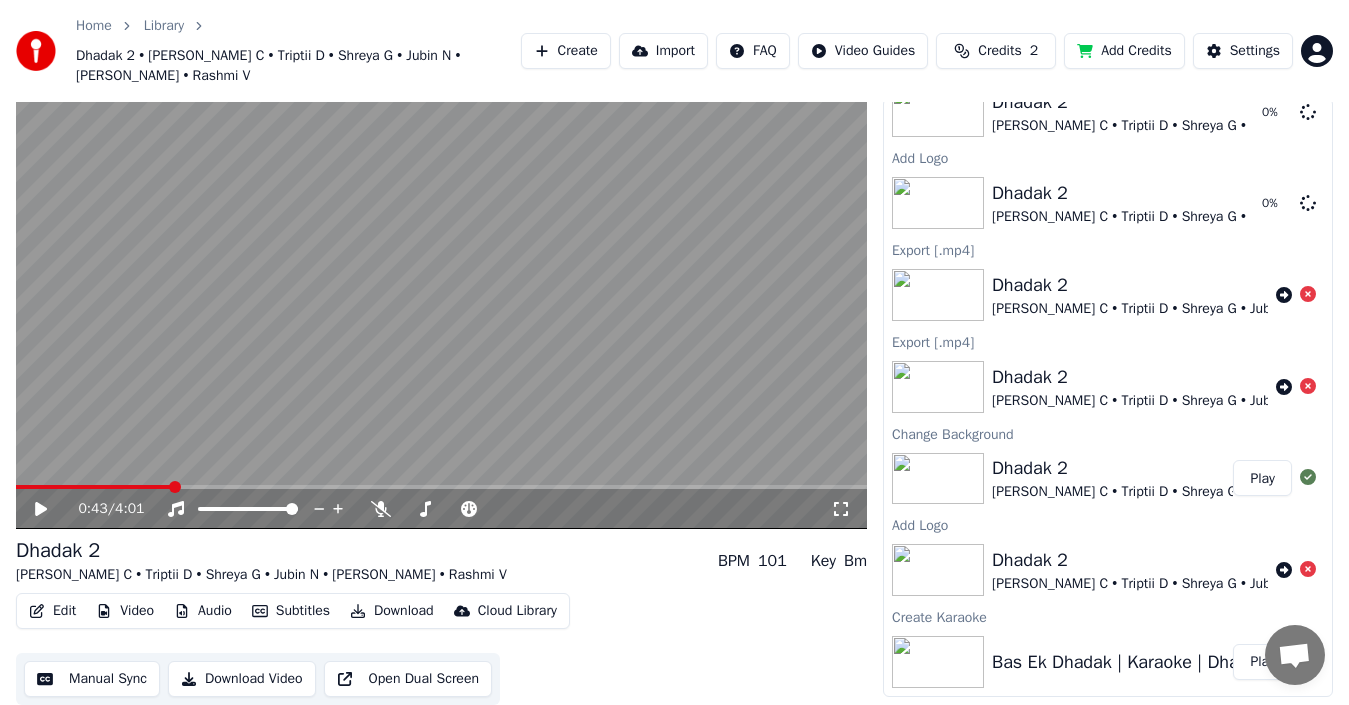 scroll, scrollTop: 228, scrollLeft: 0, axis: vertical 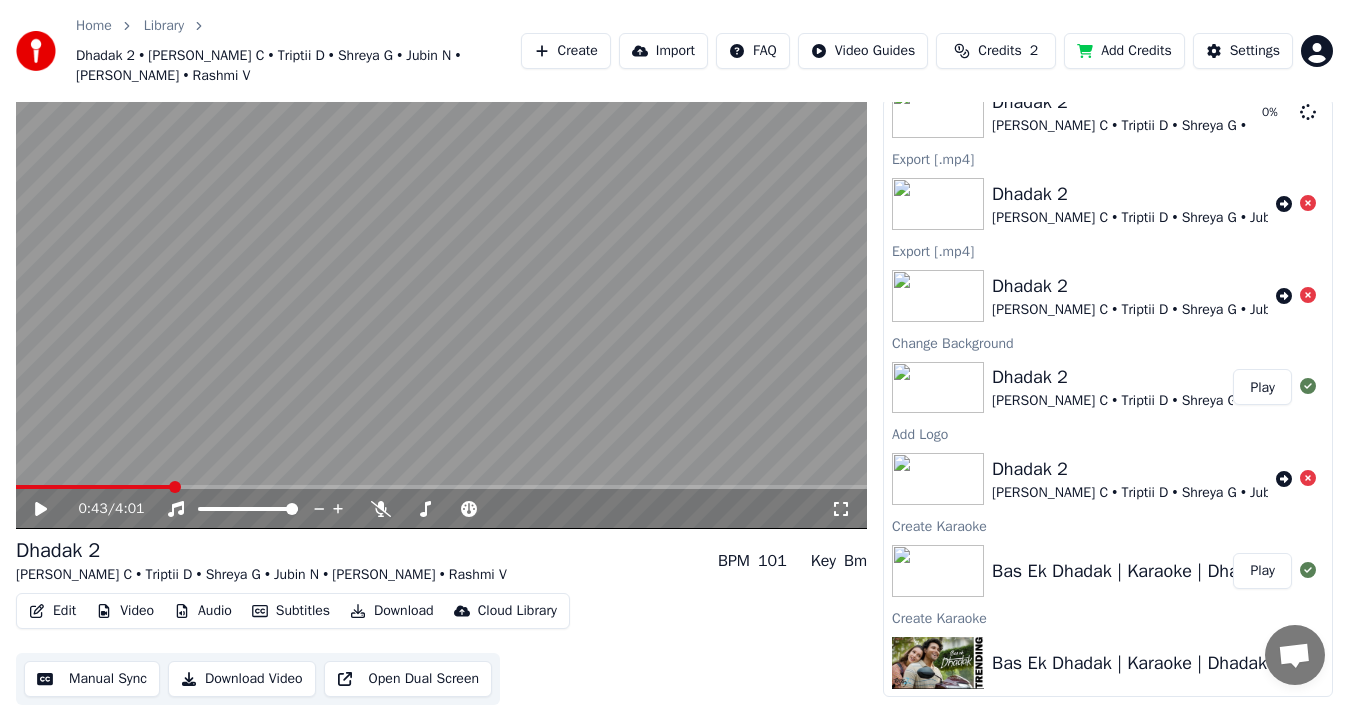 click on "Dhadak 2" at bounding box center [1237, 469] 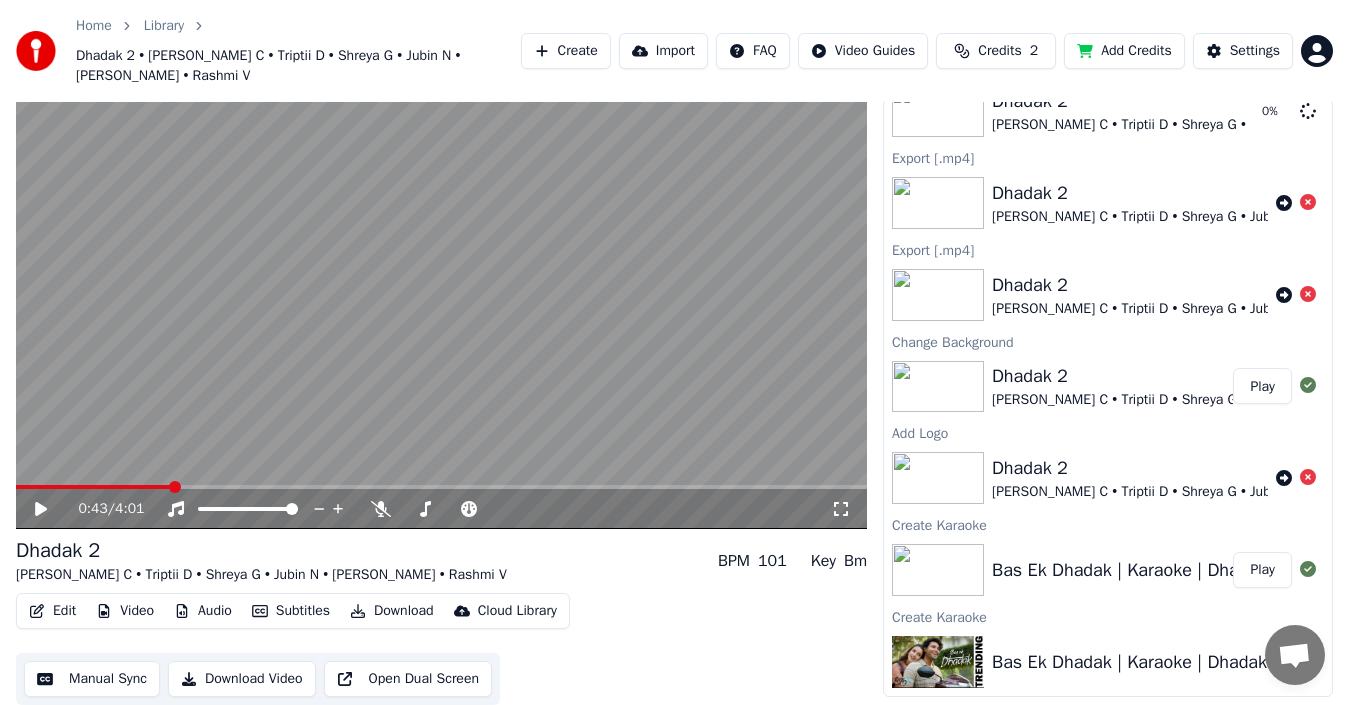 click on "Play" at bounding box center (1262, 570) 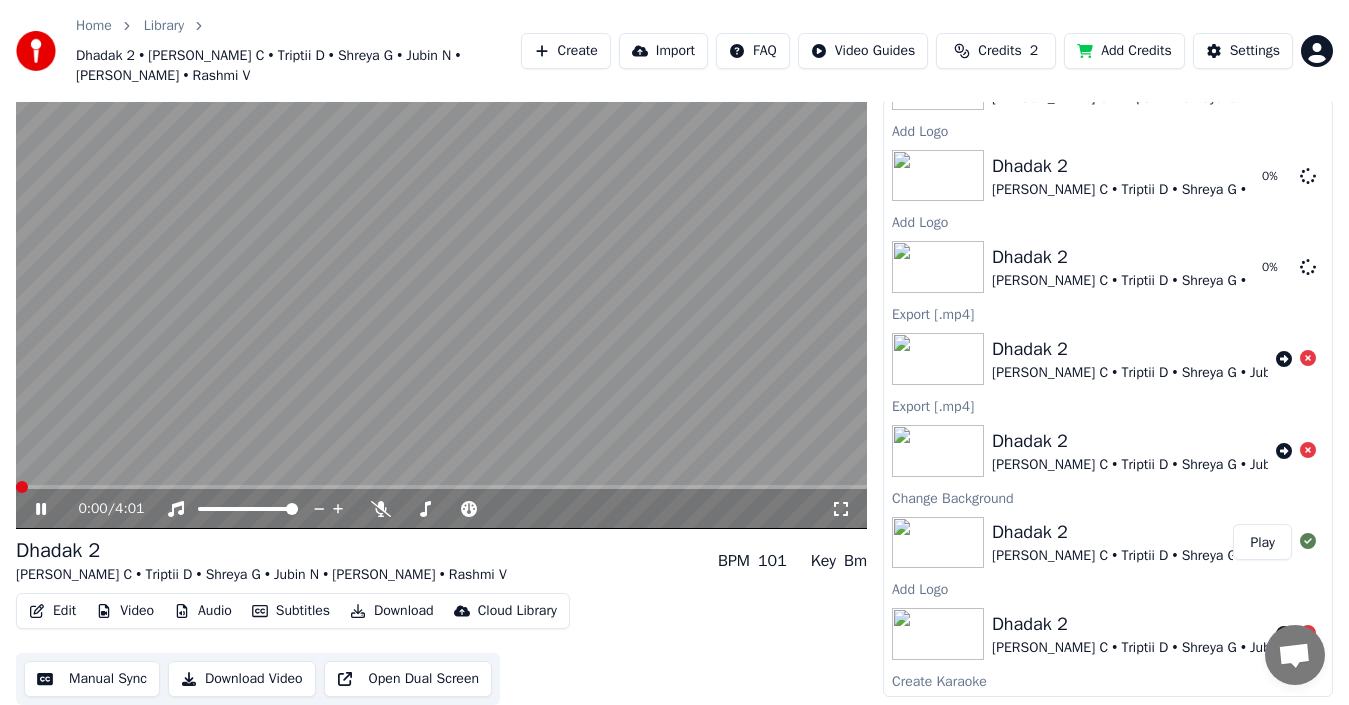 scroll, scrollTop: 0, scrollLeft: 0, axis: both 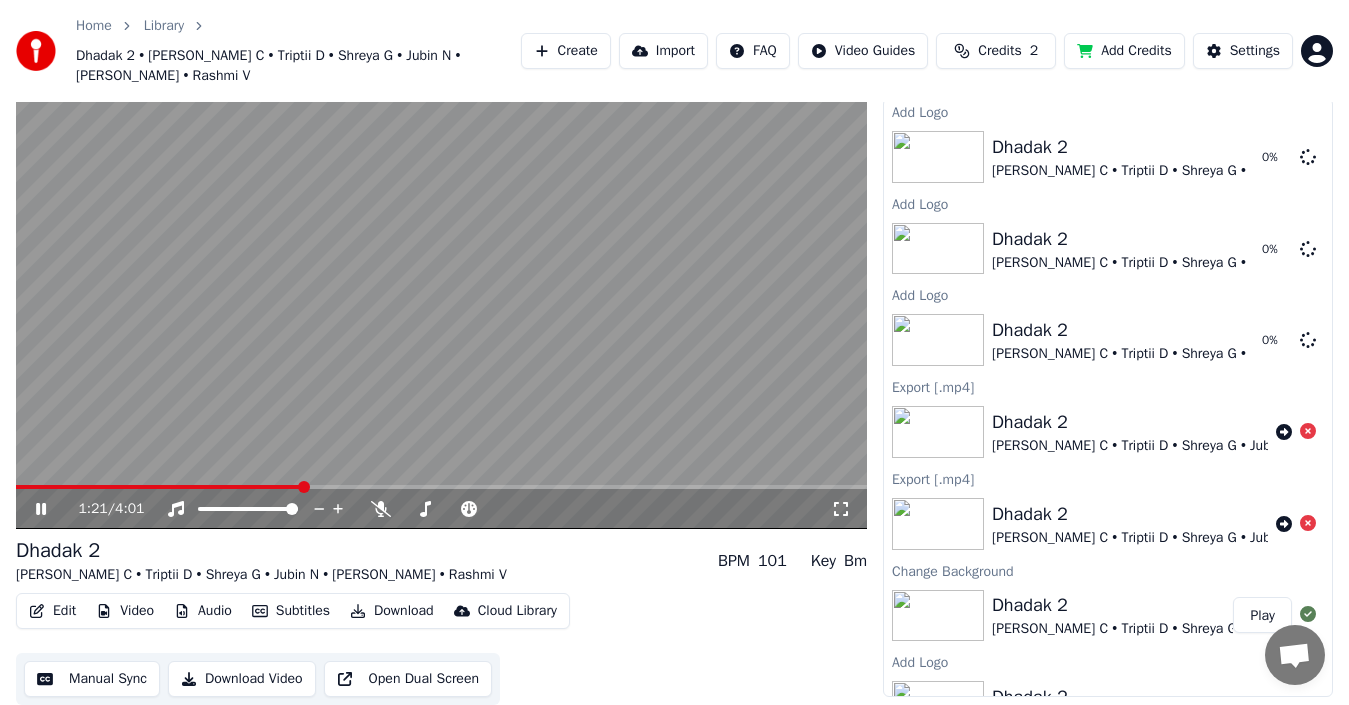 click at bounding box center (441, 487) 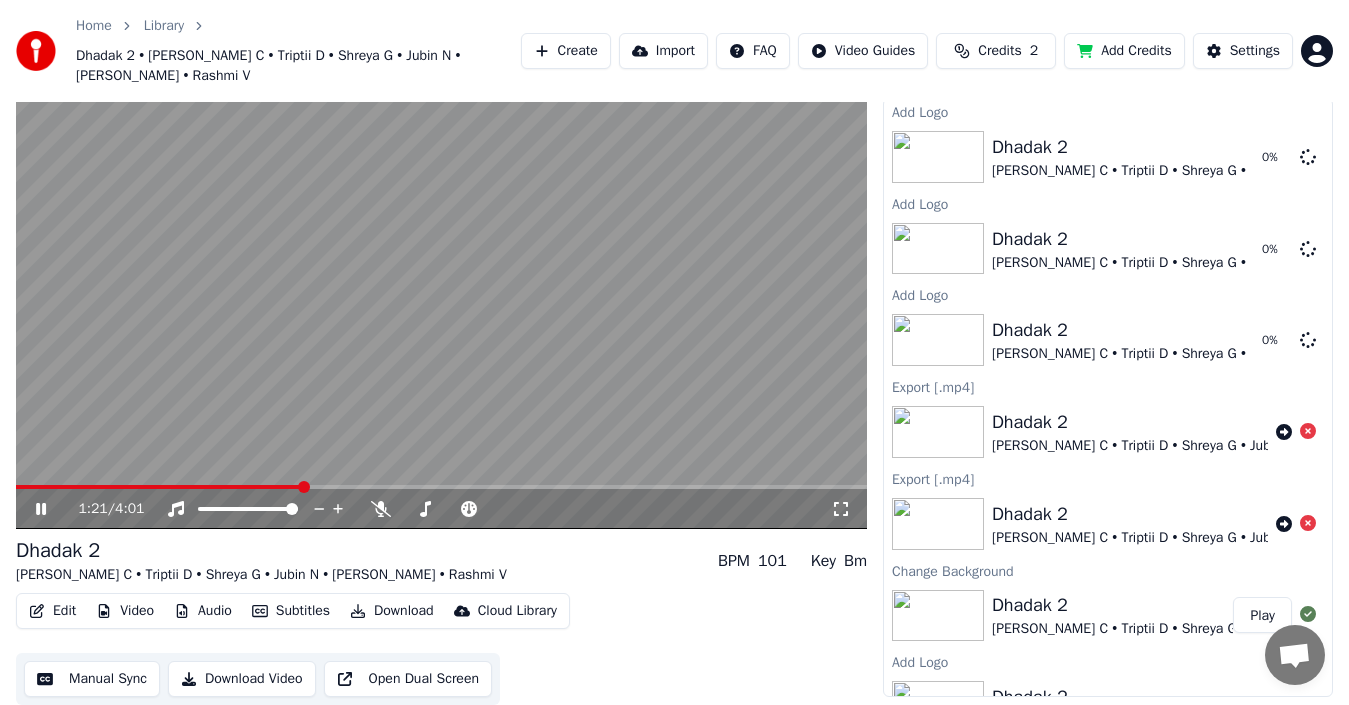 click 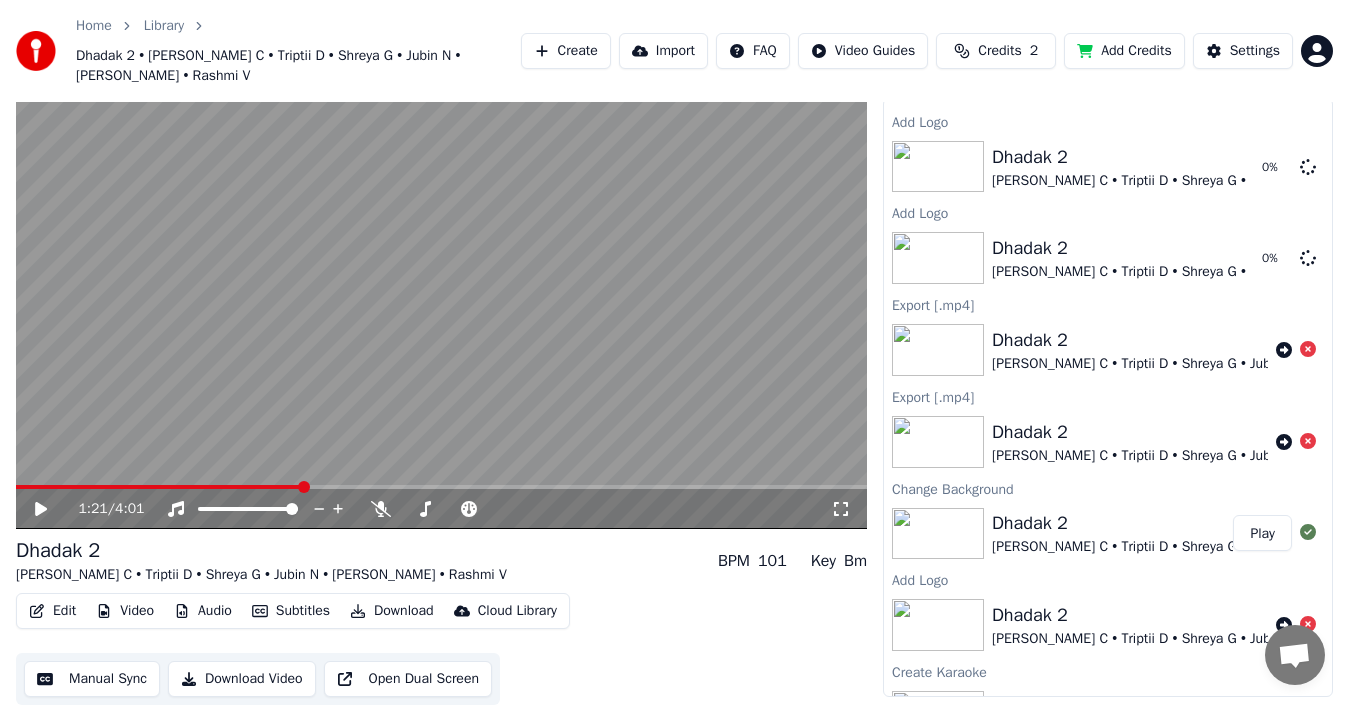 scroll, scrollTop: 0, scrollLeft: 0, axis: both 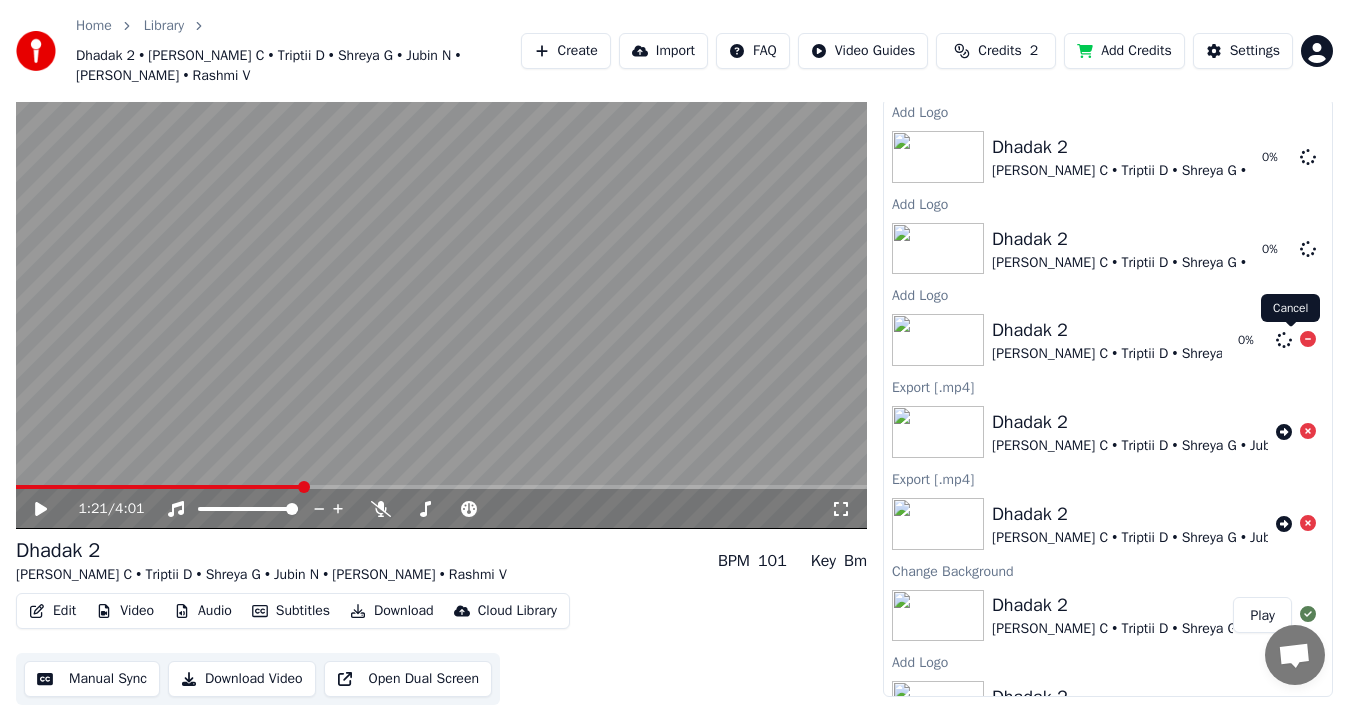 click 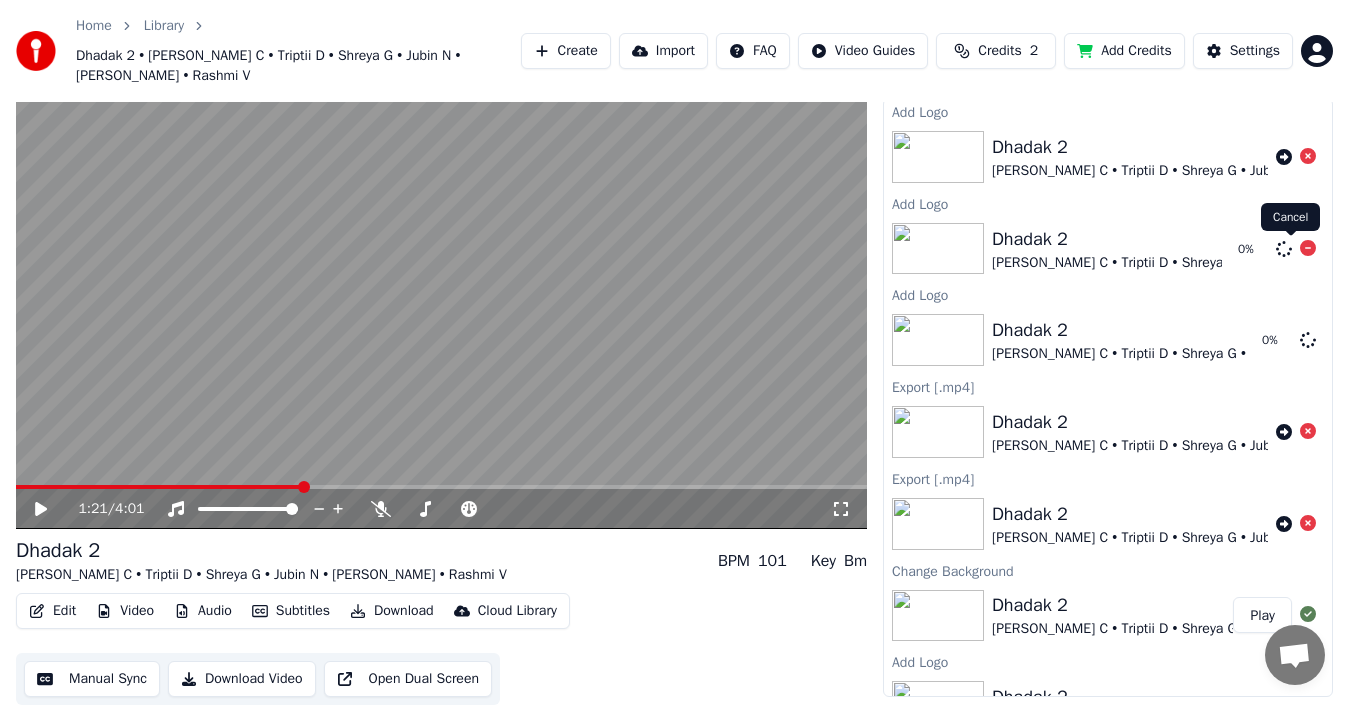 click 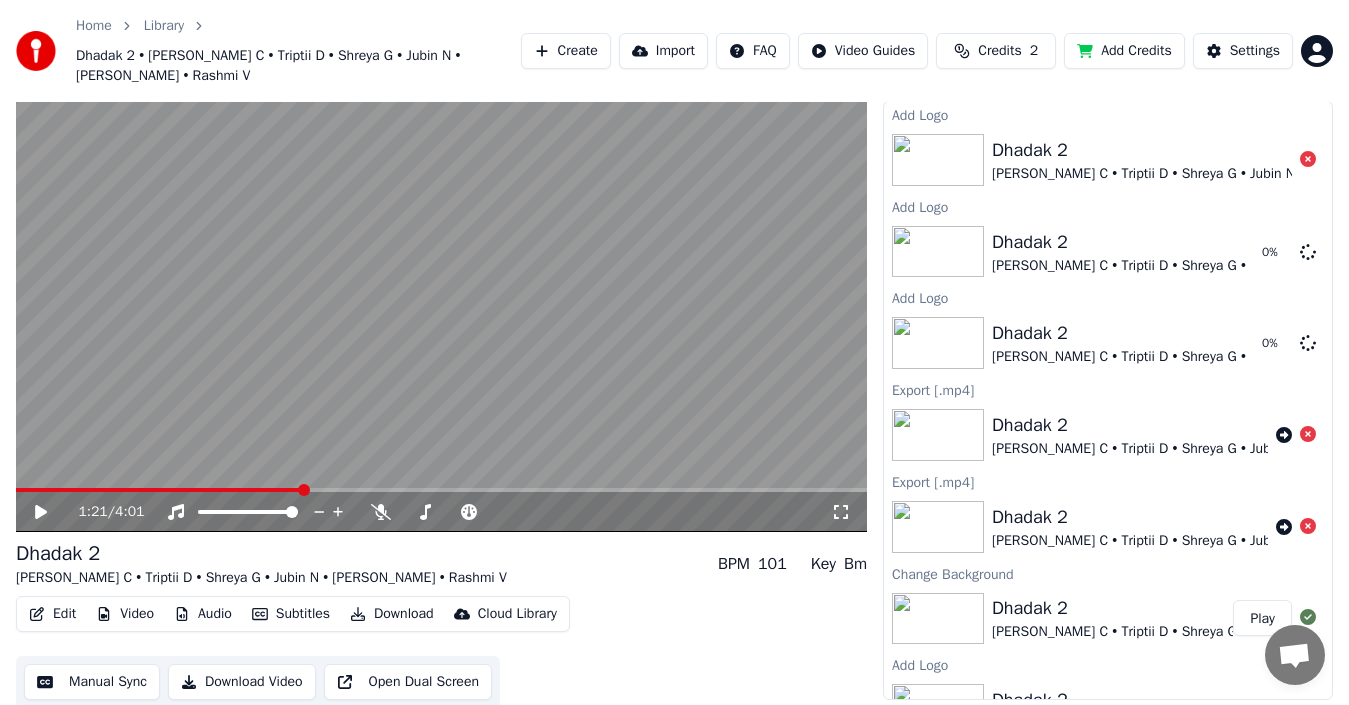 scroll, scrollTop: 0, scrollLeft: 0, axis: both 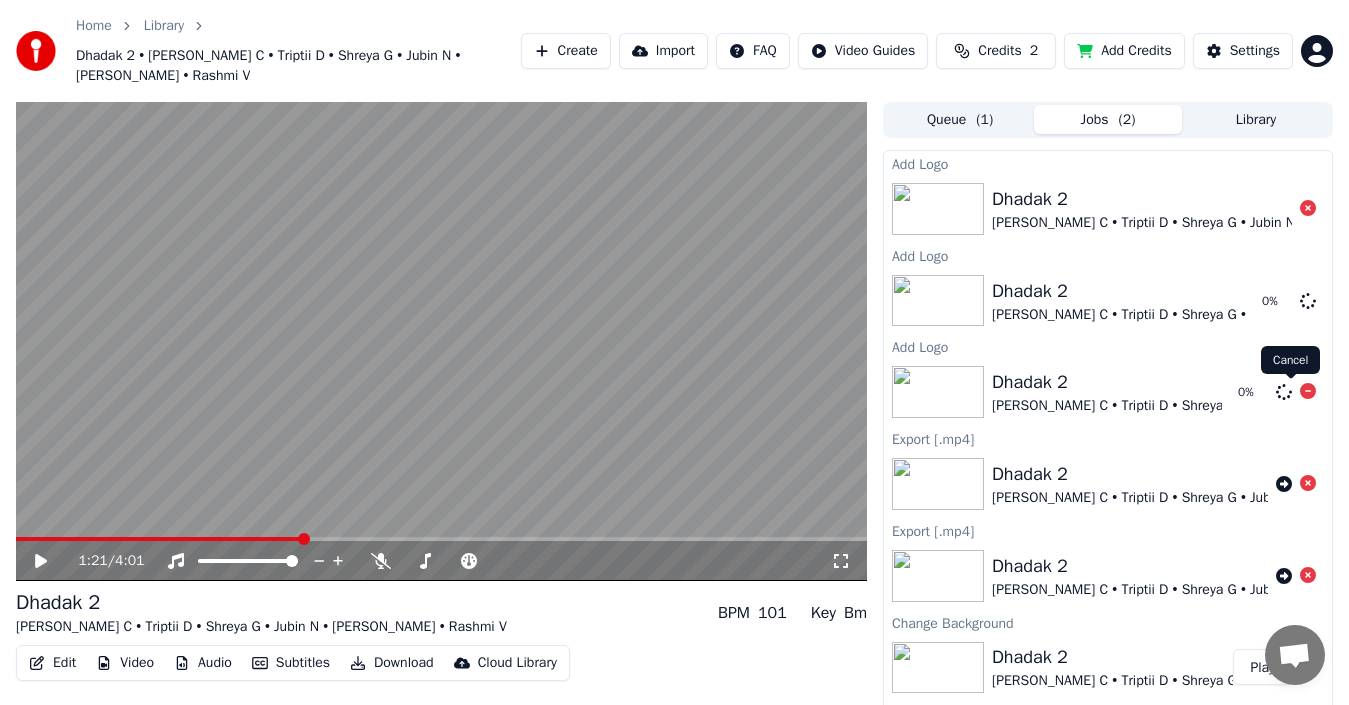 click 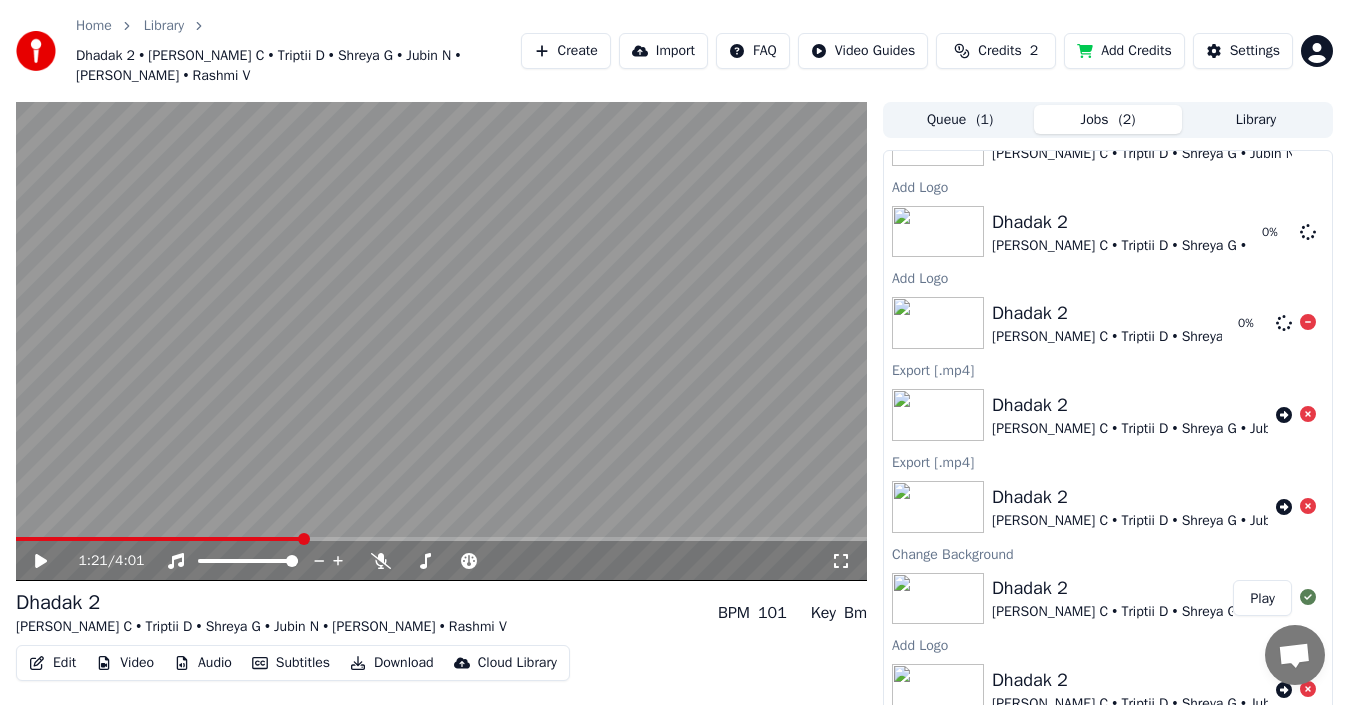 scroll, scrollTop: 0, scrollLeft: 0, axis: both 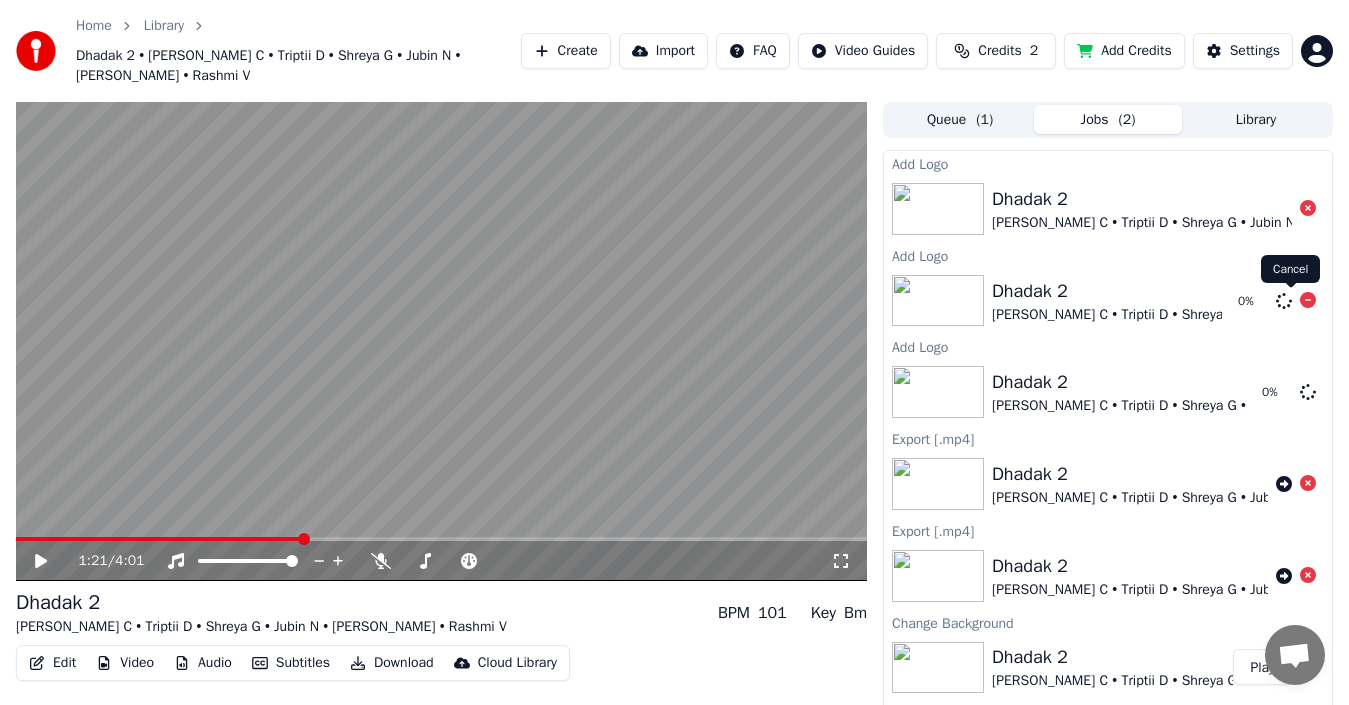 click 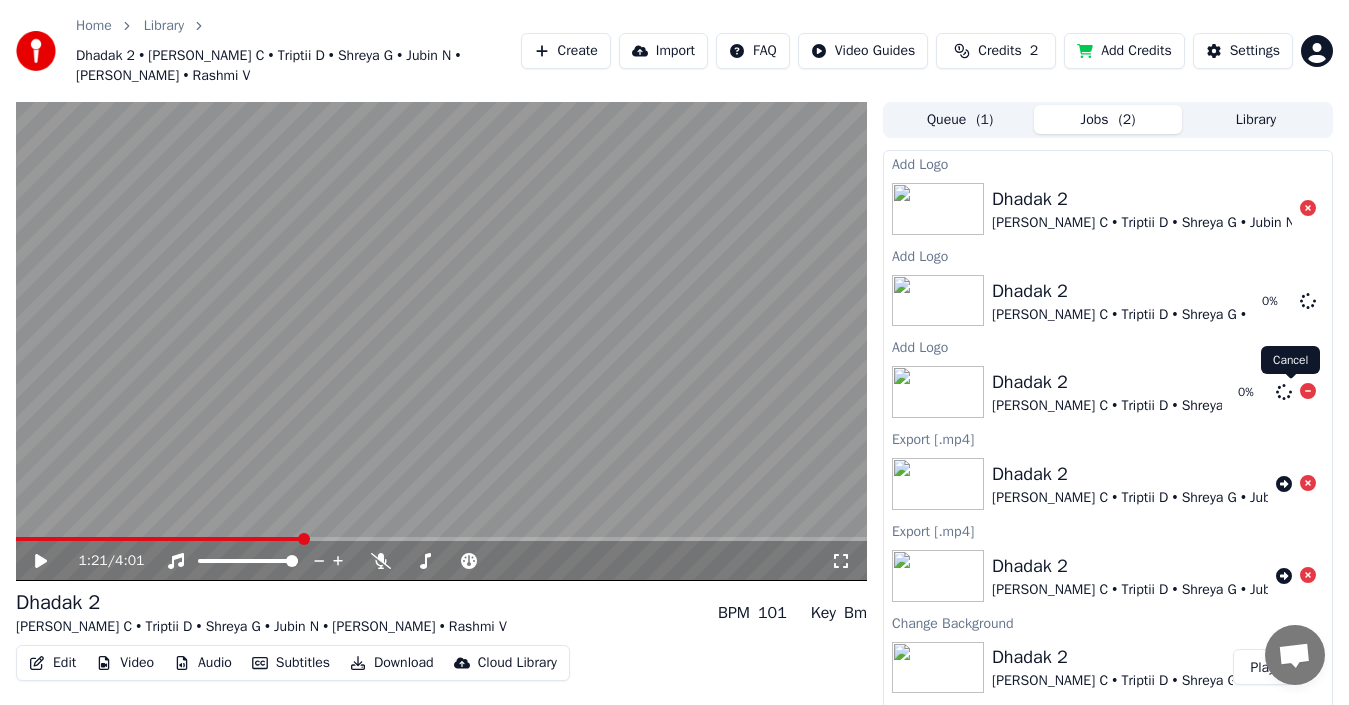 click 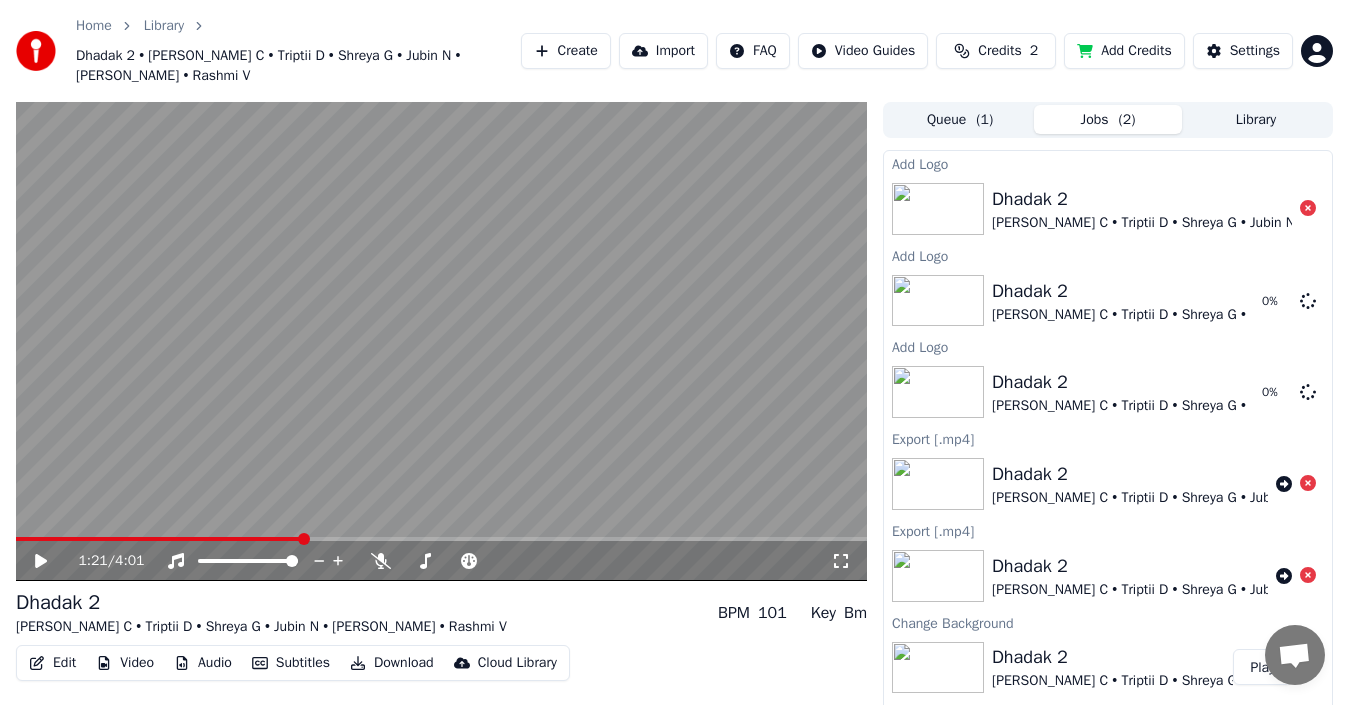 scroll, scrollTop: 100, scrollLeft: 0, axis: vertical 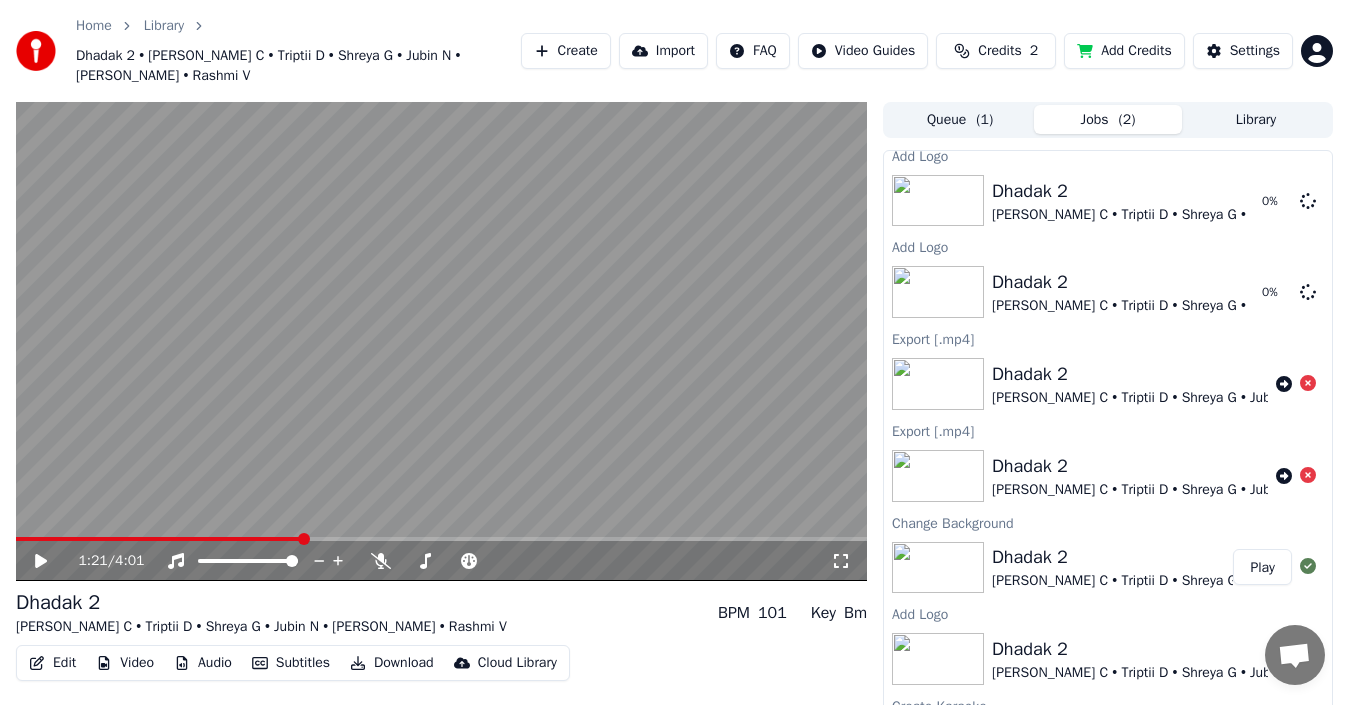 click 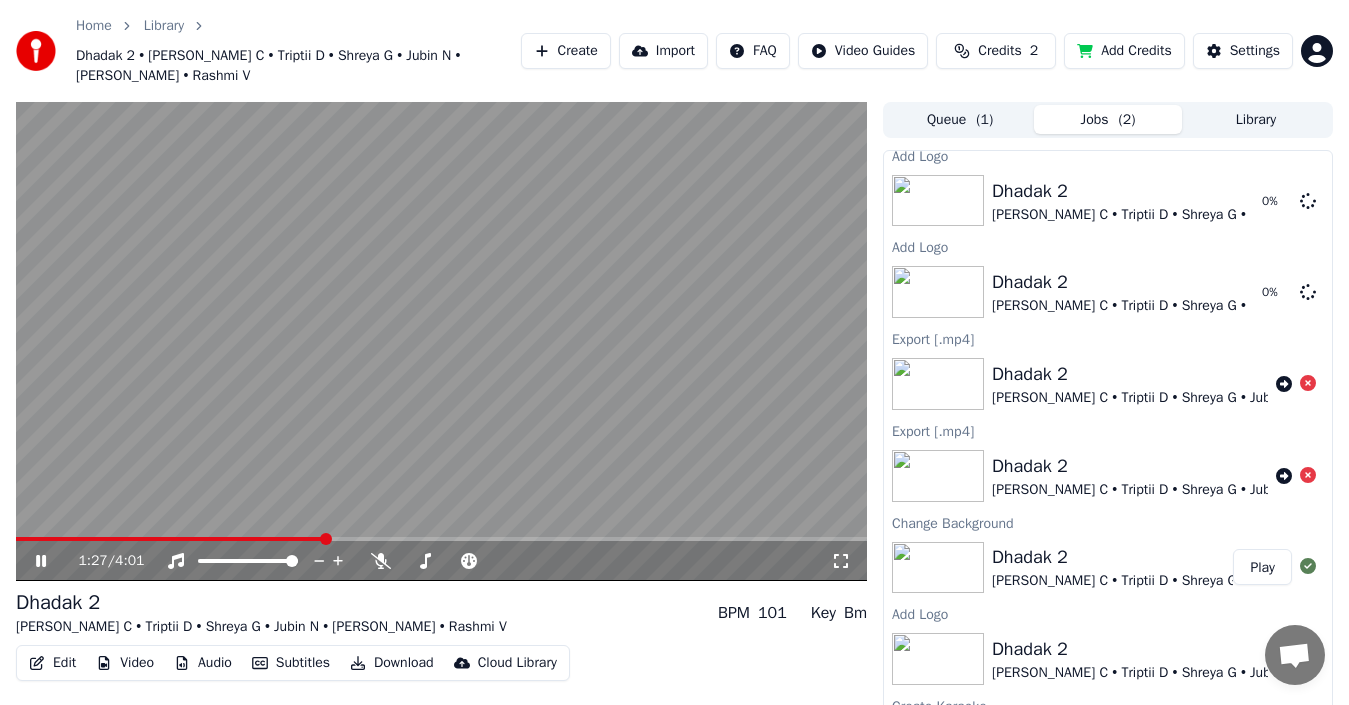click 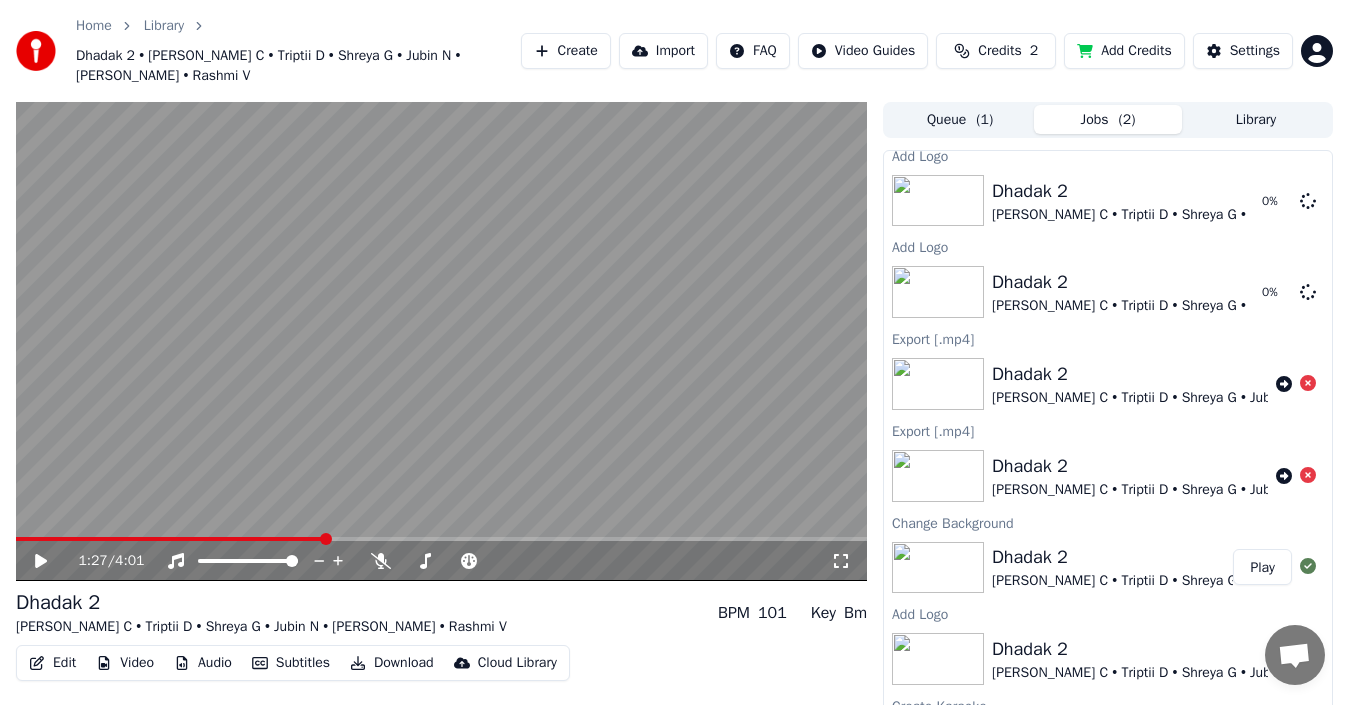 scroll, scrollTop: 229, scrollLeft: 0, axis: vertical 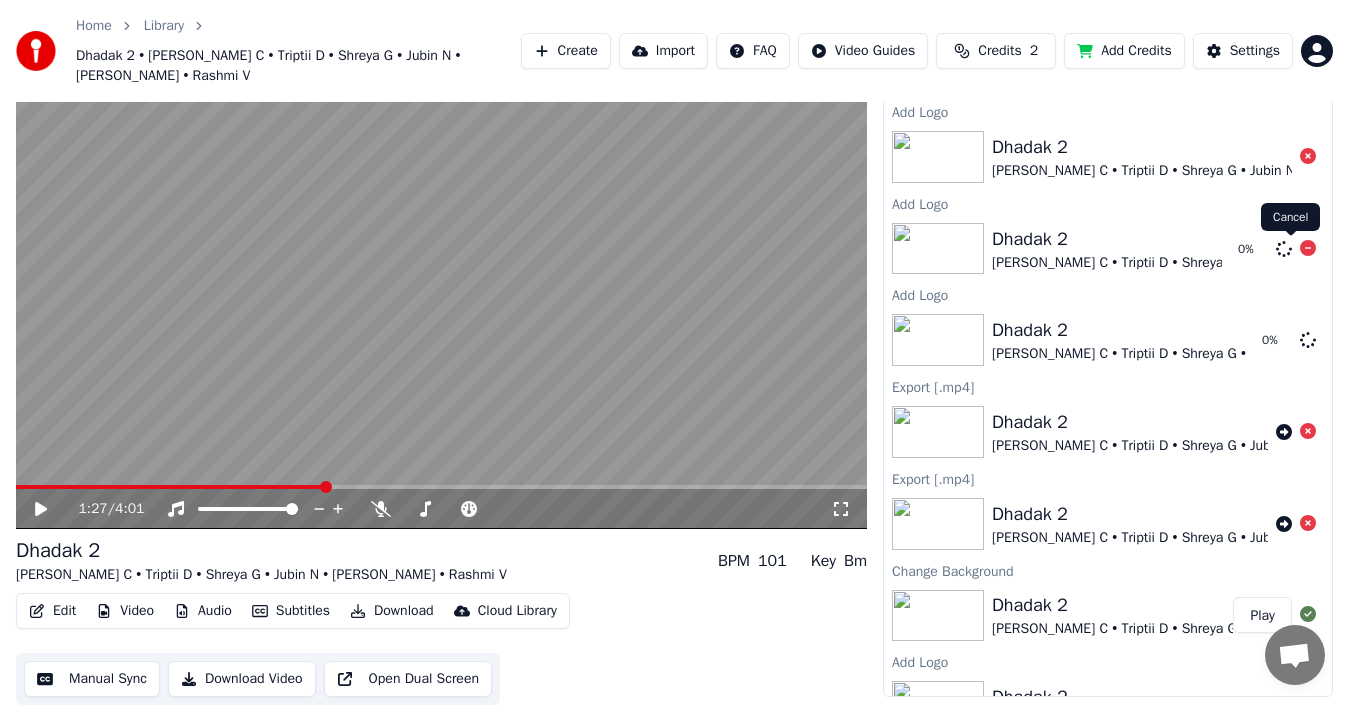 click 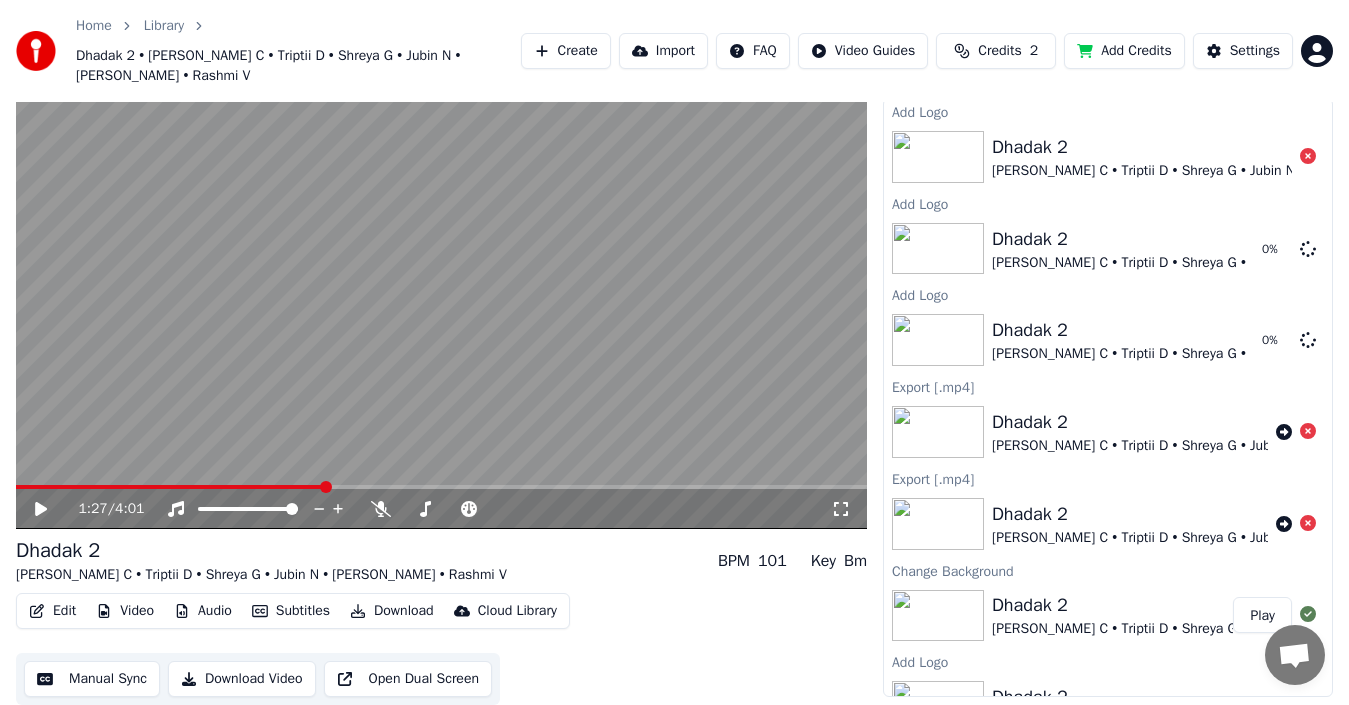 scroll, scrollTop: 0, scrollLeft: 0, axis: both 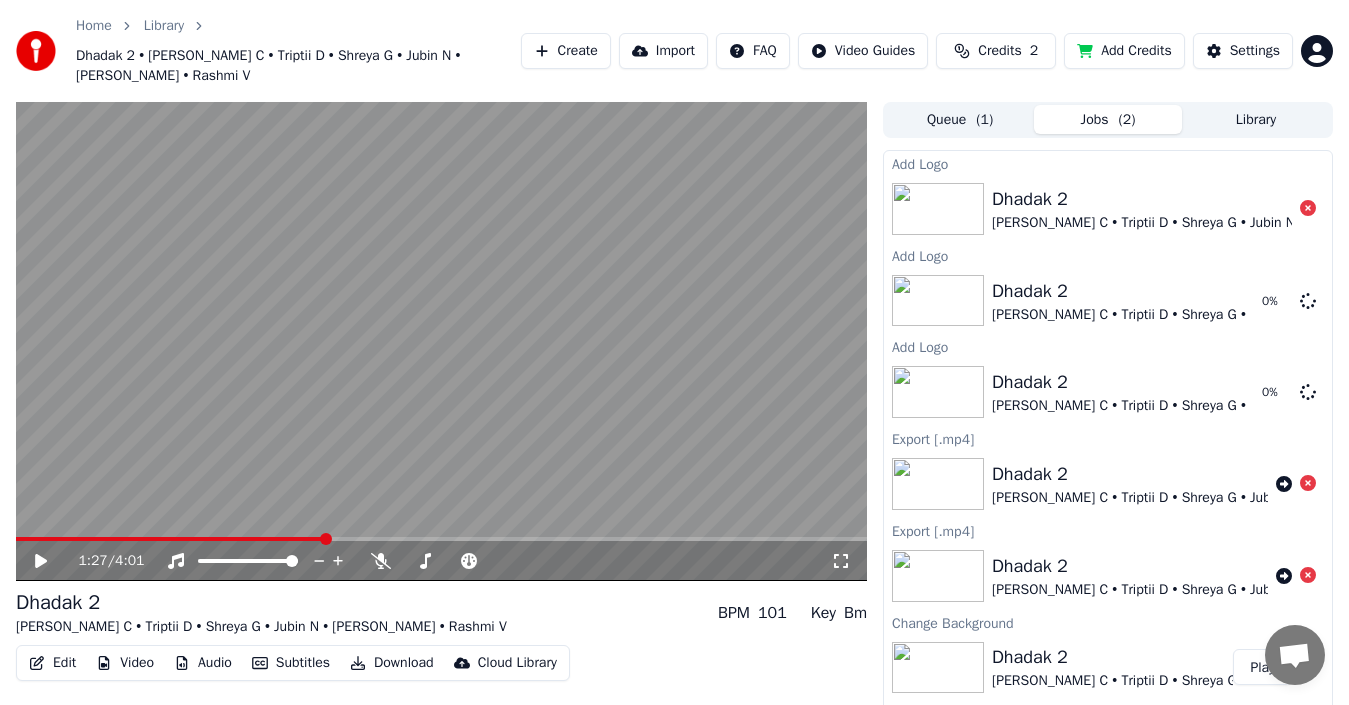 click on "Library" at bounding box center [164, 26] 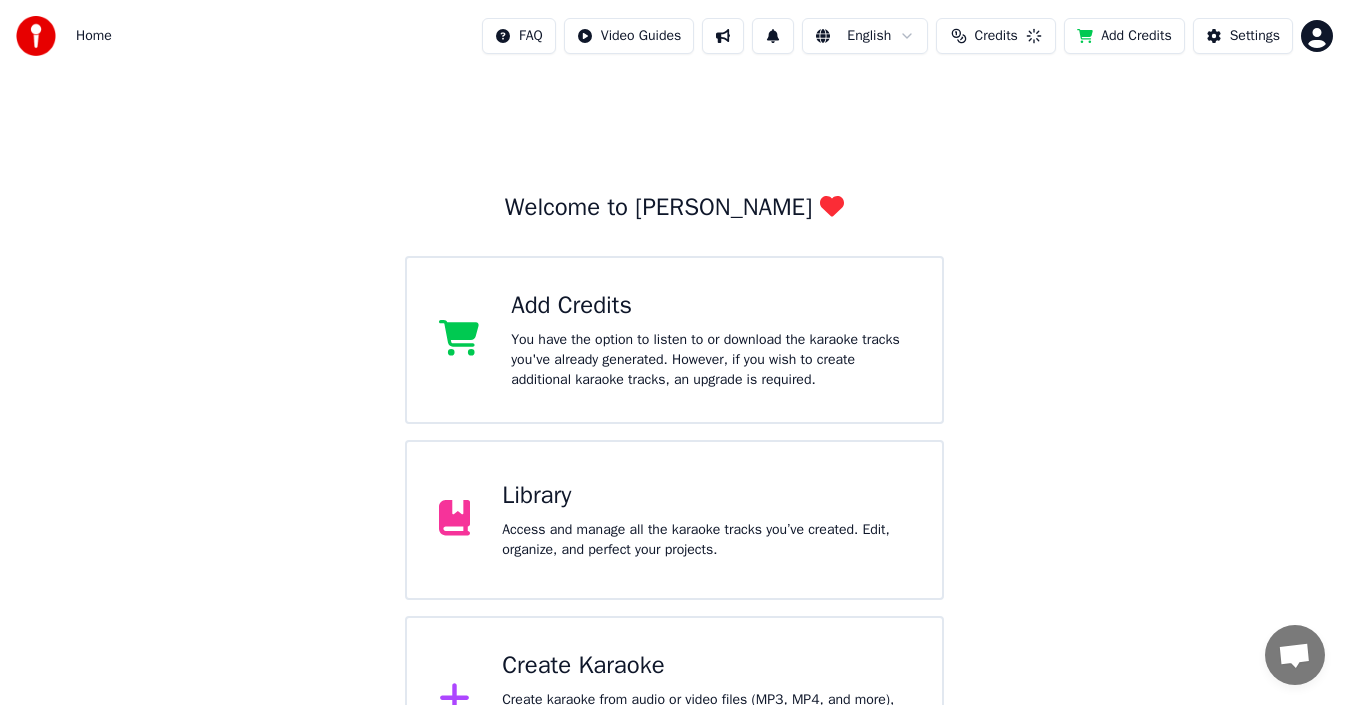 click on "Library" at bounding box center (706, 496) 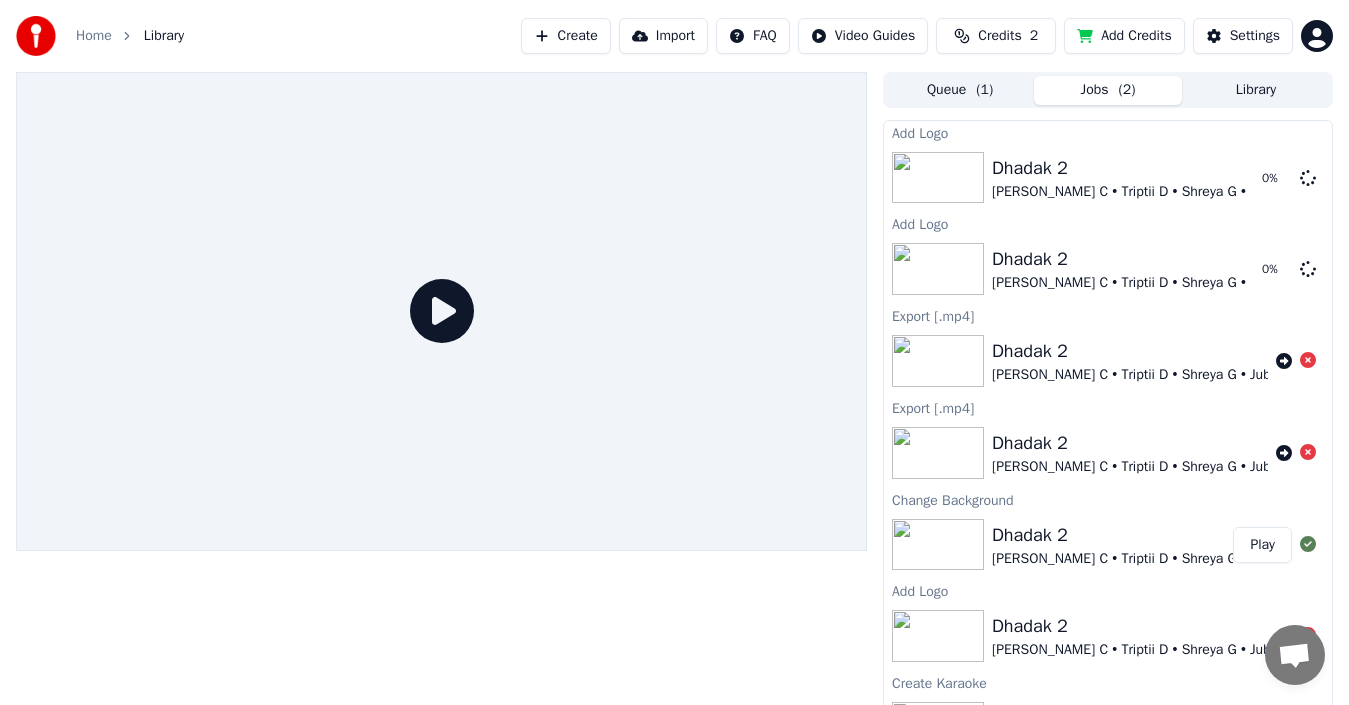 scroll, scrollTop: 229, scrollLeft: 0, axis: vertical 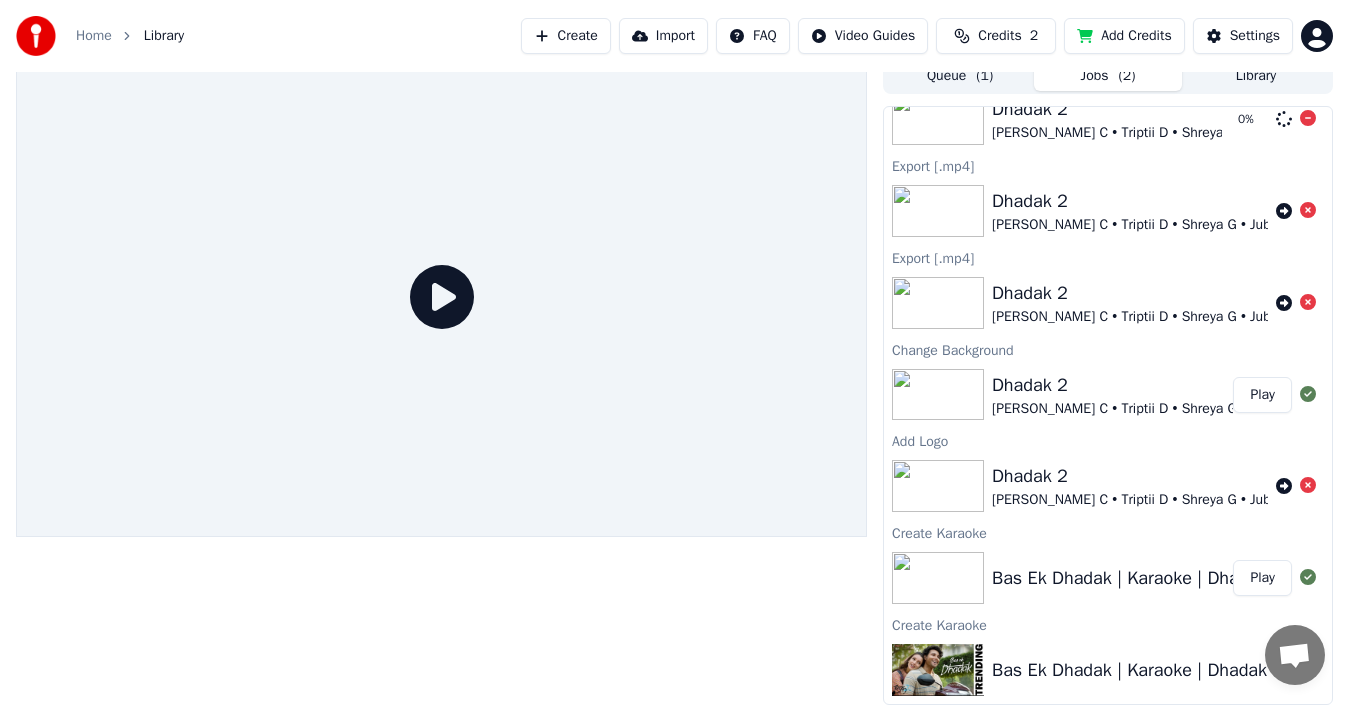 click on "Home Library Create Import FAQ Video Guides Credits 2 Add Credits Settings Queue ( 1 ) Jobs ( 2 ) Library Add Logo Dhadak 2 [PERSON_NAME] C • Triptii D • Shreya G • Jubin N • [PERSON_NAME] • Rashmi V Add Logo Dhadak 2 [PERSON_NAME] C • Triptii D • Shreya G • Jubin N • [PERSON_NAME] • Rashmi V 0 % Add Logo Dhadak 2 [PERSON_NAME] C • Triptii D • Shreya G • Jubin N • [PERSON_NAME] • Rashmi V 0 % Export [.mp4] Dhadak 2 [PERSON_NAME] C • Triptii D • Shreya G • Jubin N • [PERSON_NAME] • Rashmi V Export [.mp4] Dhadak 2 [PERSON_NAME] C • Triptii D • Shreya G • Jubin N • [PERSON_NAME] • Rashmi V Change Background Dhadak 2 [PERSON_NAME] C • Triptii D • Shreya G • Jubin N • [PERSON_NAME] • Rashmi V Play Add Logo Dhadak 2 [PERSON_NAME] C • Triptii D • Shreya G • Jubin N • [PERSON_NAME] • Rashmi V Create Karaoke Bas Ek Dhadak | Karaoke | Dhadak 2 | [PERSON_NAME] & [PERSON_NAME] | [PERSON_NAME]. Play Create Karaoke" at bounding box center [674, 338] 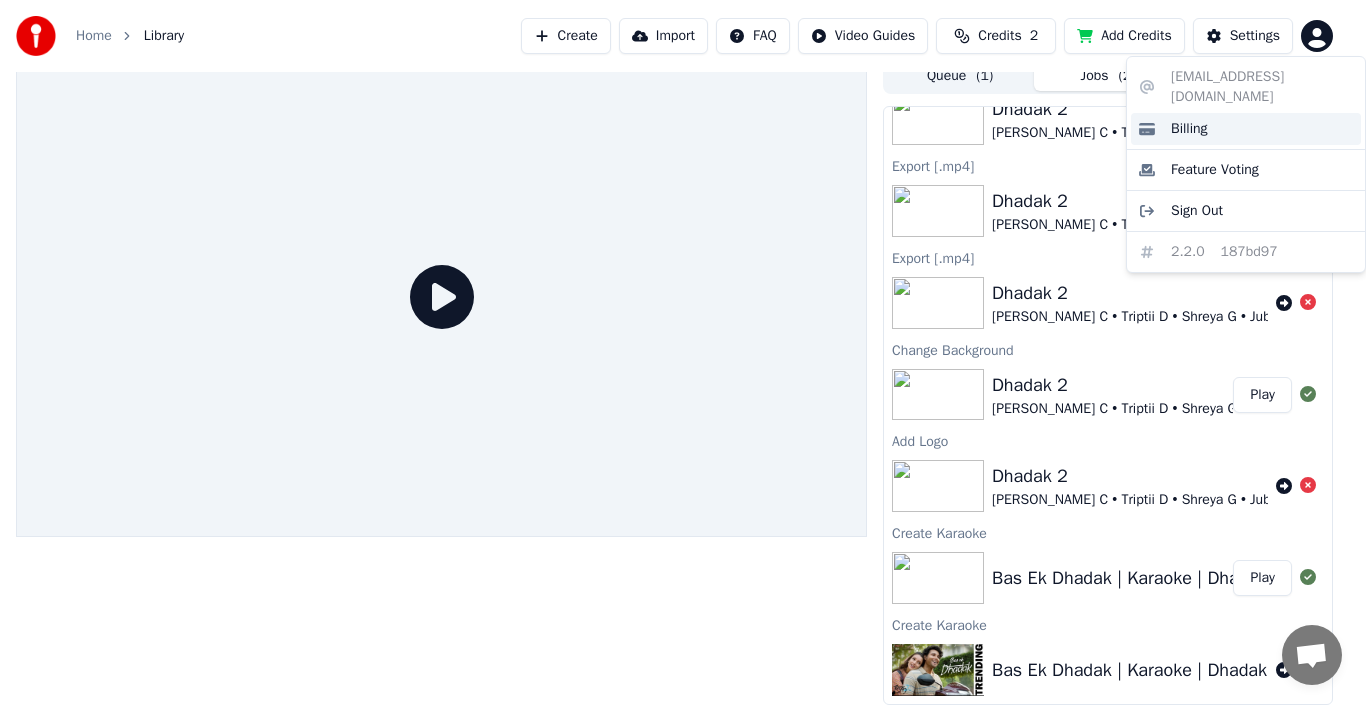 click on "Billing" at bounding box center [1246, 129] 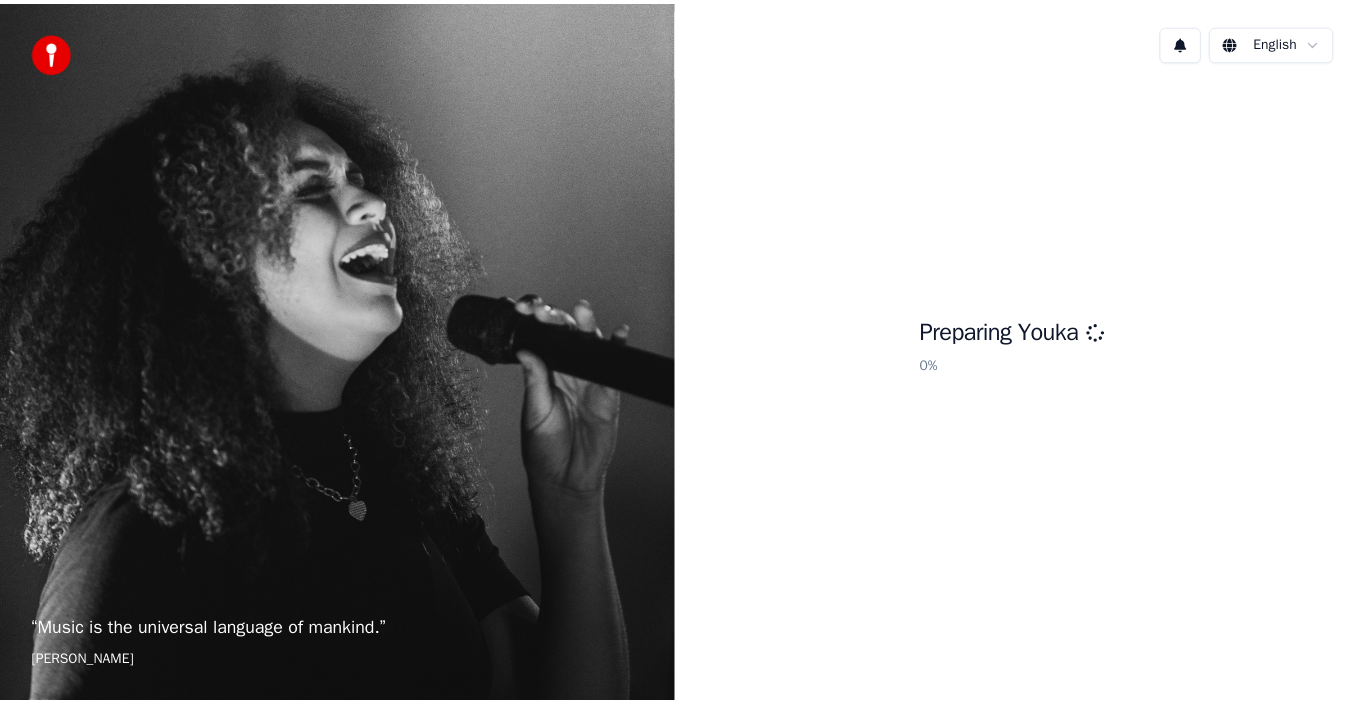 scroll, scrollTop: 0, scrollLeft: 0, axis: both 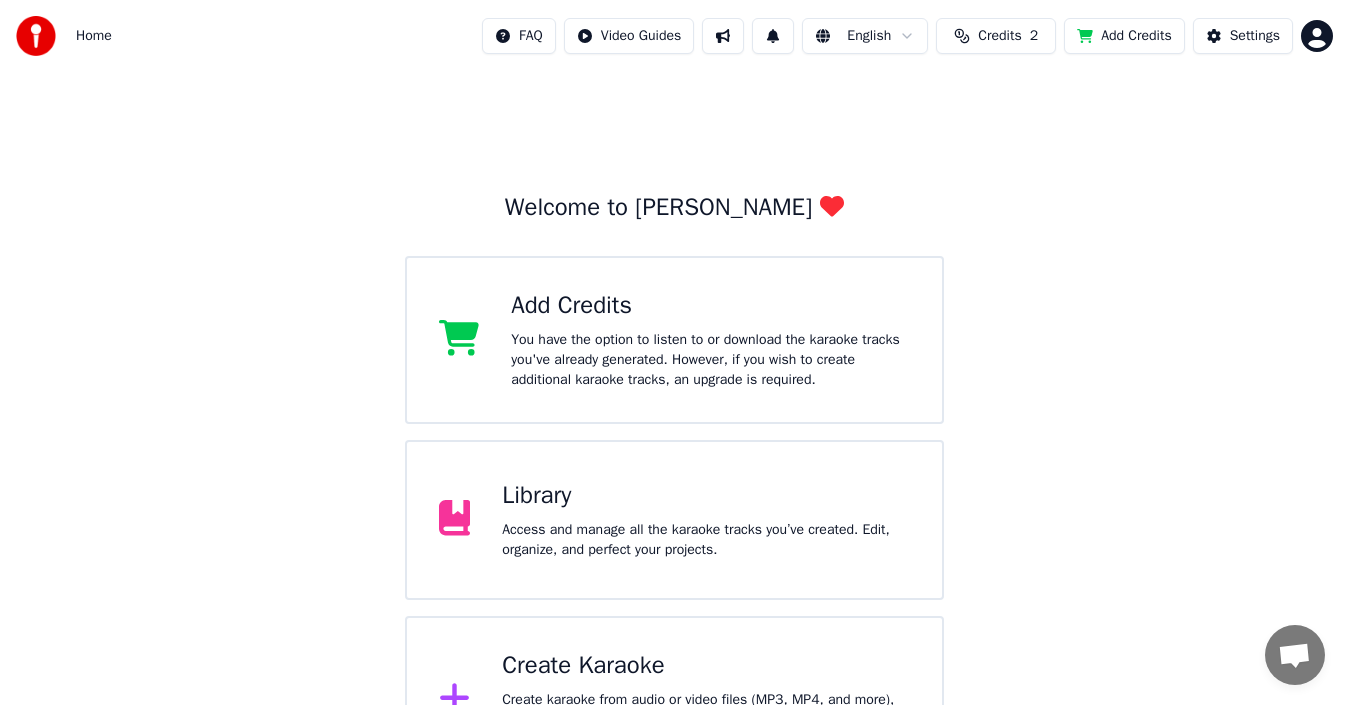 click on "Home FAQ Video Guides English Credits 2 Add Credits Settings Welcome to Youka Add Credits You have the option to listen to or download the karaoke tracks you've already generated. However, if you wish to create additional karaoke tracks, an upgrade is required. Library Access and manage all the karaoke tracks you’ve created. Edit, organize, and perfect your projects. Create Karaoke Create karaoke from audio or video files (MP3, MP4, and more), or paste a URL to instantly generate a karaoke video with synchronized lyrics." at bounding box center (674, 392) 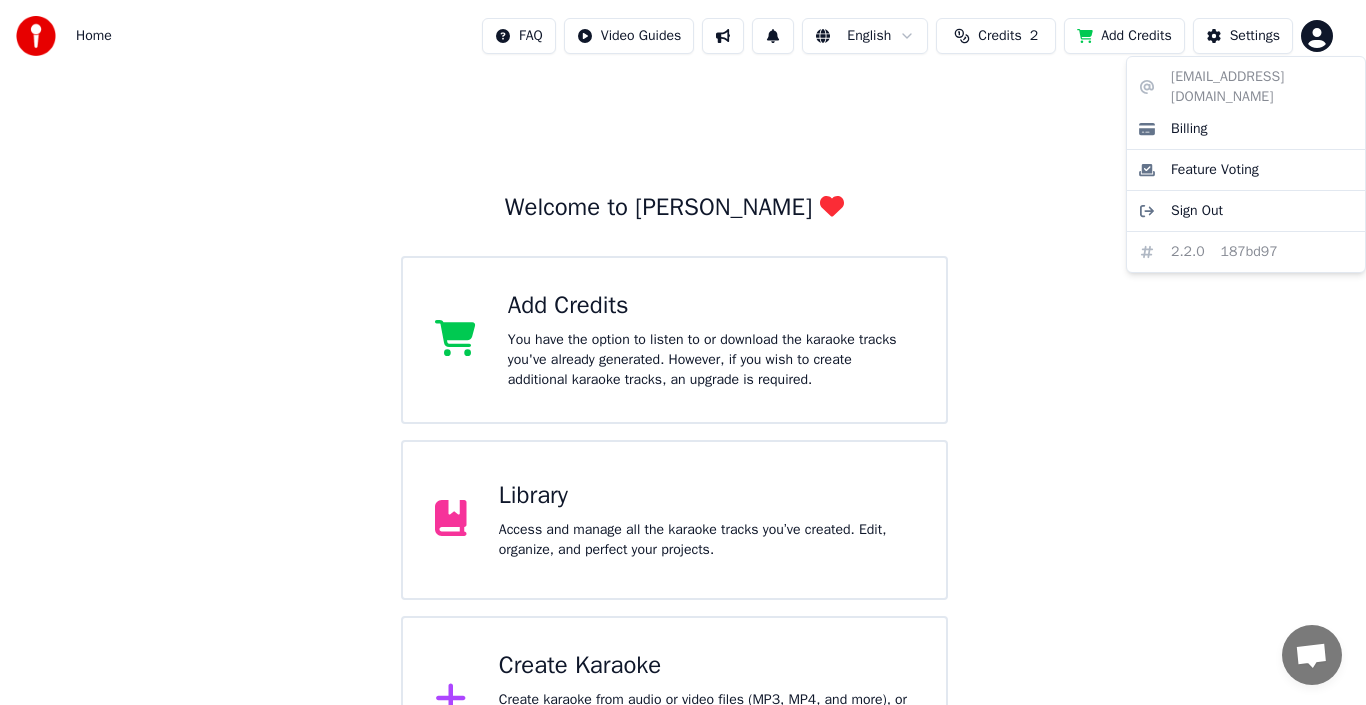 click on "Home FAQ Video Guides English Credits 2 Add Credits Settings Welcome to Youka Add Credits You have the option to listen to or download the karaoke tracks you've already generated. However, if you wish to create additional karaoke tracks, an upgrade is required. Library Access and manage all the karaoke tracks you’ve created. Edit, organize, and perfect your projects. Create Karaoke Create karaoke from audio or video files (MP3, MP4, and more), or paste a URL to instantly generate a karaoke video with synchronized lyrics. beatwavesmusicgoa@gmail.com Billing Feature Voting Sign Out 2.2.0 187bd97" at bounding box center (683, 392) 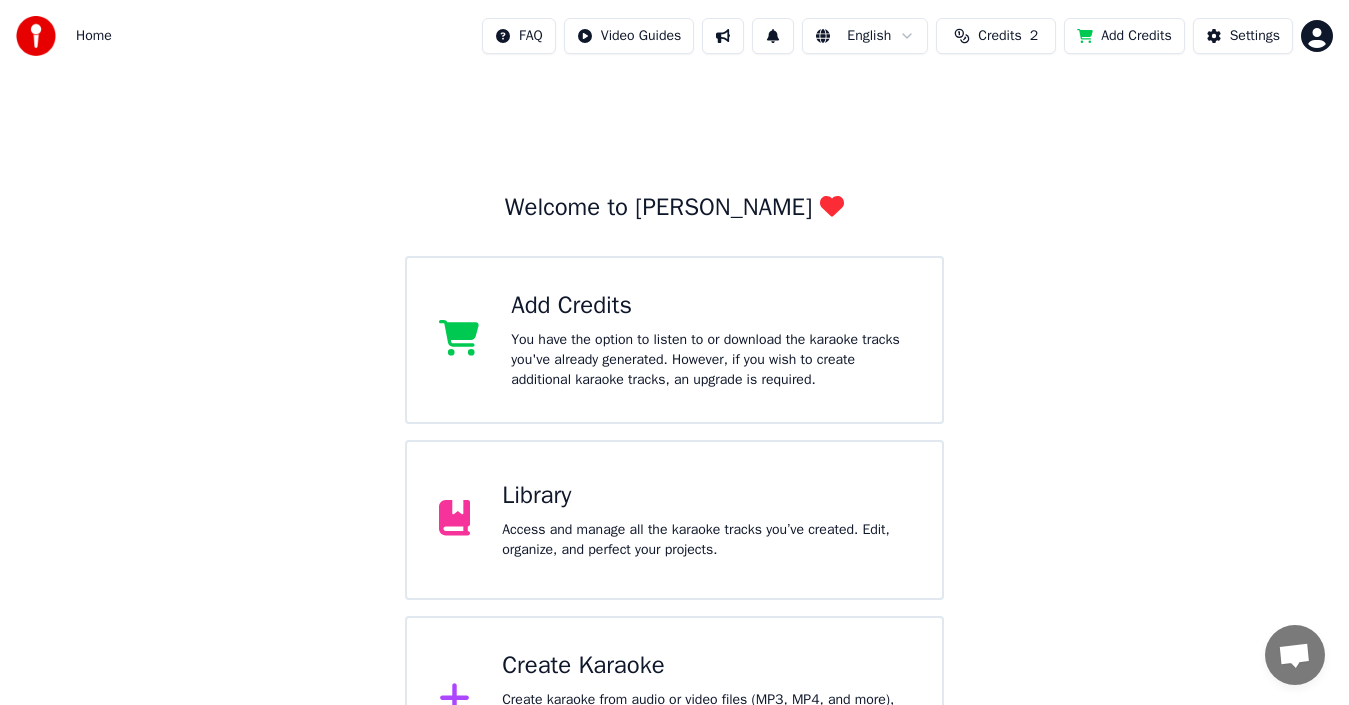 click on "Add Credits" at bounding box center [710, 306] 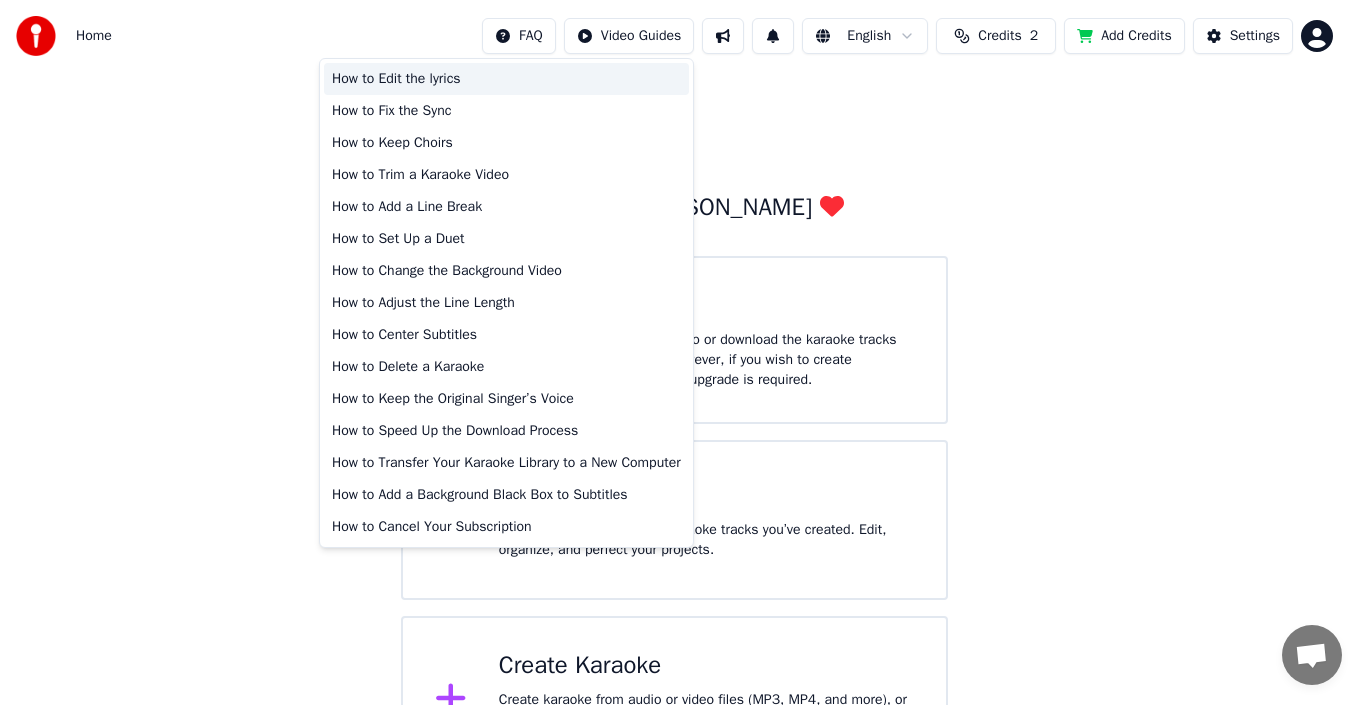 click on "How to Edit the lyrics" at bounding box center [506, 79] 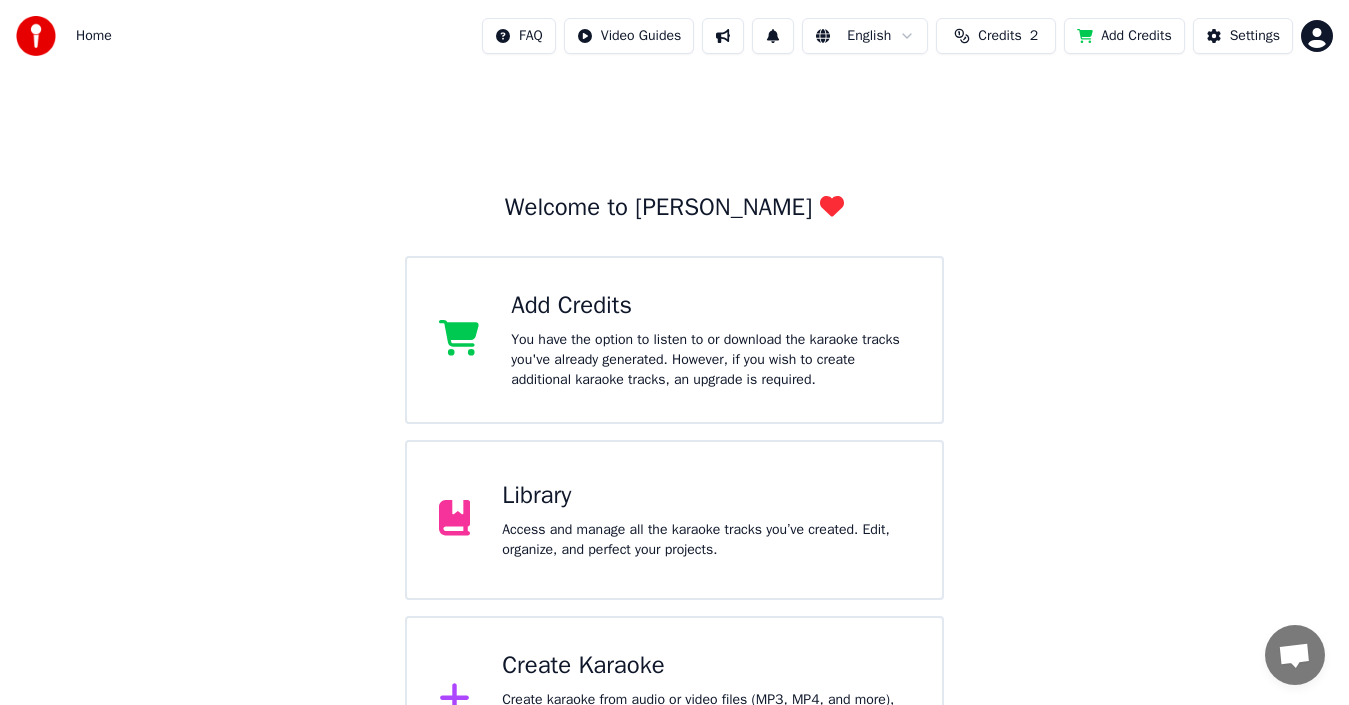 click on "Home FAQ Video Guides English Credits 2 Add Credits Settings Welcome to Youka Add Credits You have the option to listen to or download the karaoke tracks you've already generated. However, if you wish to create additional karaoke tracks, an upgrade is required. Library Access and manage all the karaoke tracks you’ve created. Edit, organize, and perfect your projects. Create Karaoke Create karaoke from audio or video files (MP3, MP4, and more), or paste a URL to instantly generate a karaoke video with synchronized lyrics." at bounding box center [674, 392] 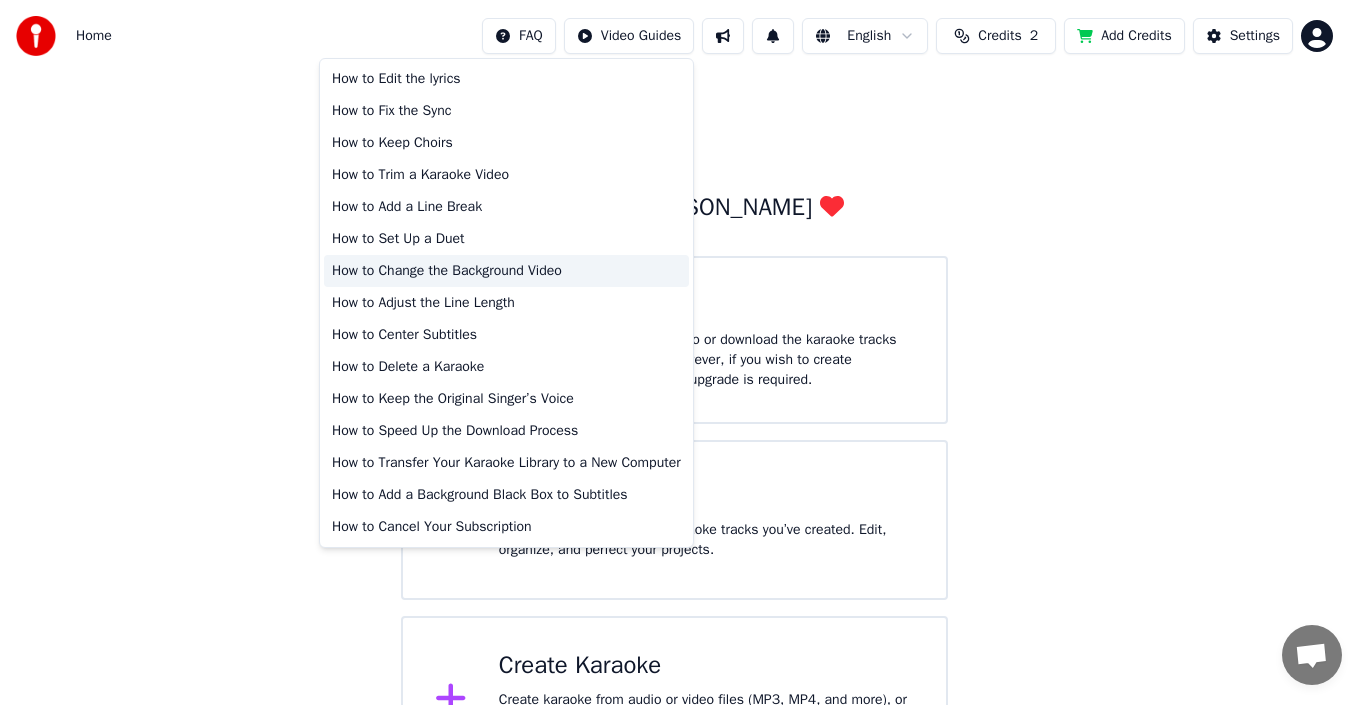 click on "How to Change the Background Video" at bounding box center (506, 271) 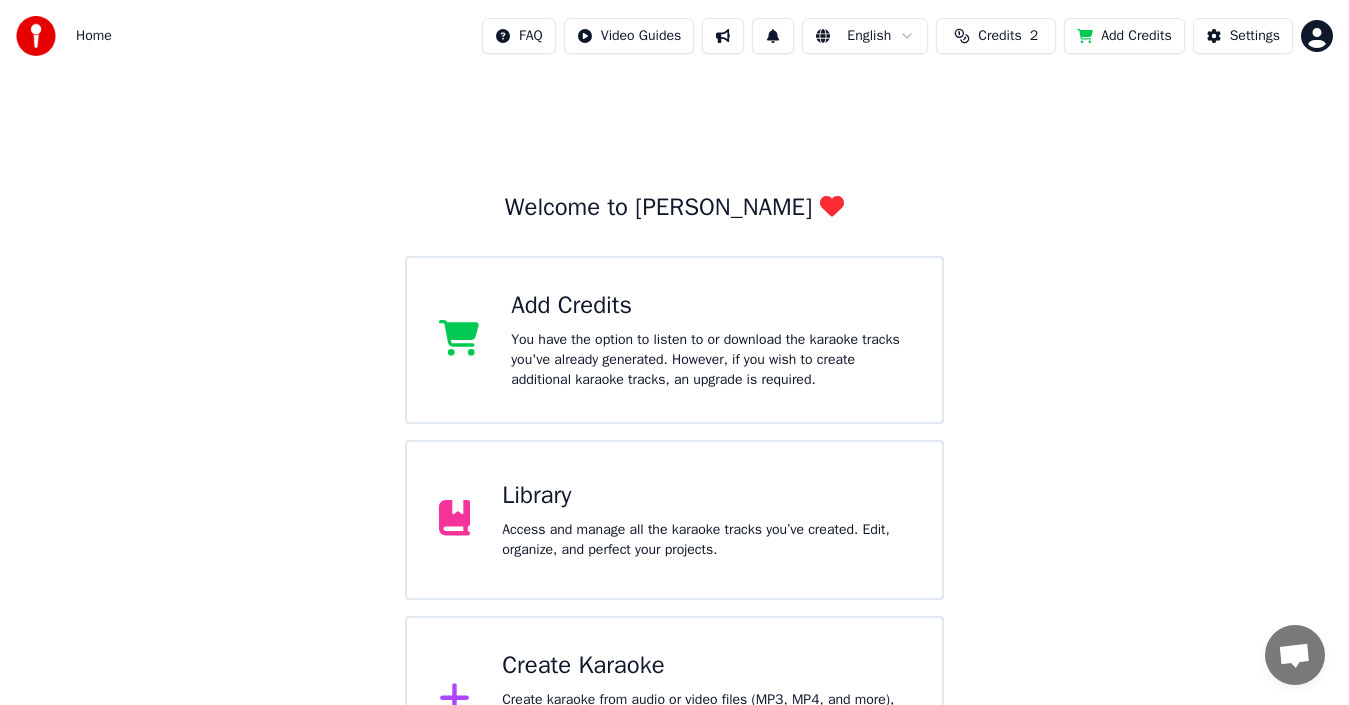 click on "Home FAQ Video Guides English Credits 2 Add Credits Settings Welcome to Youka Add Credits You have the option to listen to or download the karaoke tracks you've already generated. However, if you wish to create additional karaoke tracks, an upgrade is required. Library Access and manage all the karaoke tracks you’ve created. Edit, organize, and perfect your projects. Create Karaoke Create karaoke from audio or video files (MP3, MP4, and more), or paste a URL to instantly generate a karaoke video with synchronized lyrics." at bounding box center (674, 392) 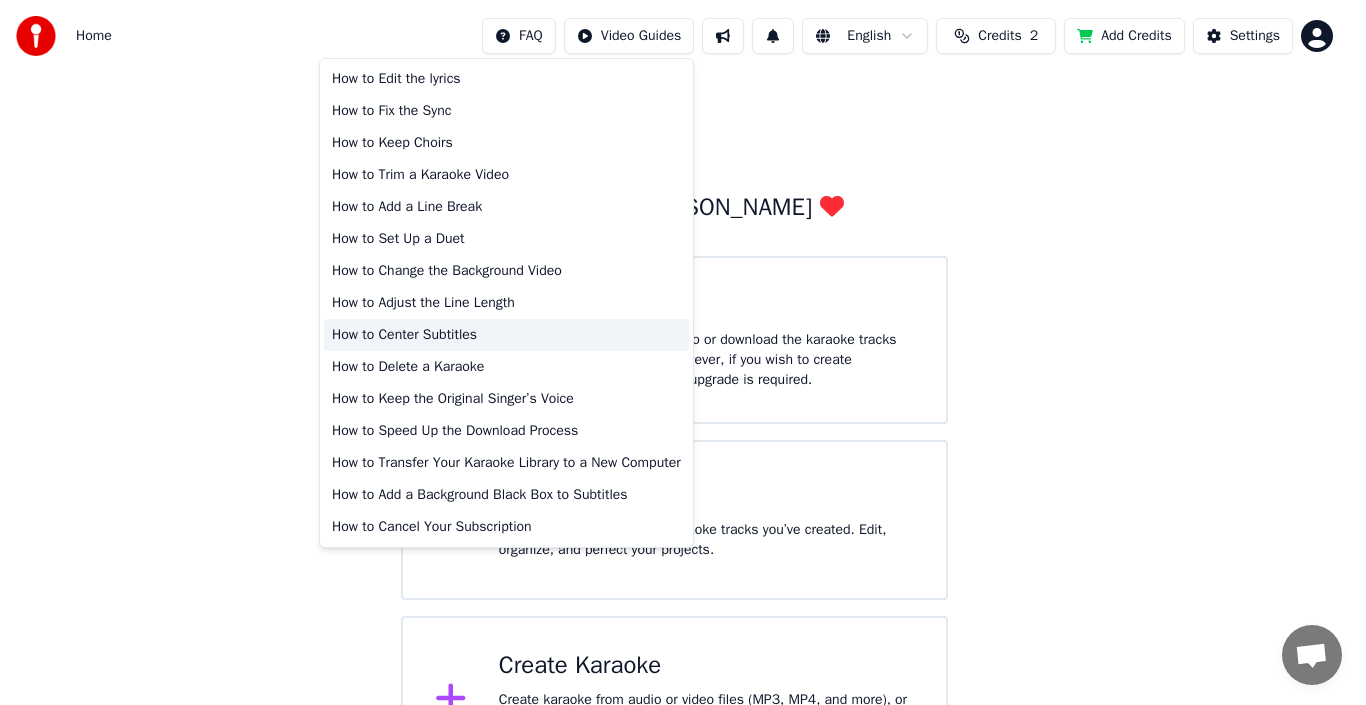 click on "How to Center Subtitles" at bounding box center (506, 335) 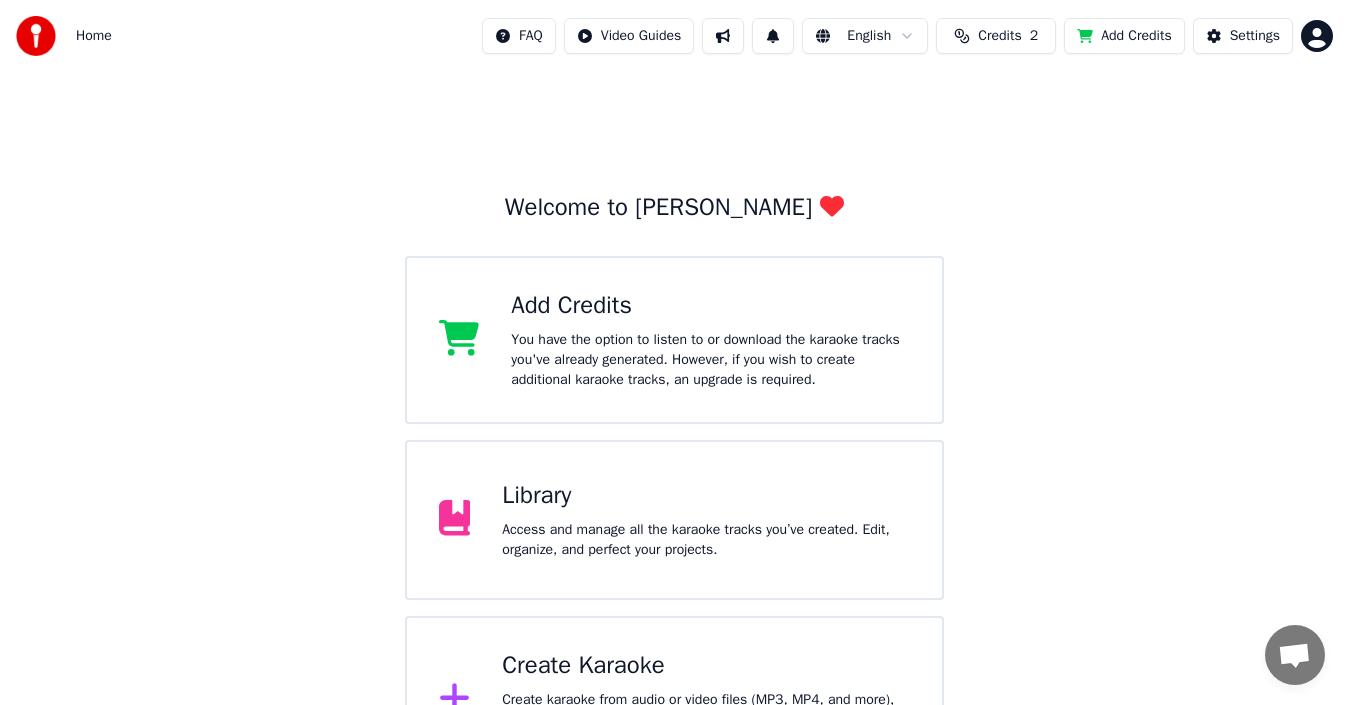 click on "Add Credits" at bounding box center [1124, 36] 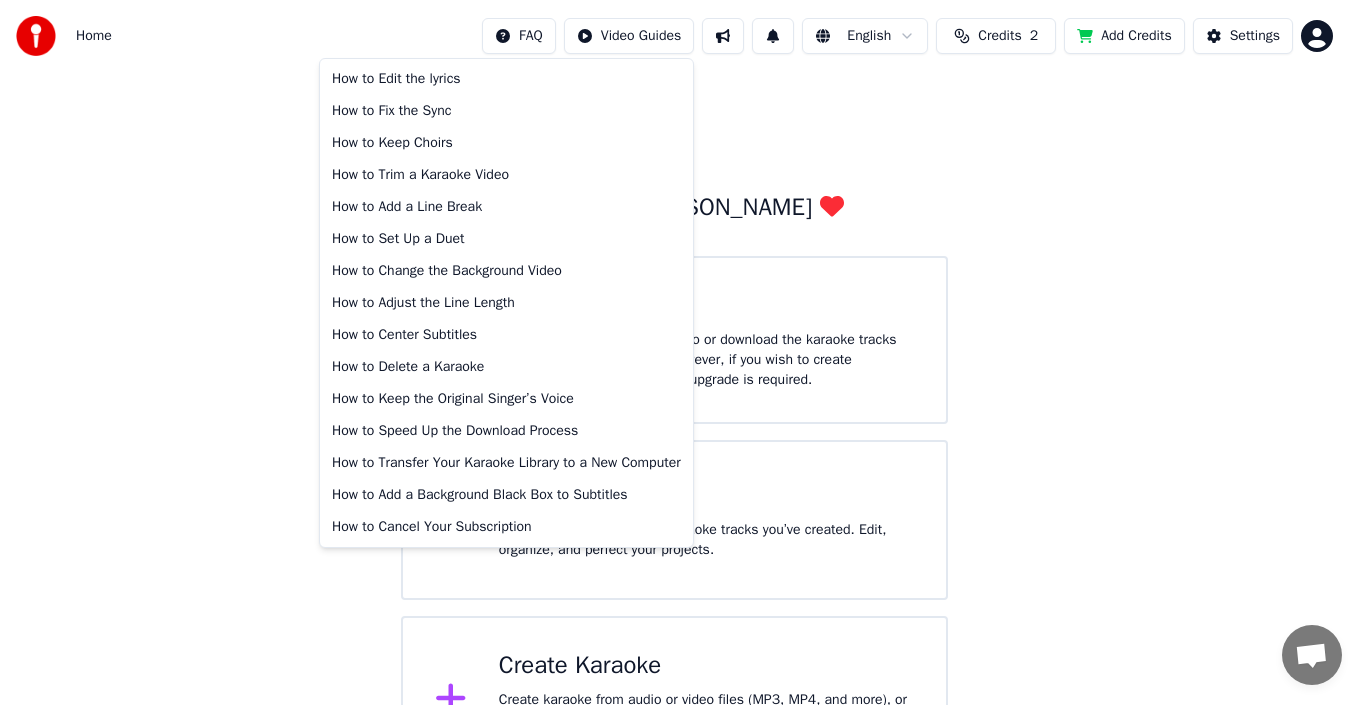 click on "Home FAQ Video Guides English Credits 2 Add Credits Settings Welcome to Youka Add Credits You have the option to listen to or download the karaoke tracks you've already generated. However, if you wish to create additional karaoke tracks, an upgrade is required. Library Access and manage all the karaoke tracks you’ve created. Edit, organize, and perfect your projects. Create Karaoke Create karaoke from audio or video files (MP3, MP4, and more), or paste a URL to instantly generate a karaoke video with synchronized lyrics. How to Edit the lyrics How to Fix the Sync How to Keep Choirs How to Trim a Karaoke Video How to Add a Line Break How to Set Up a Duet How to Change the Background Video How to Adjust the Line Length How to Center Subtitles How to Delete a Karaoke How to Keep the Original Singer’s Voice How to Speed Up the Download Process How to Transfer Your Karaoke Library to a New Computer How to Add a Background Black Box to Subtitles How to Cancel Your Subscription" at bounding box center [683, 392] 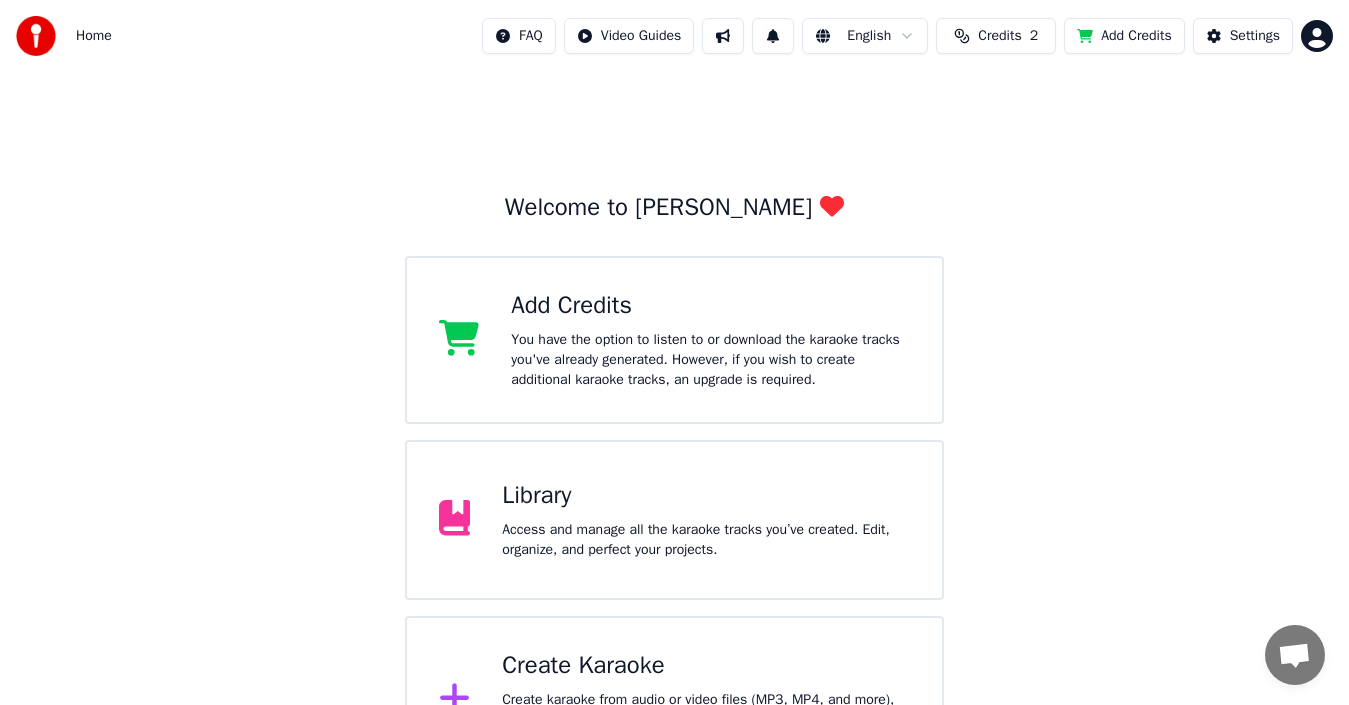 click on "Add Credits" at bounding box center (710, 306) 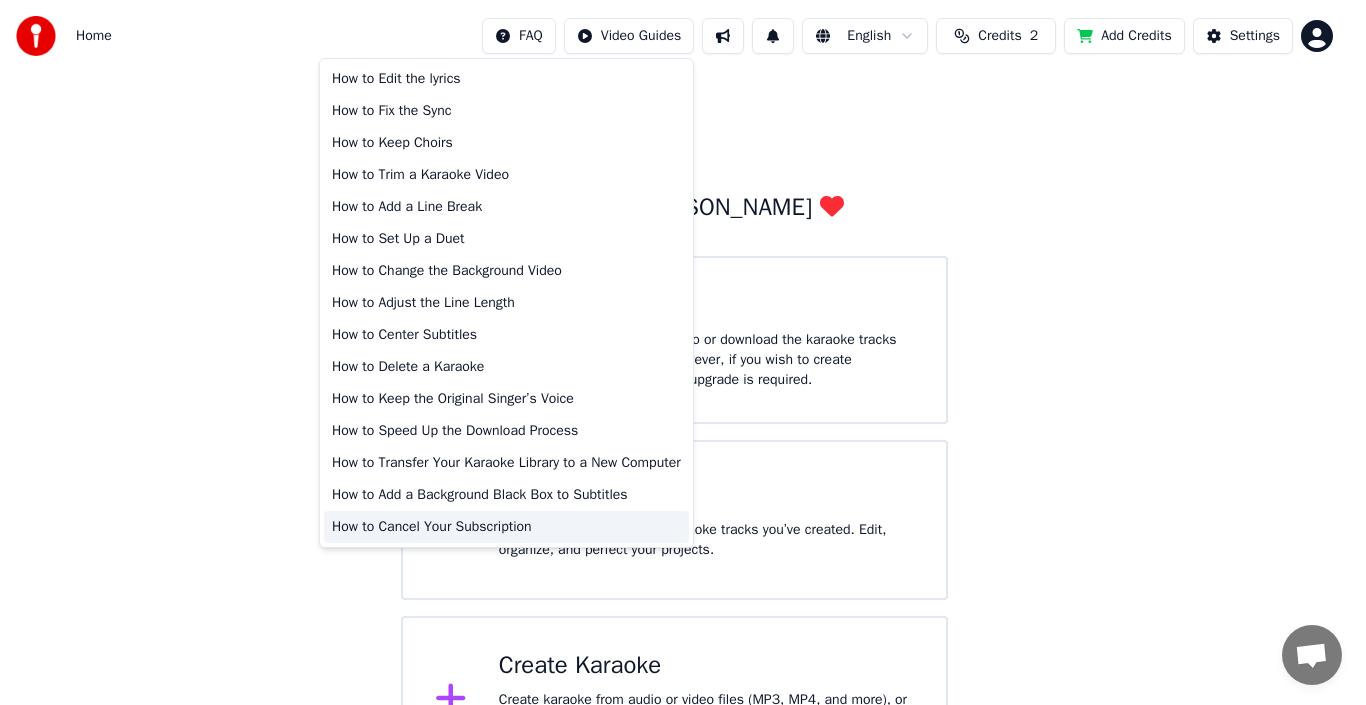 click on "How to Cancel Your Subscription" at bounding box center (506, 527) 